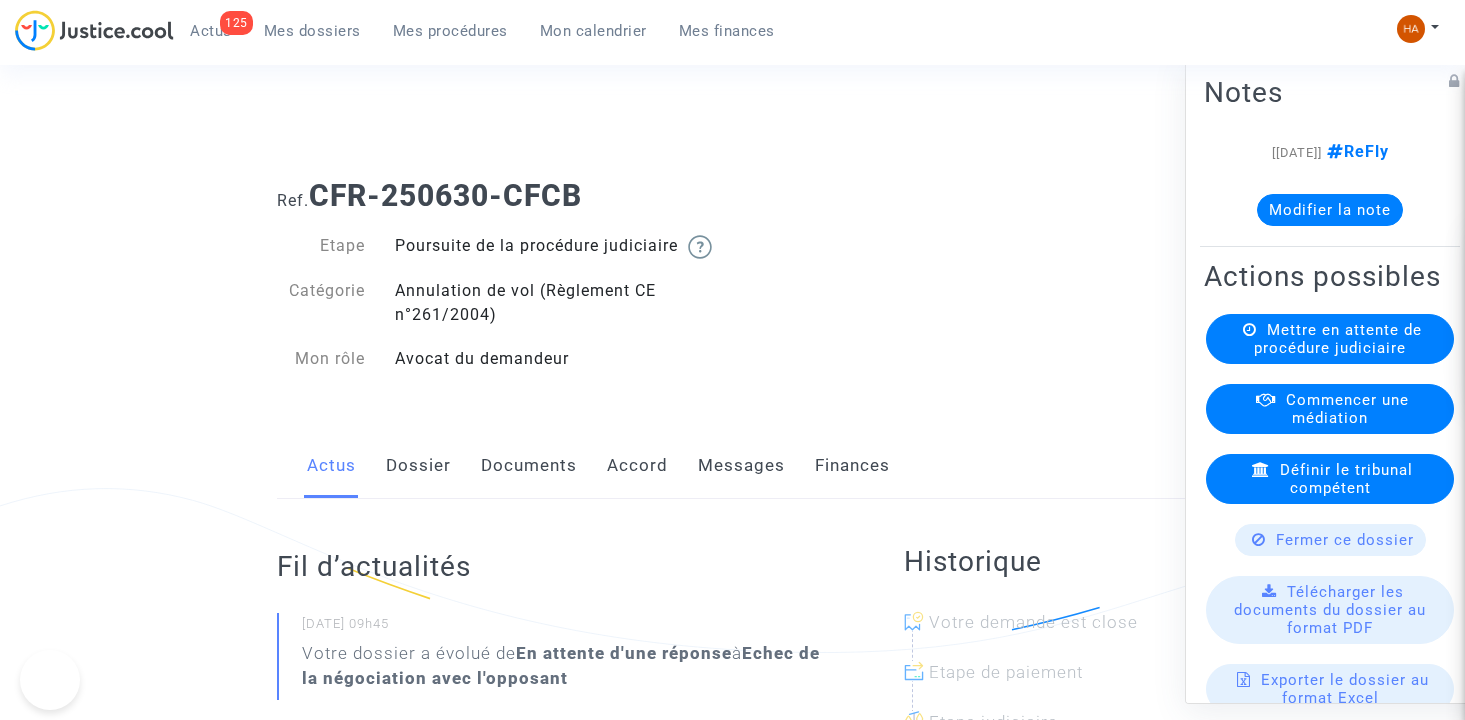 scroll, scrollTop: 0, scrollLeft: 0, axis: both 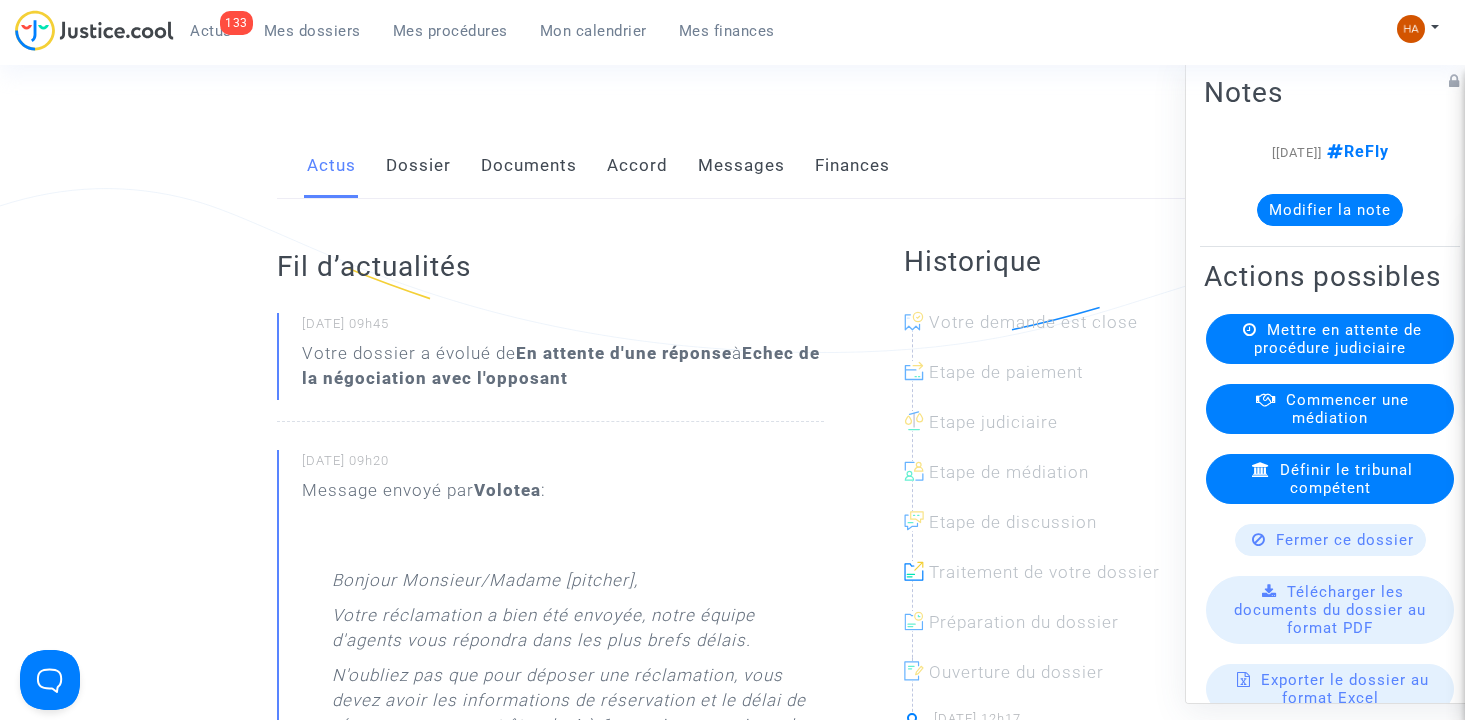 click on "Messages" 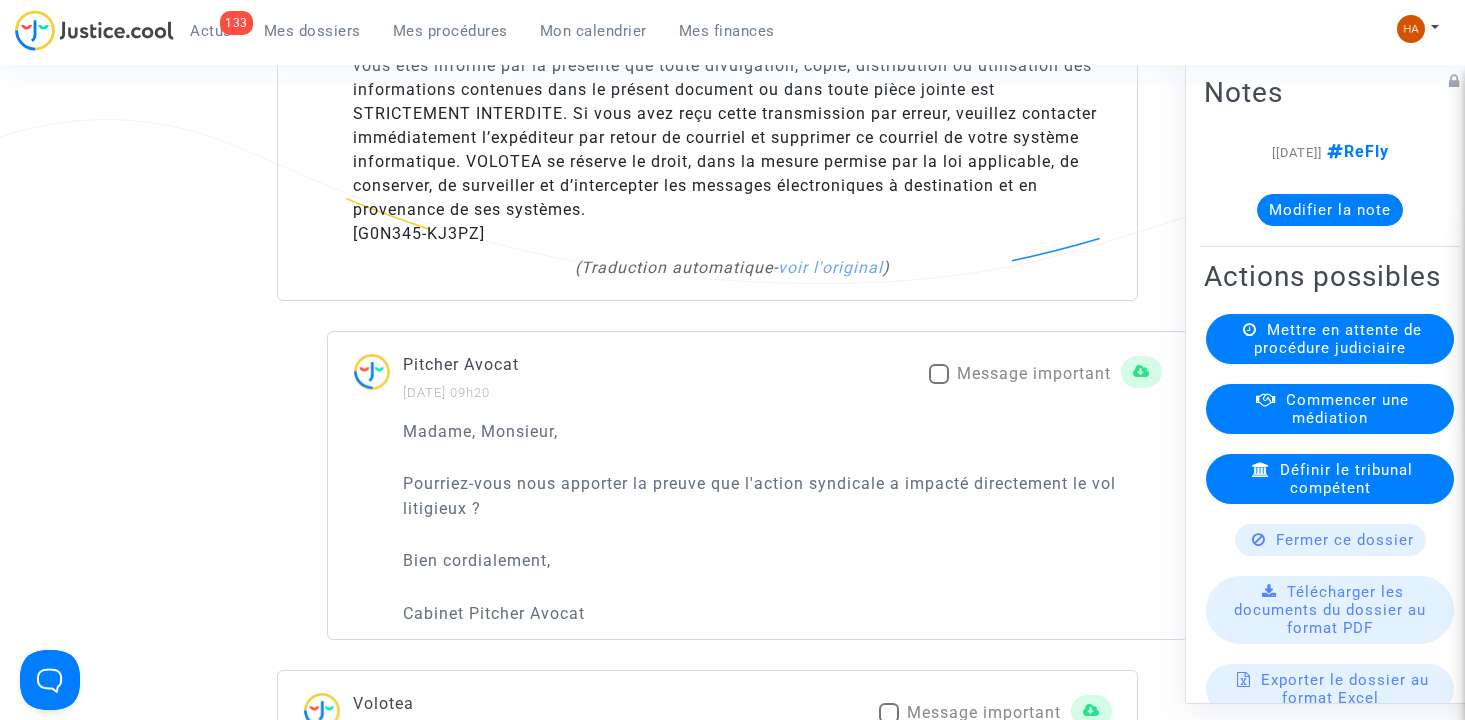scroll, scrollTop: 2800, scrollLeft: 0, axis: vertical 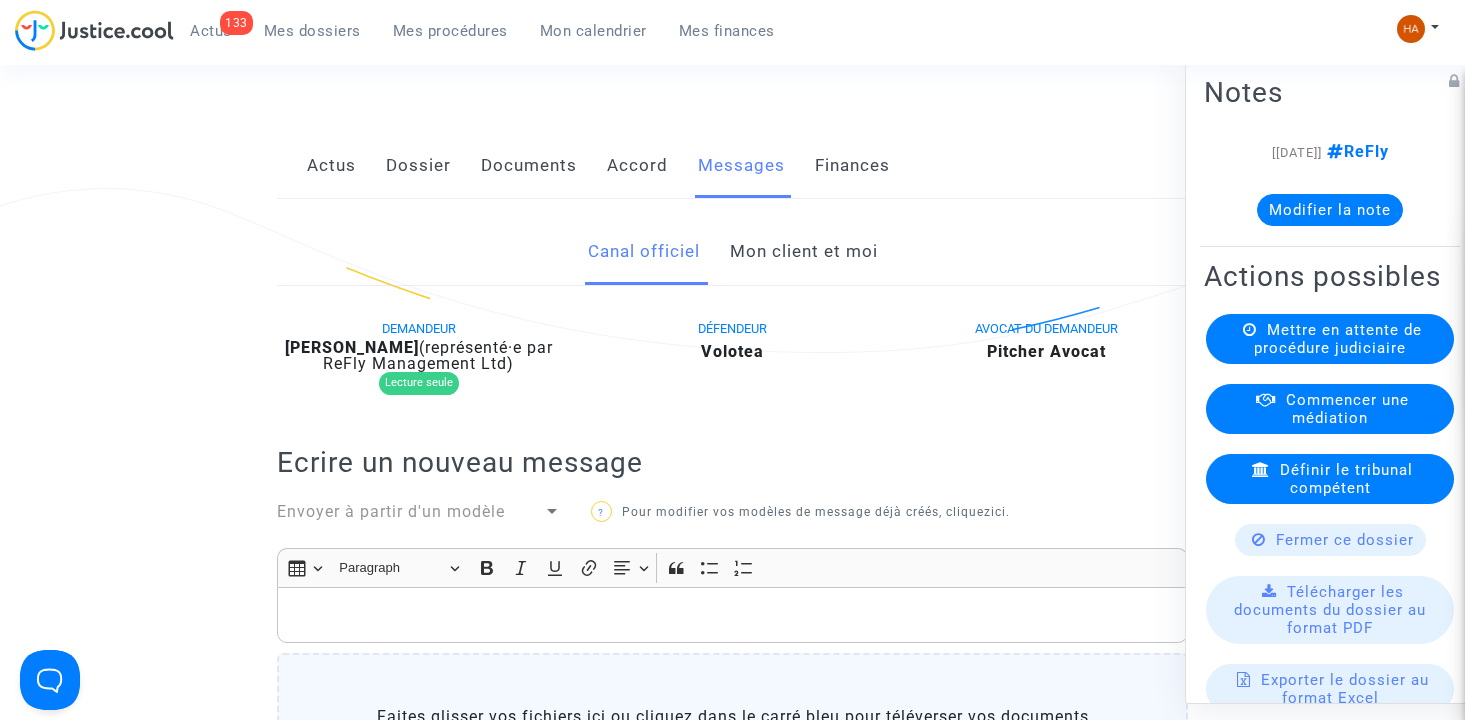 click on "Dossier" 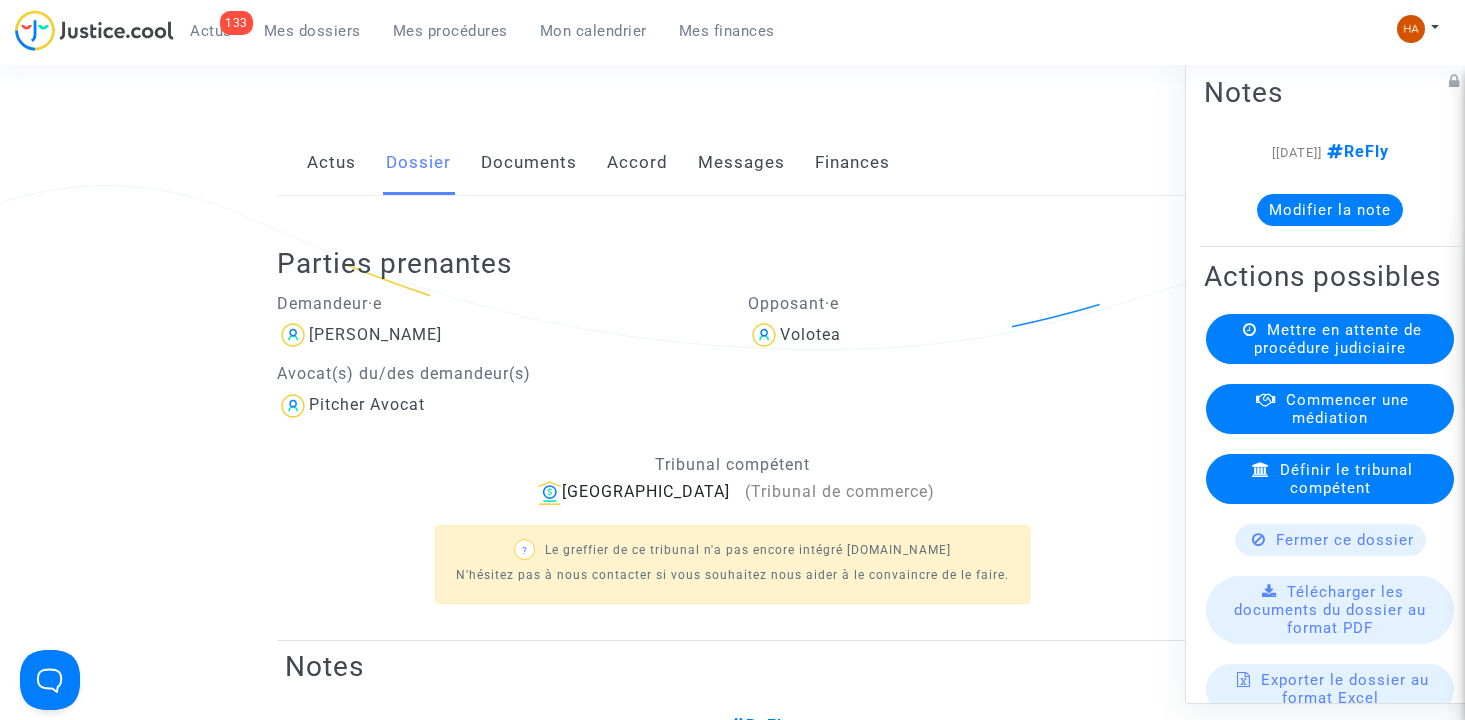 scroll, scrollTop: 300, scrollLeft: 0, axis: vertical 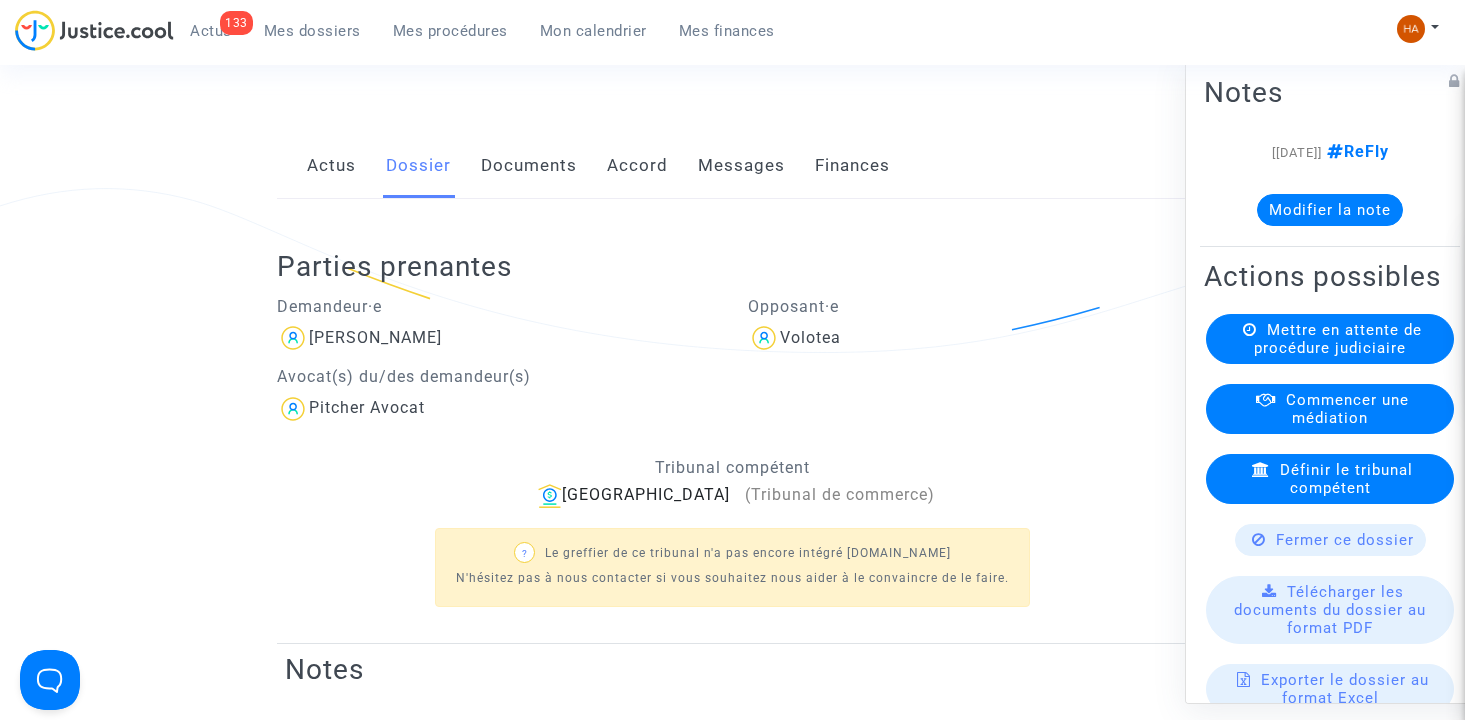 click on "Messages" 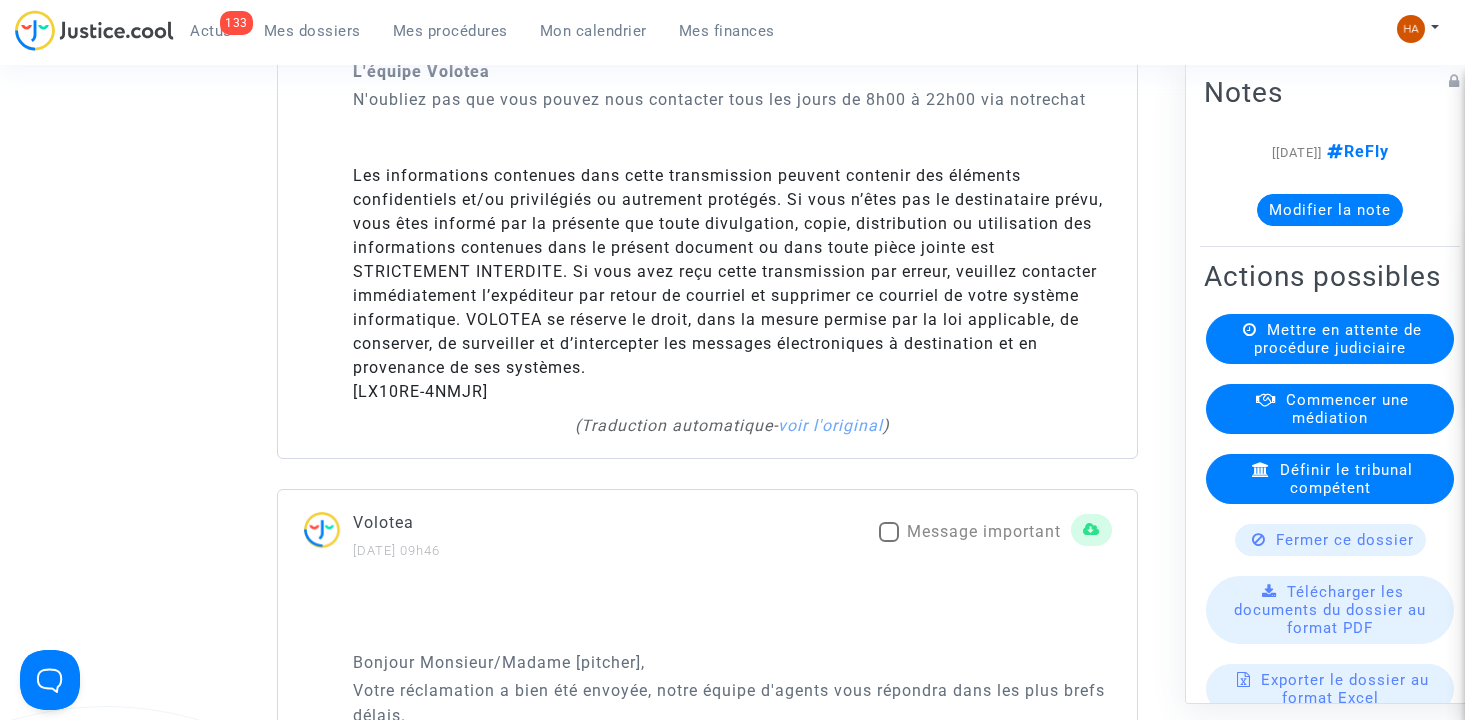 scroll, scrollTop: 6300, scrollLeft: 0, axis: vertical 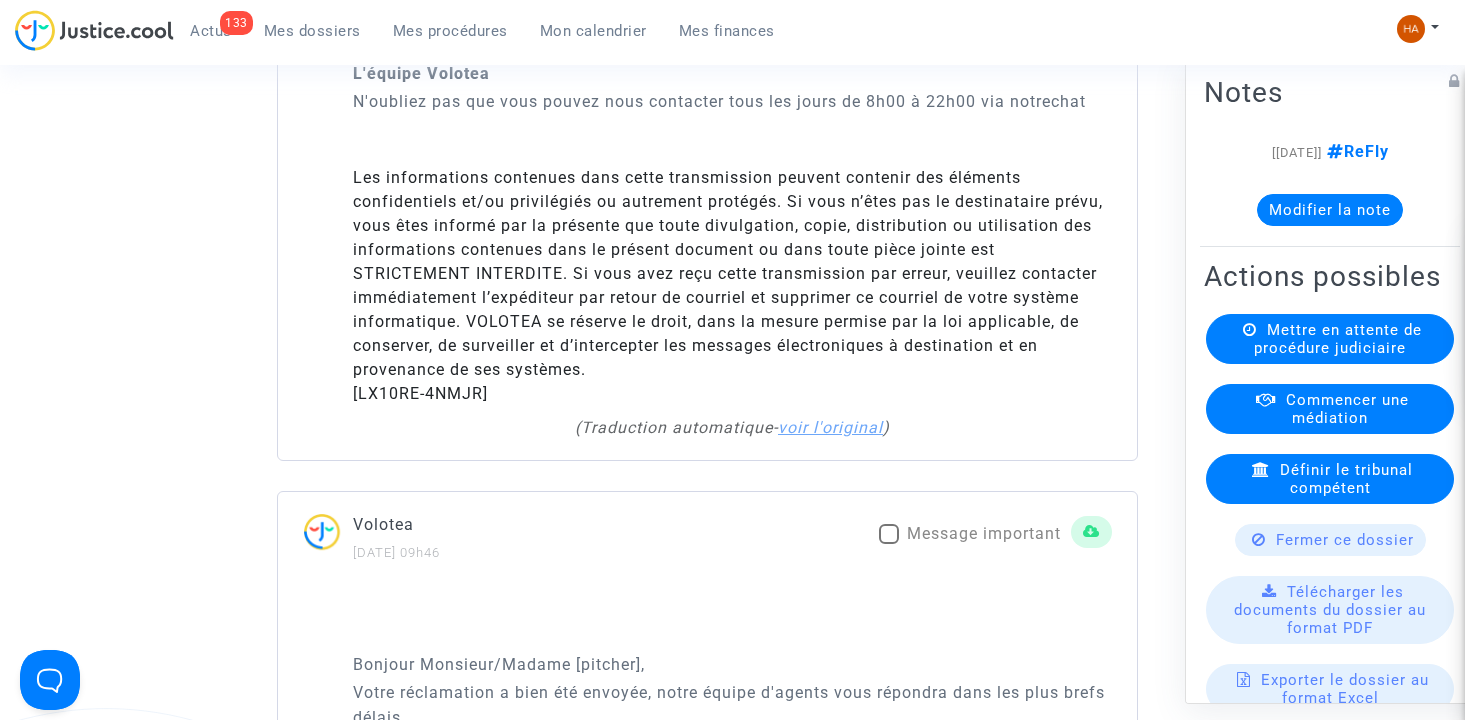 click on "voir l'original" 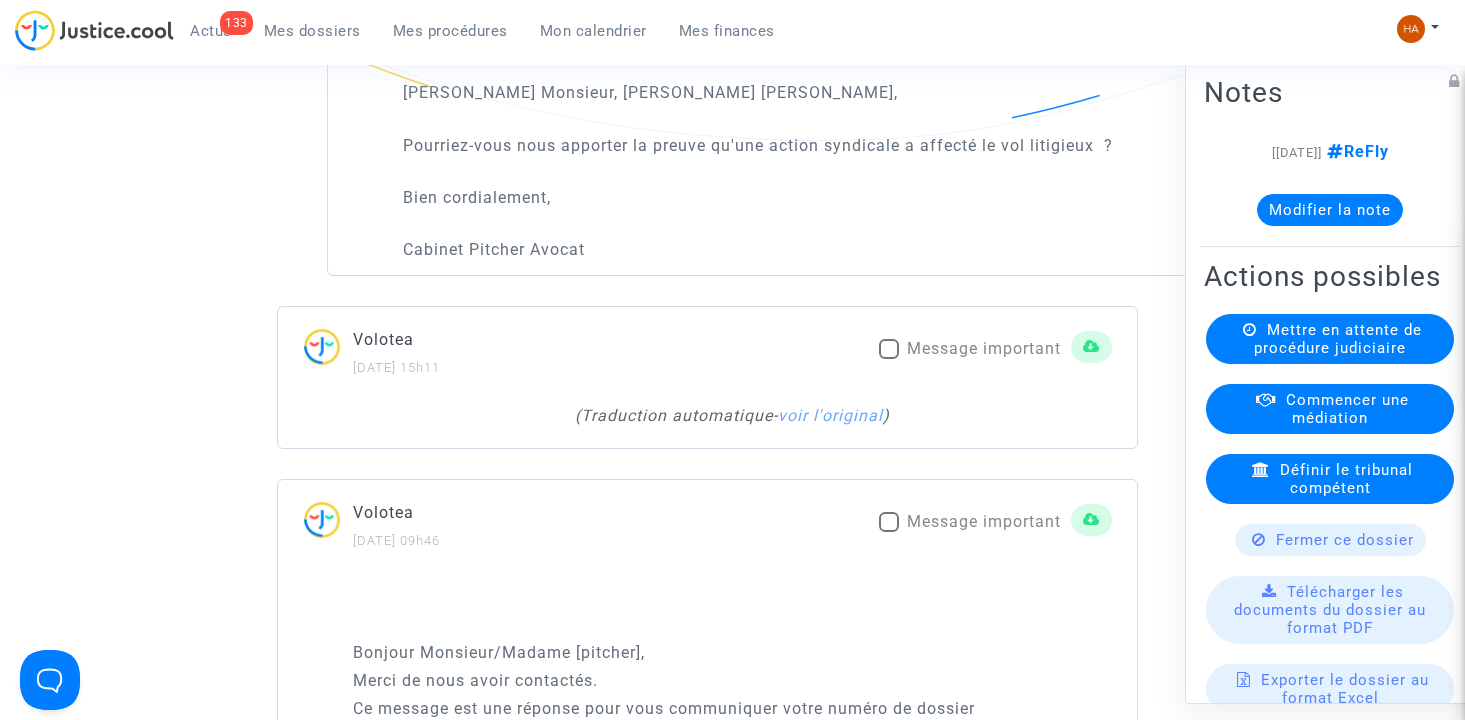 scroll, scrollTop: 5400, scrollLeft: 0, axis: vertical 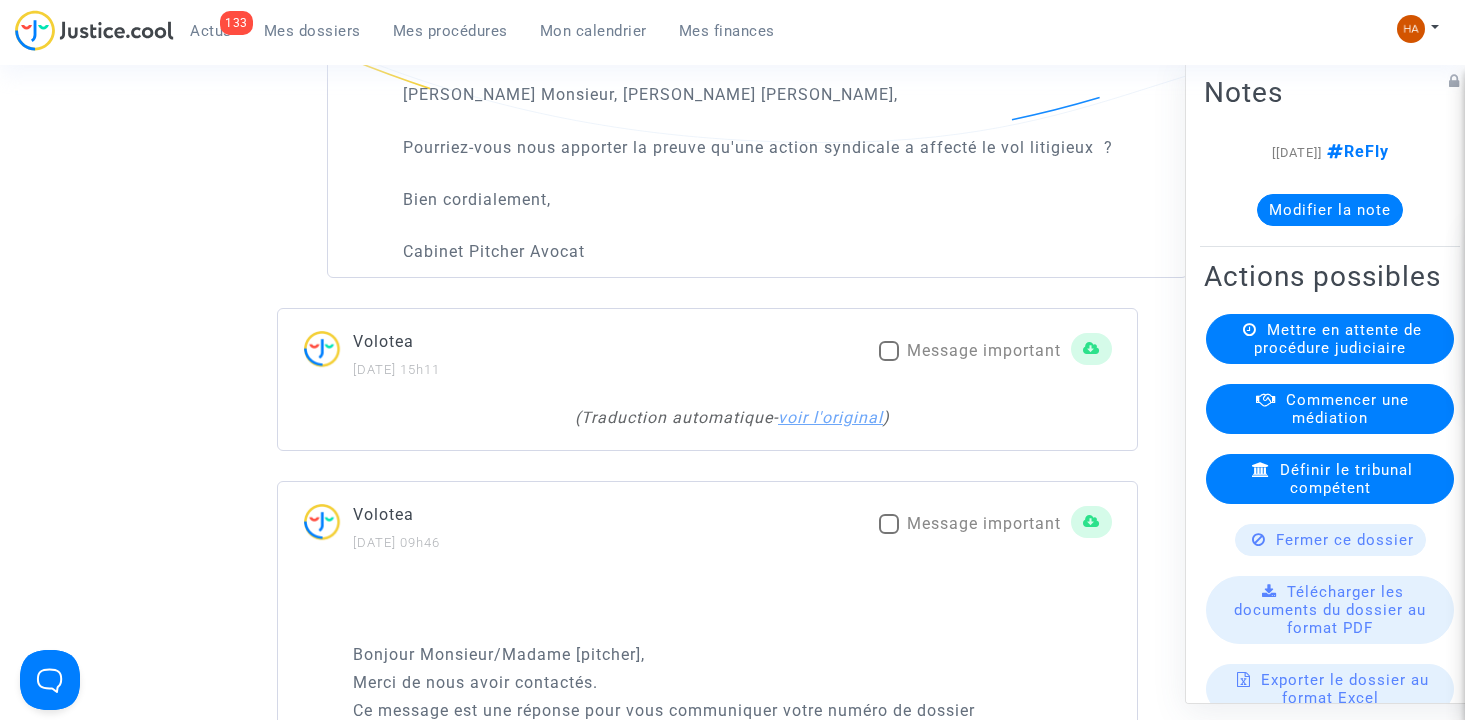 click on "voir l'original" 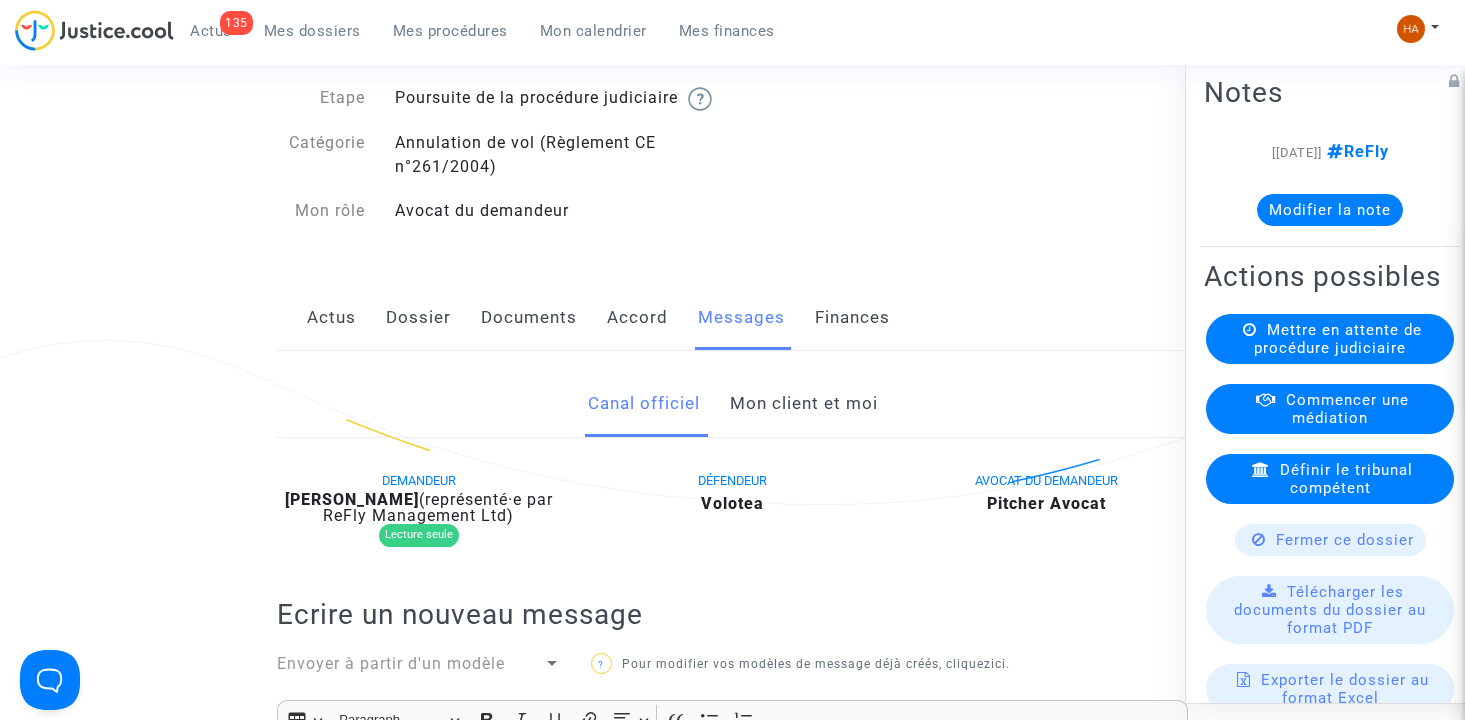 scroll, scrollTop: 100, scrollLeft: 0, axis: vertical 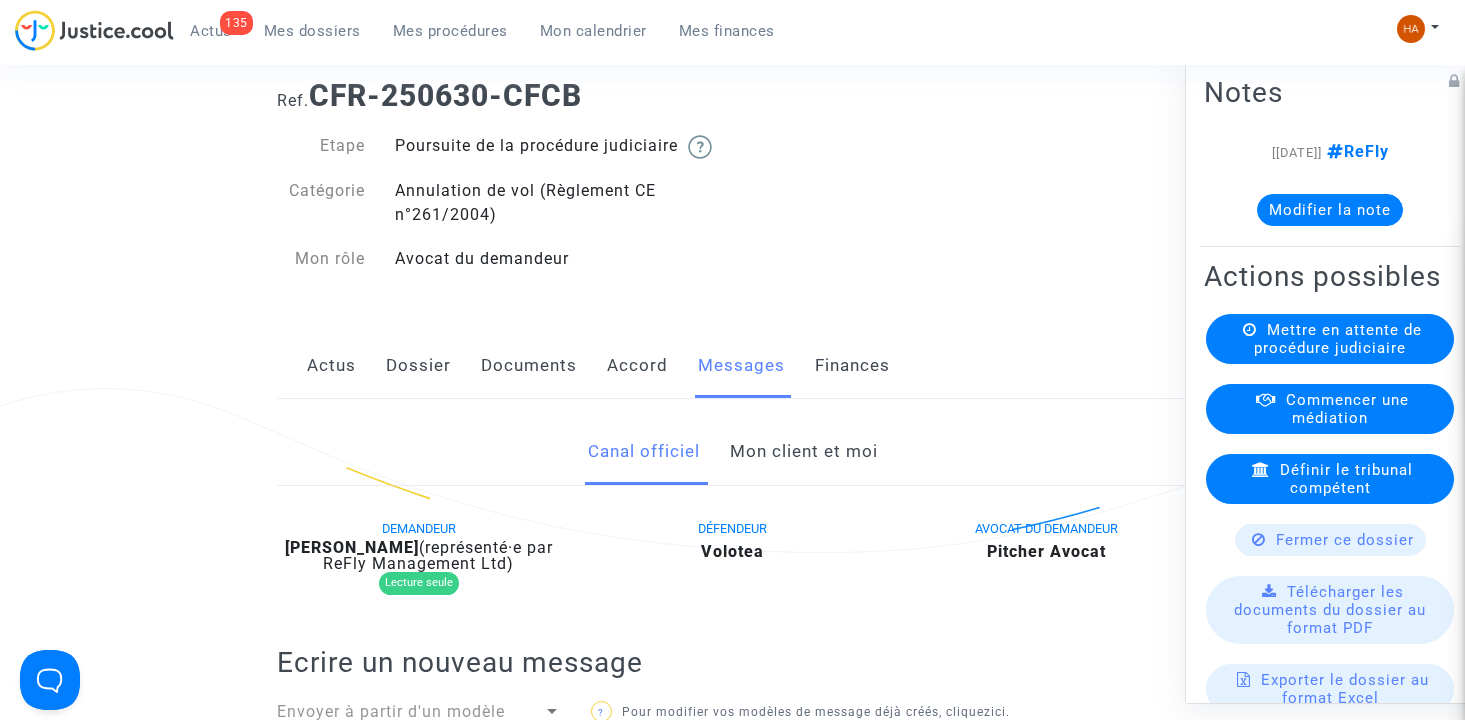 click on "Dossier" 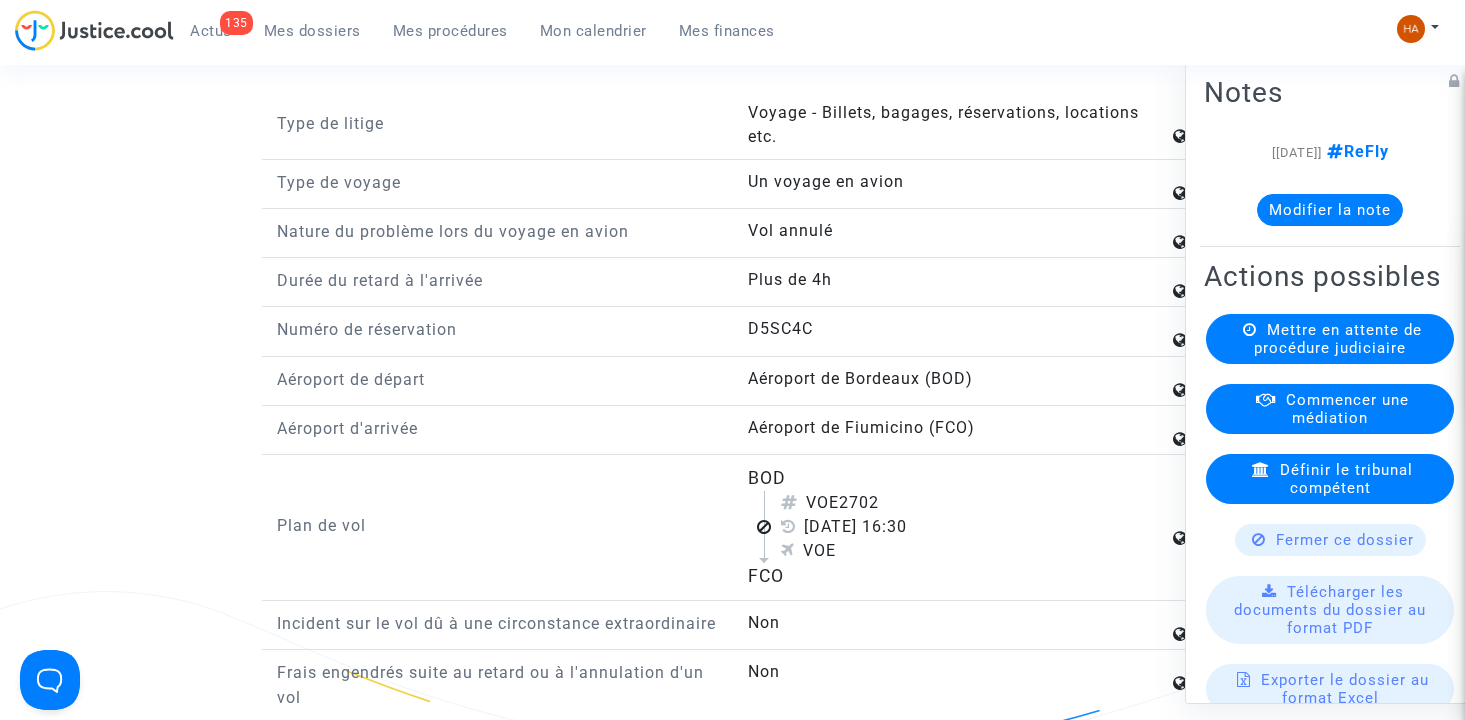scroll, scrollTop: 2400, scrollLeft: 0, axis: vertical 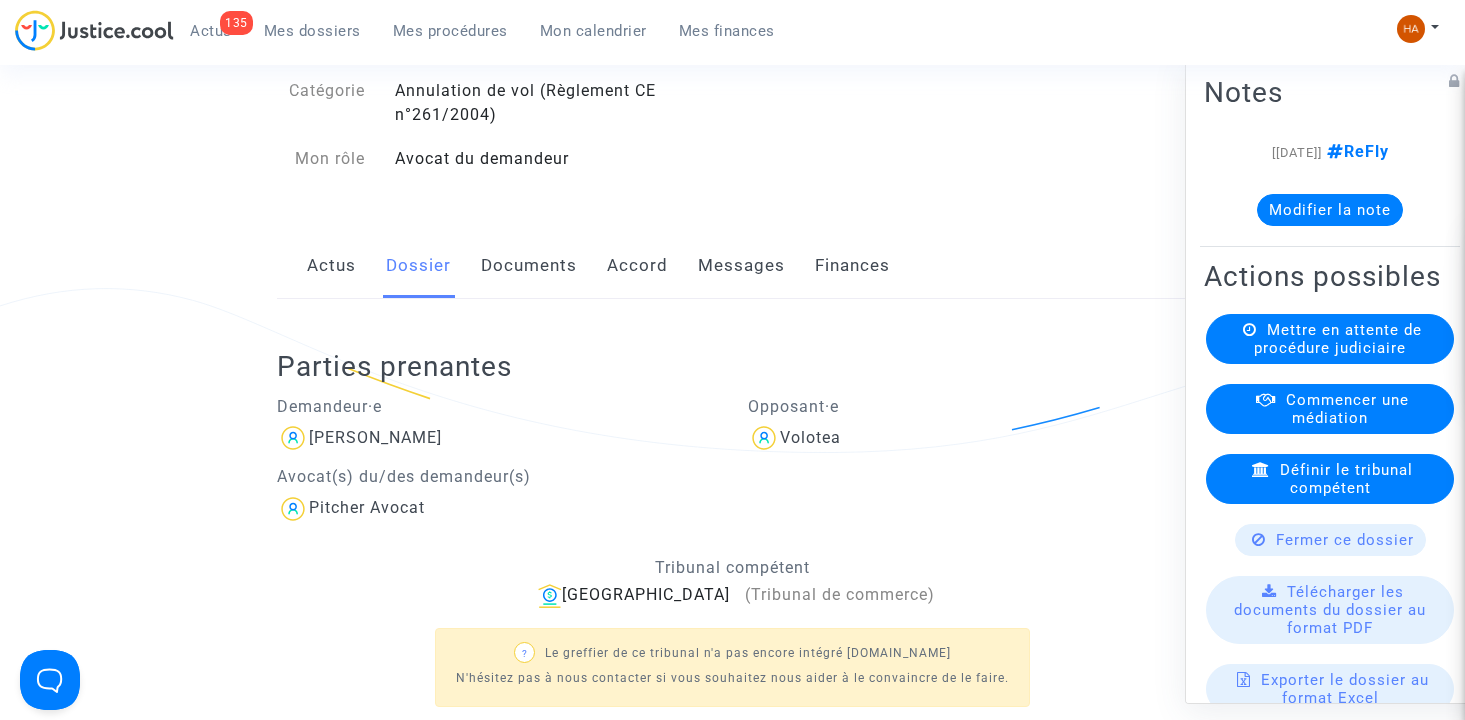 click on "Documents" 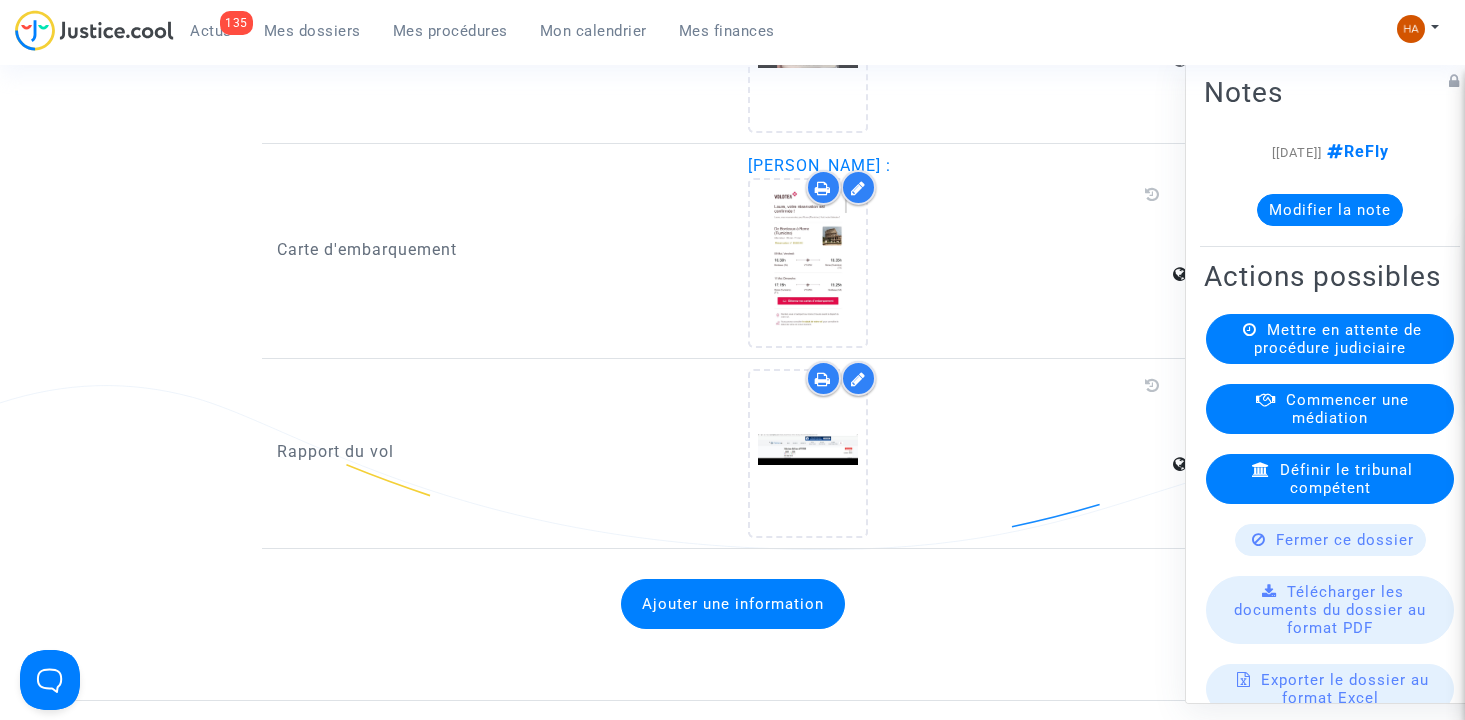scroll, scrollTop: 2600, scrollLeft: 0, axis: vertical 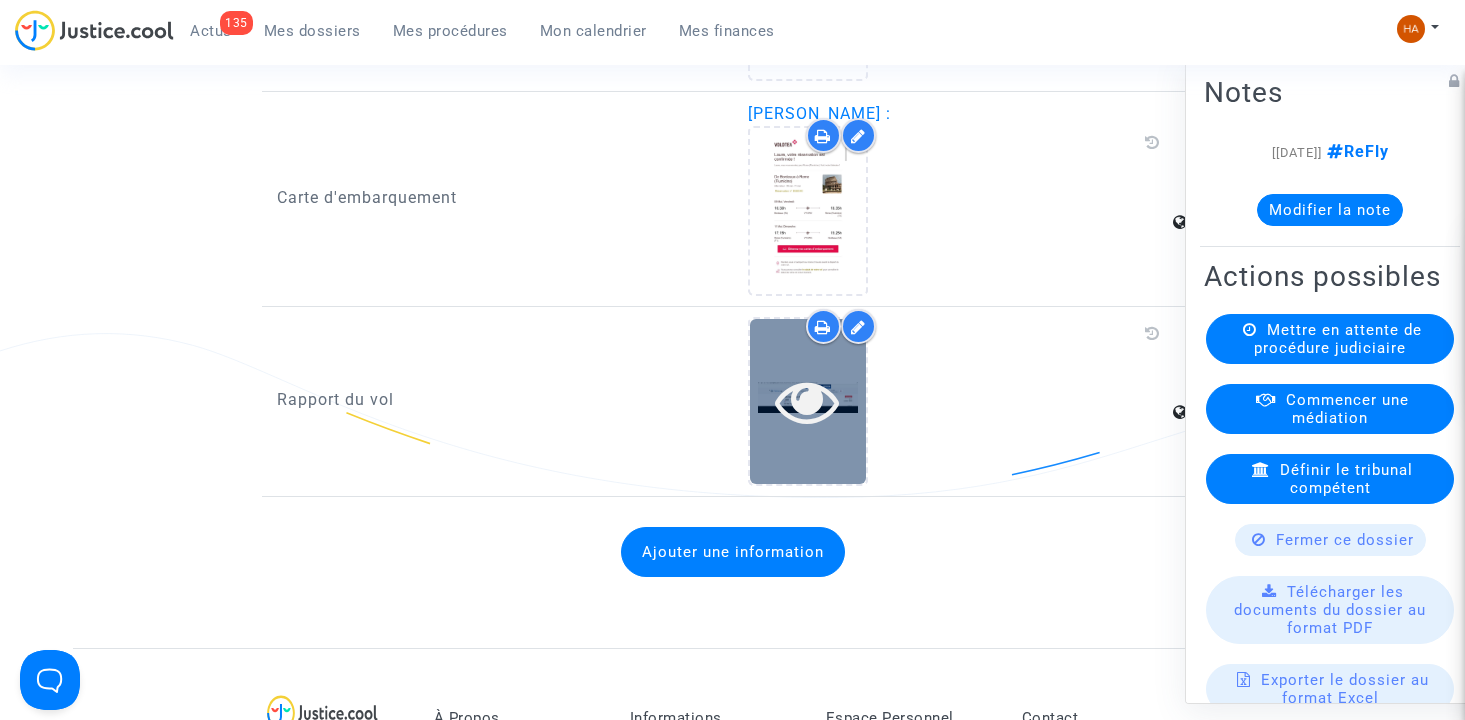 click at bounding box center [808, 401] 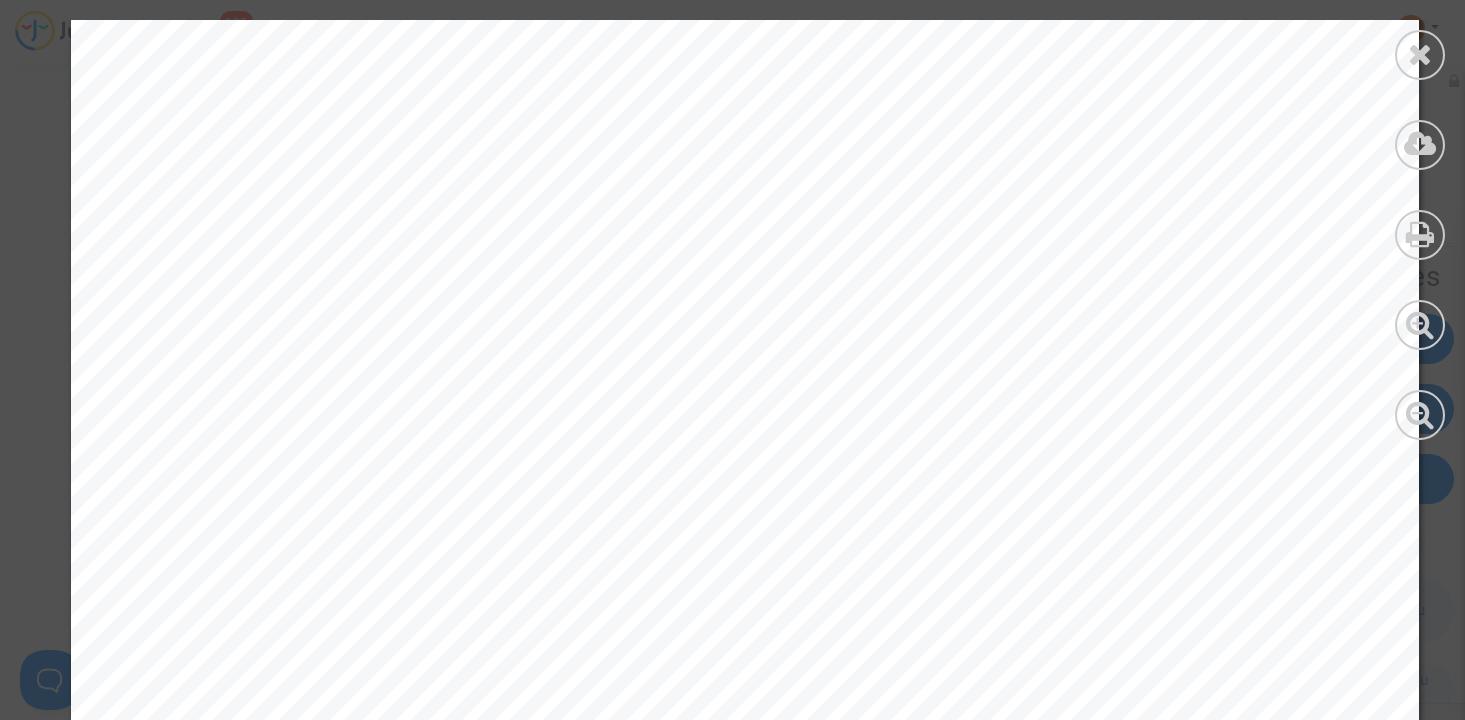 scroll, scrollTop: 2000, scrollLeft: 0, axis: vertical 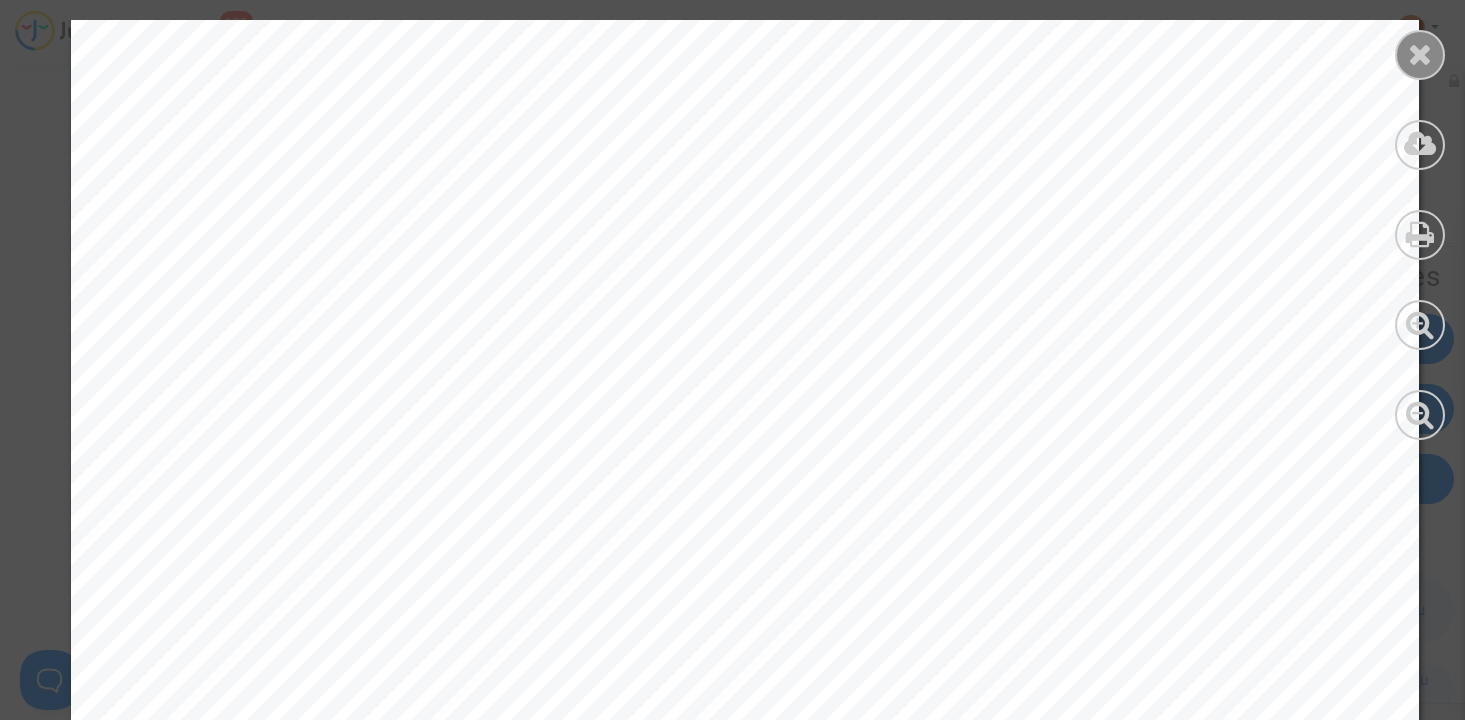 click at bounding box center (1420, 54) 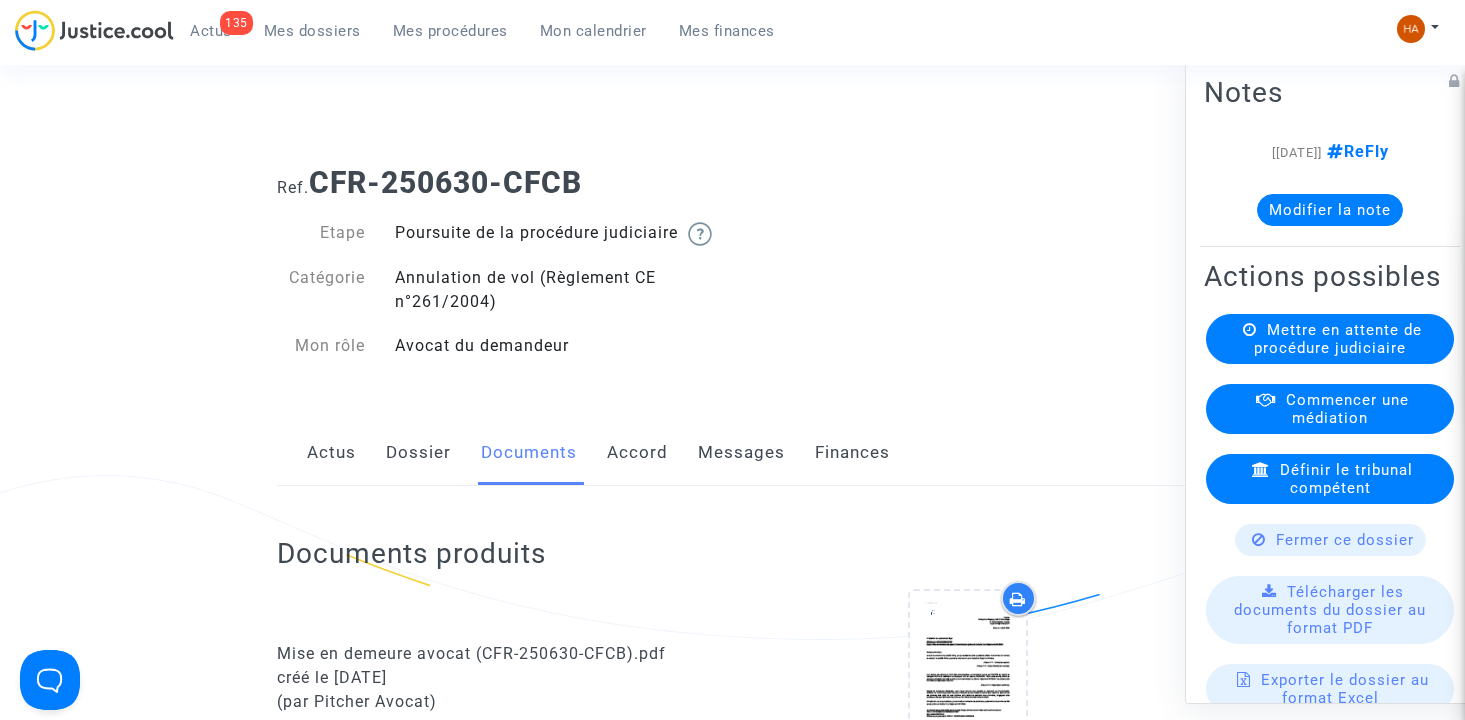 scroll, scrollTop: 0, scrollLeft: 0, axis: both 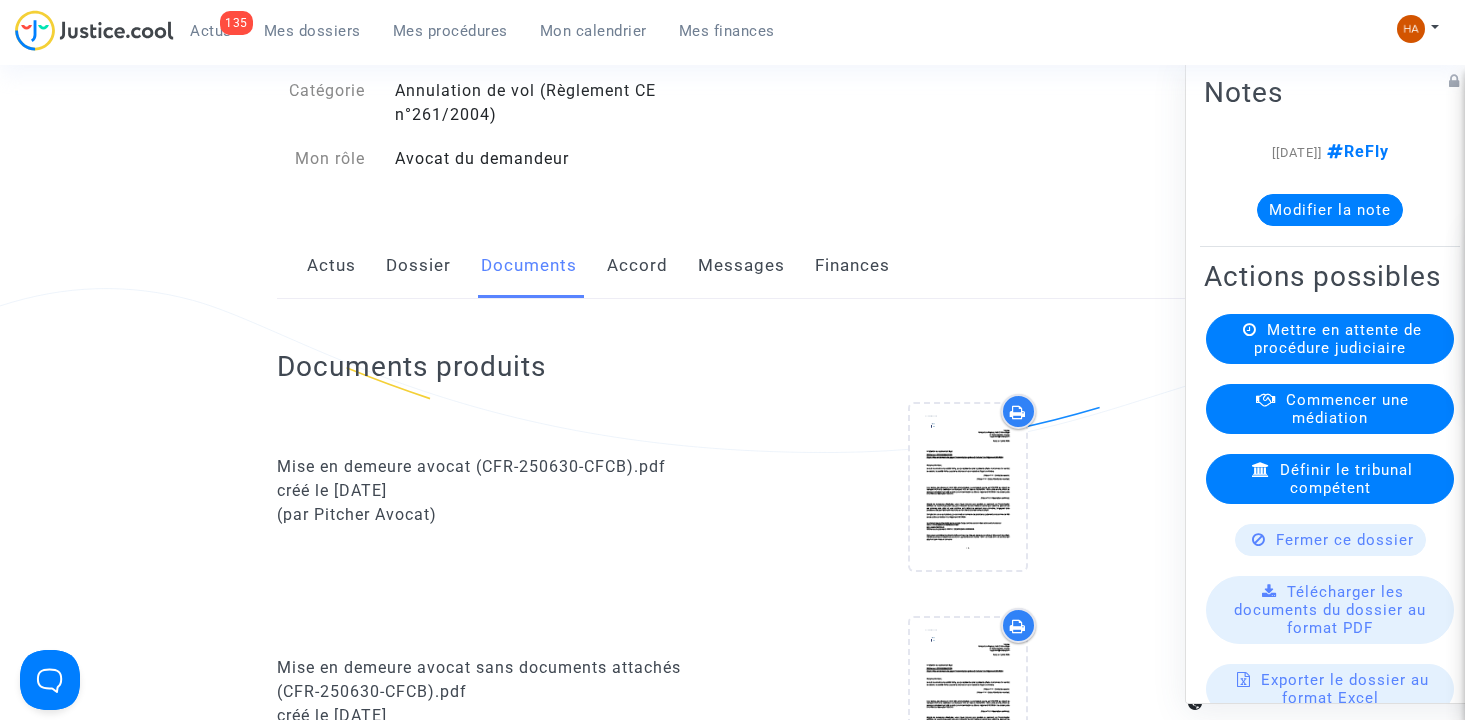 click on "Dossier" 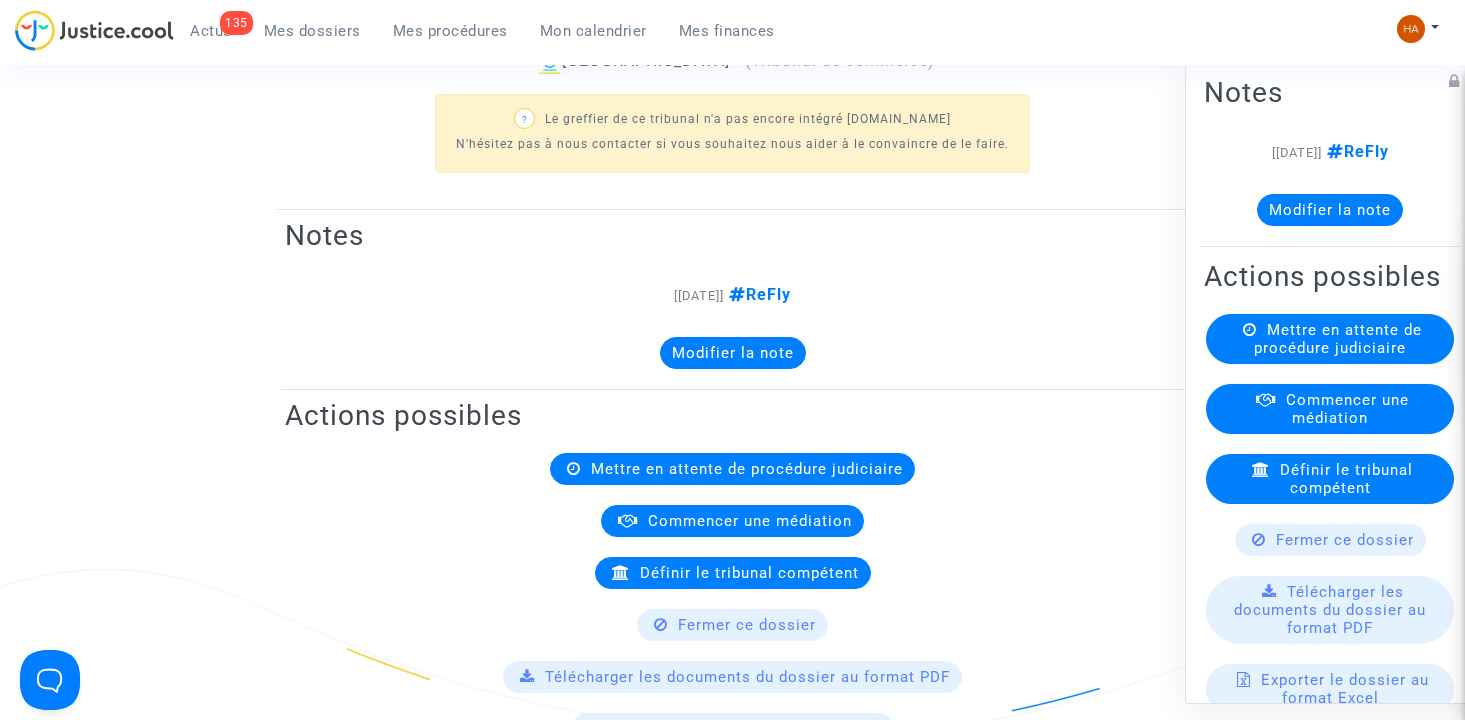 scroll, scrollTop: 235, scrollLeft: 0, axis: vertical 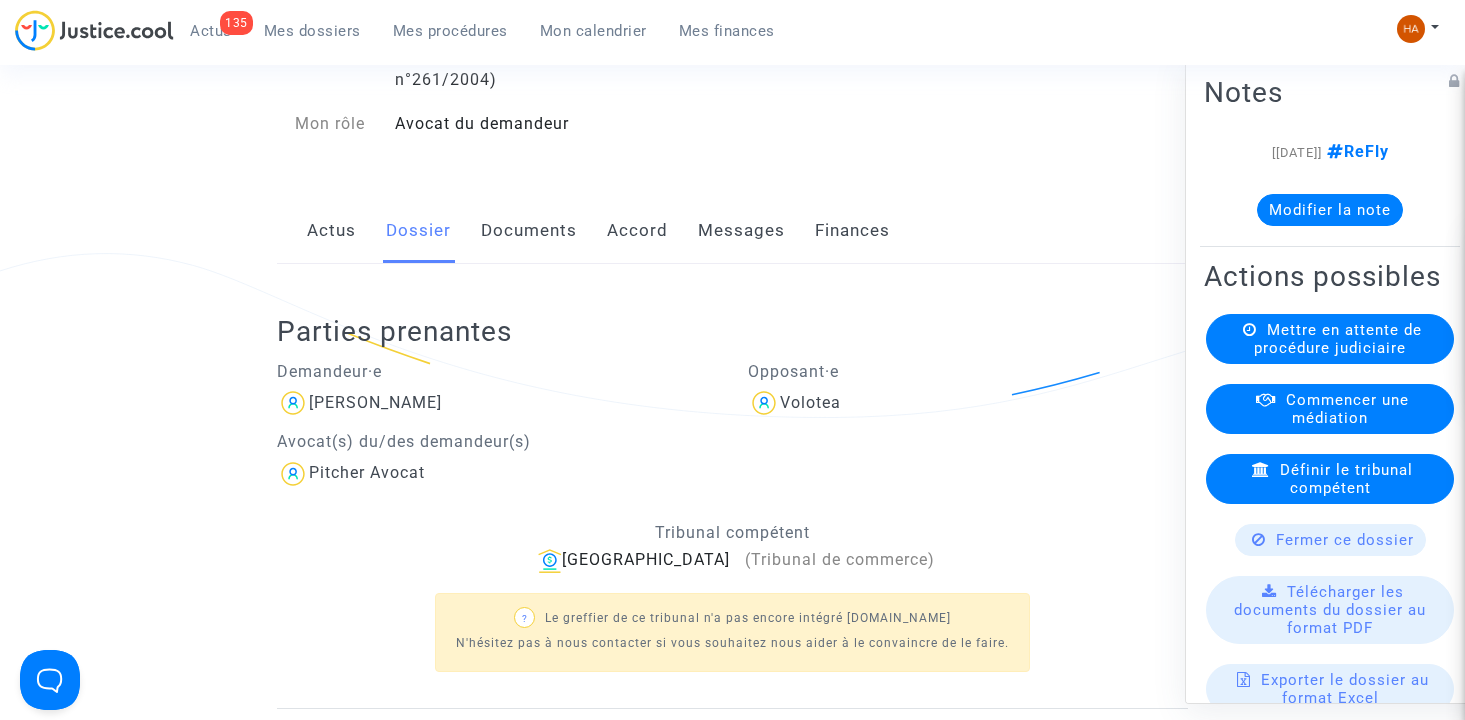 click on "Documents" 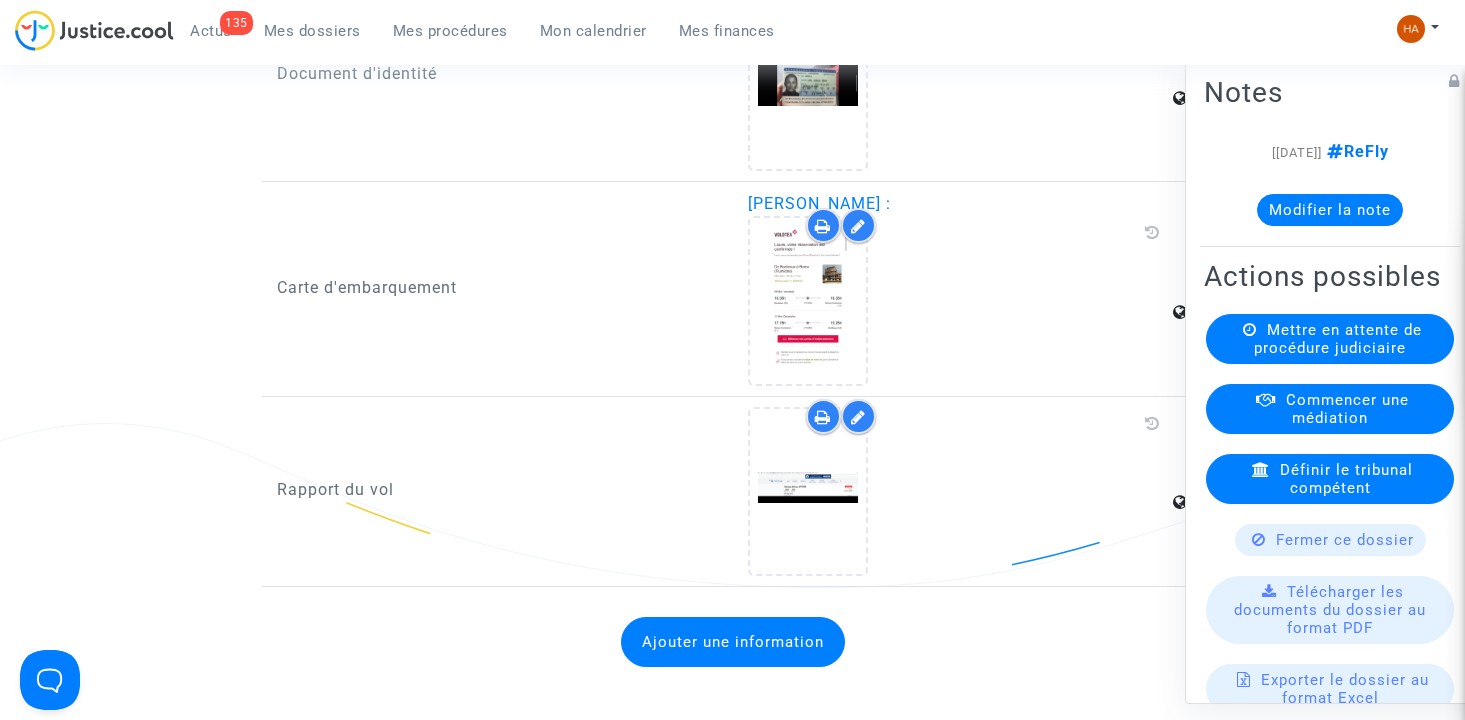scroll, scrollTop: 2495, scrollLeft: 0, axis: vertical 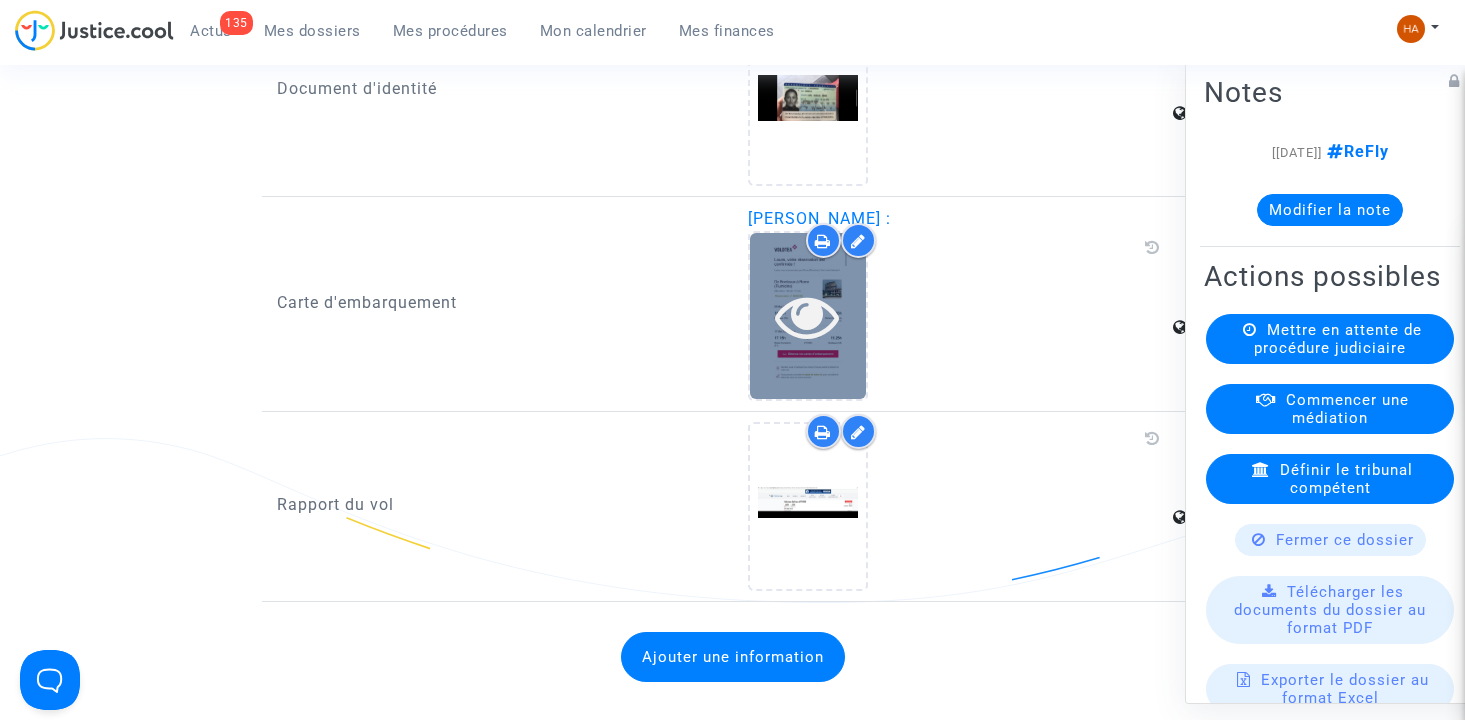 click at bounding box center [807, 316] 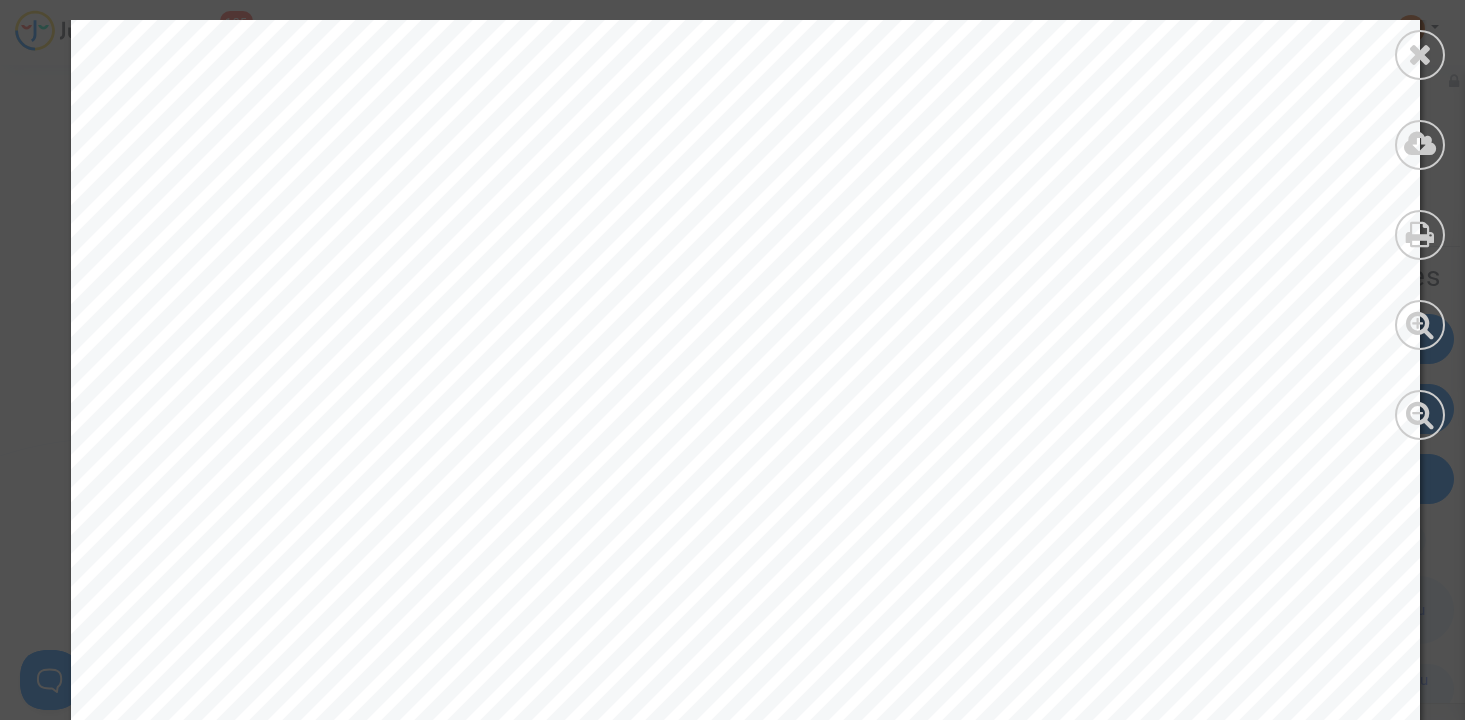 scroll, scrollTop: 700, scrollLeft: 0, axis: vertical 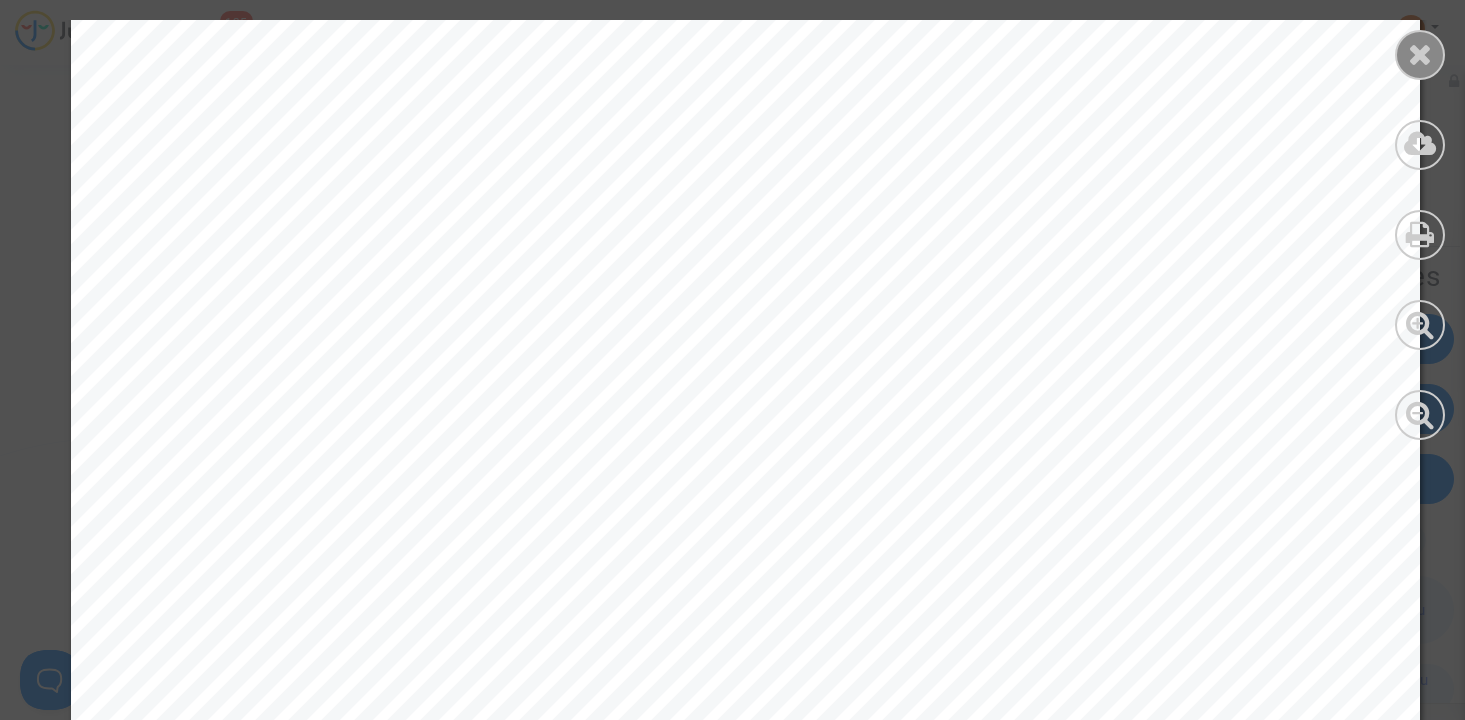 click at bounding box center (1420, 54) 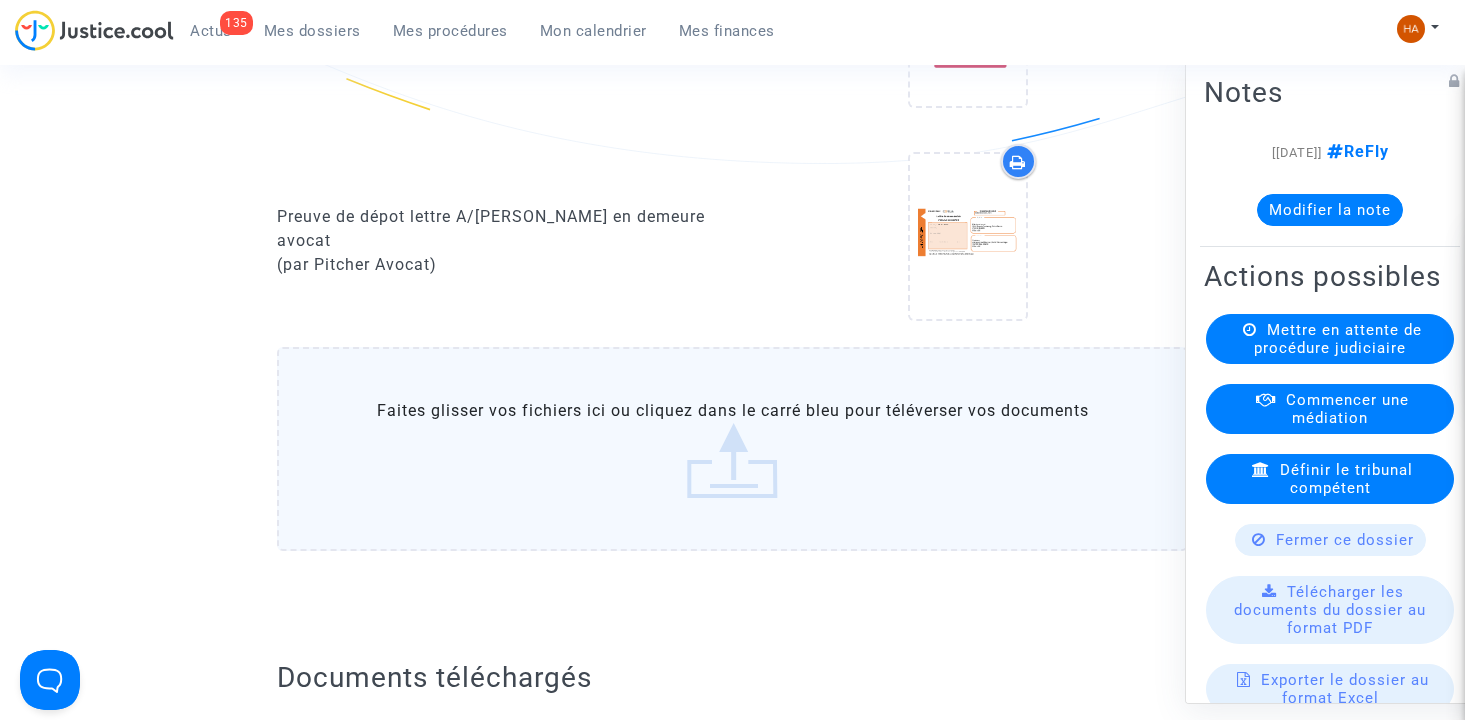 scroll, scrollTop: 1307, scrollLeft: 0, axis: vertical 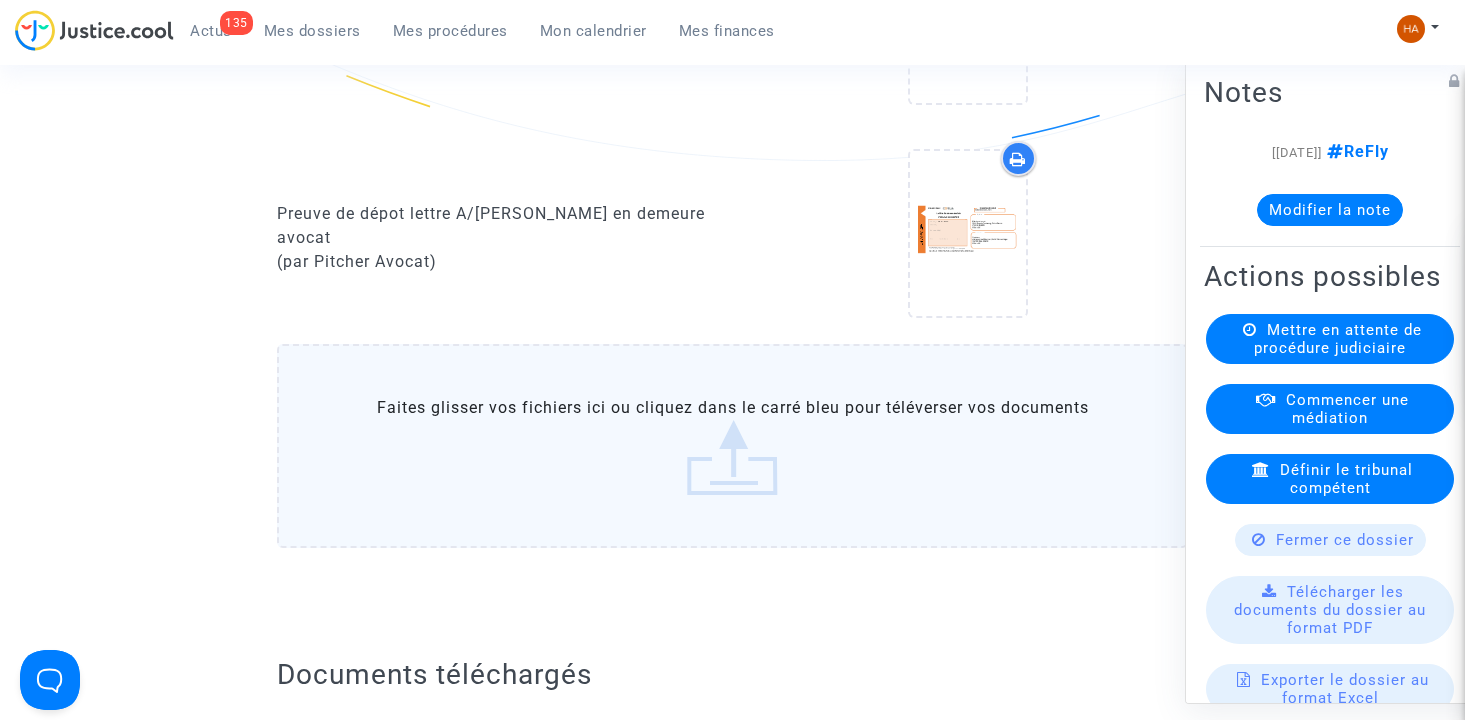 click on "Faites glisser vos fichiers ici ou cliquez dans le carré bleu pour téléverser vos documents" 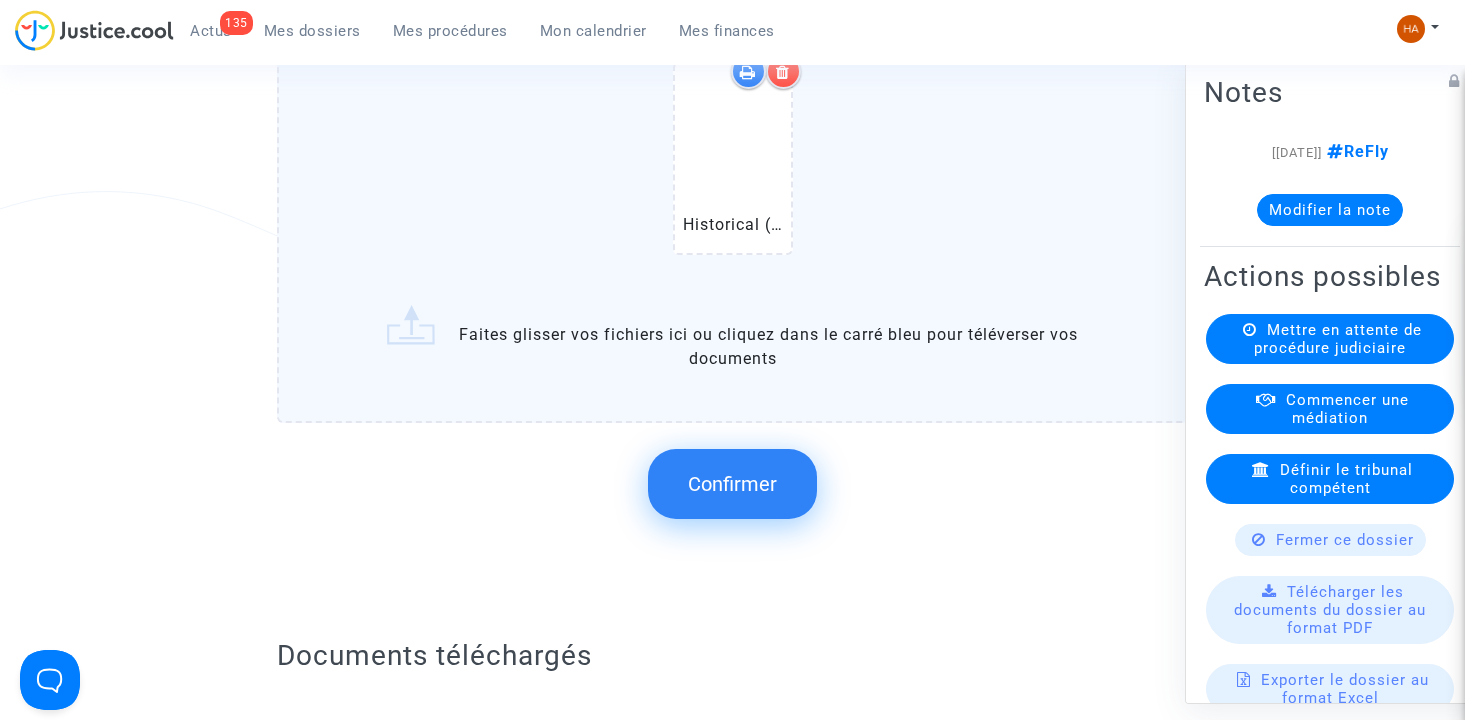 scroll, scrollTop: 1928, scrollLeft: 0, axis: vertical 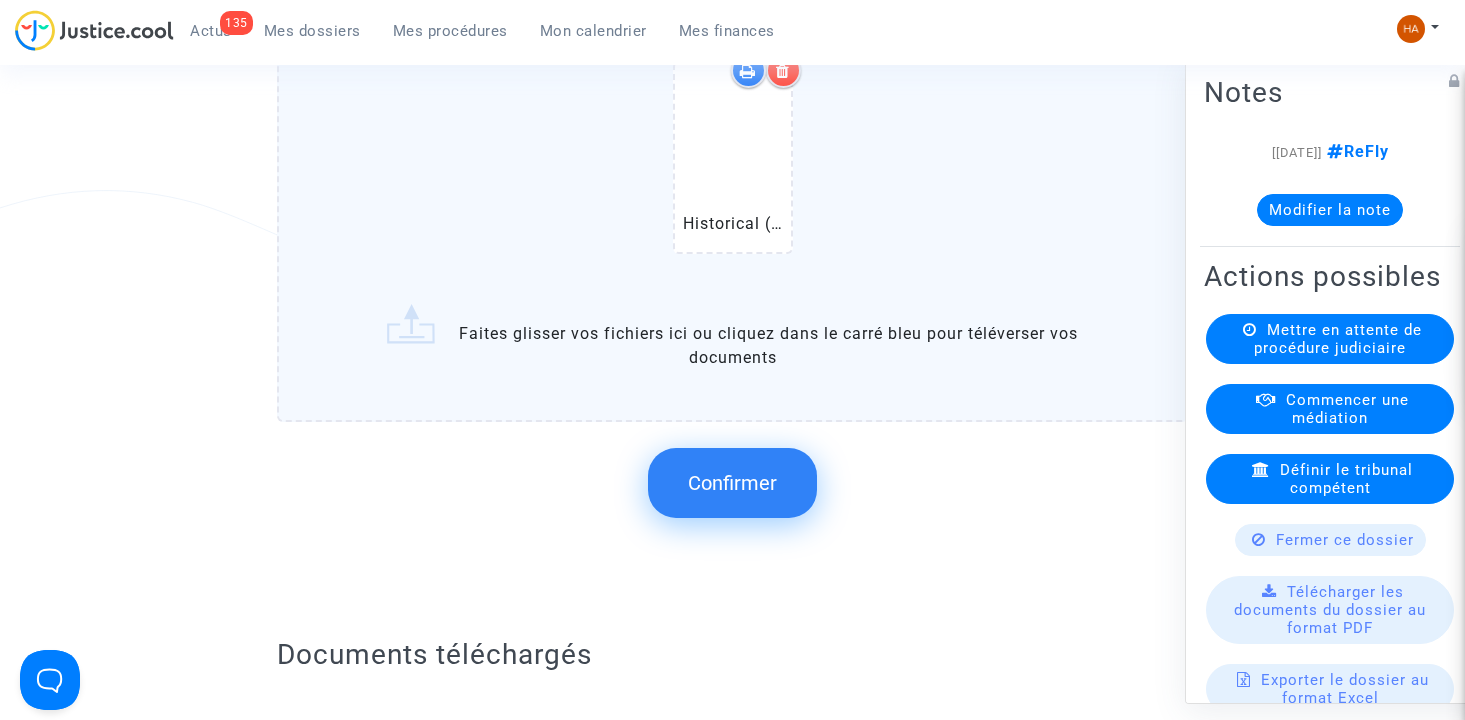 click on "Confirmer" 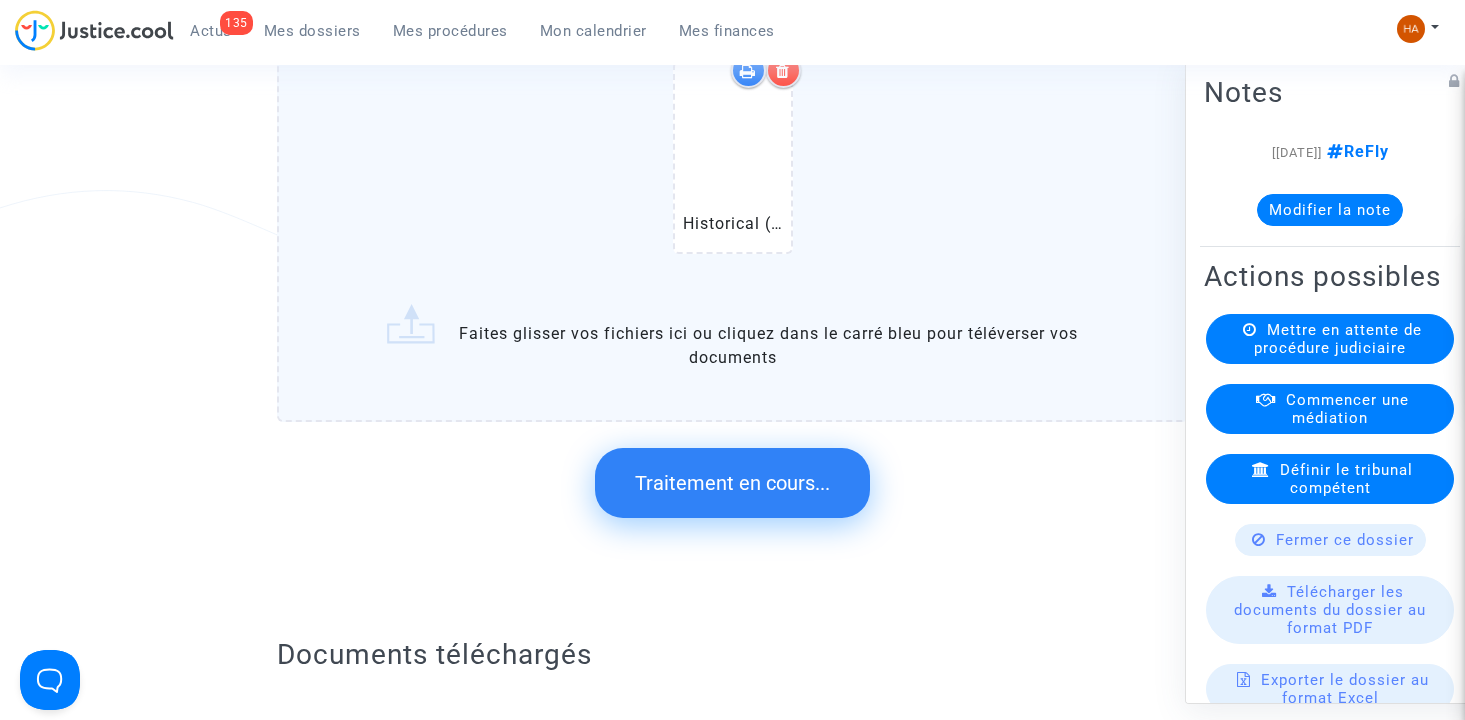 scroll, scrollTop: 0, scrollLeft: 0, axis: both 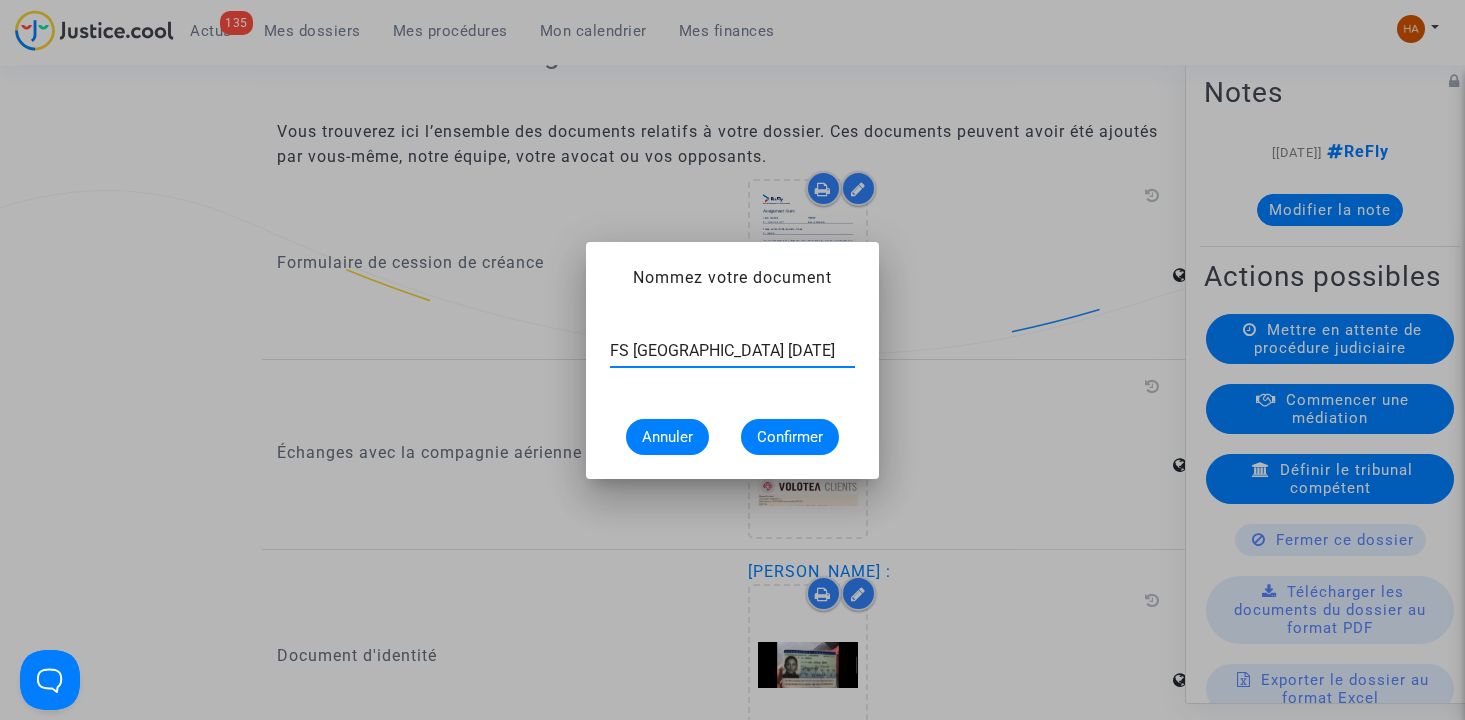 type on "FS aéroport de Bordeaux 9 mai 2025" 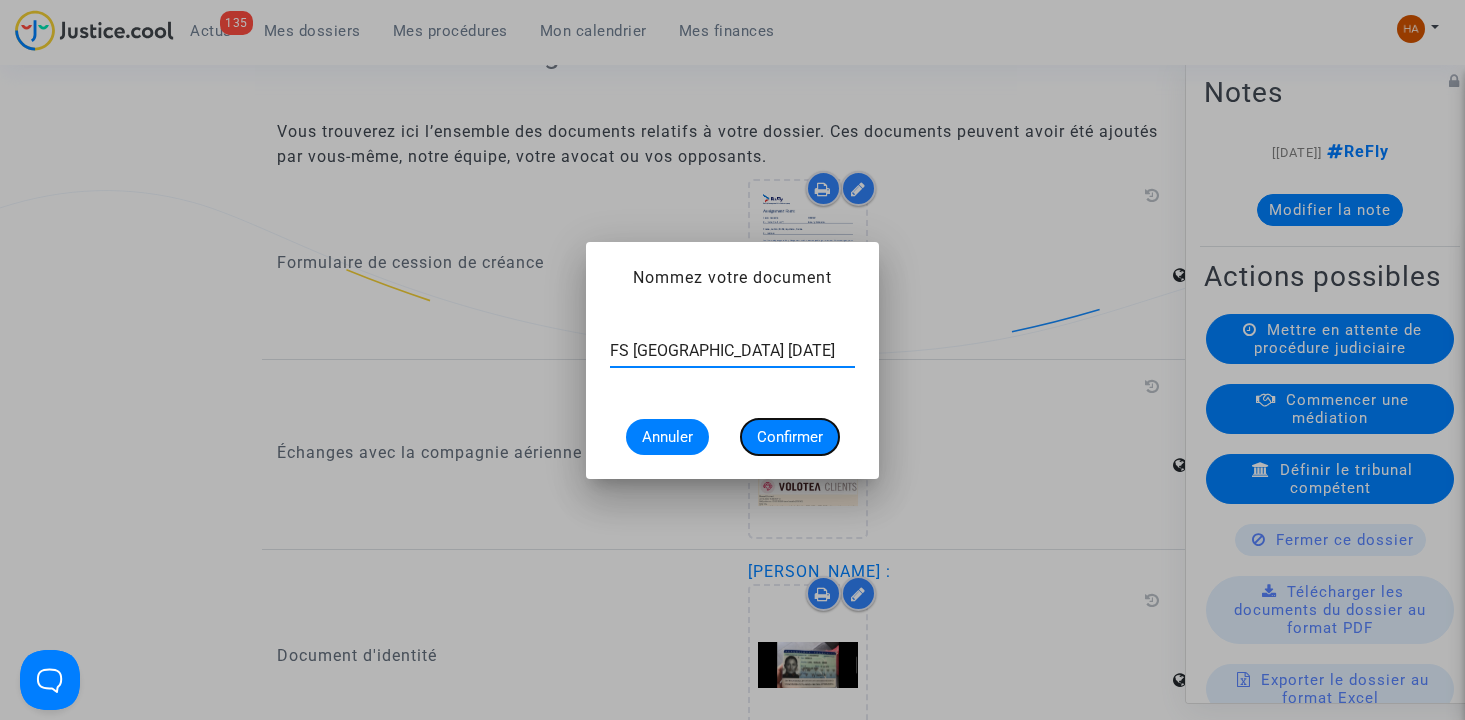 click on "Confirmer" at bounding box center [790, 437] 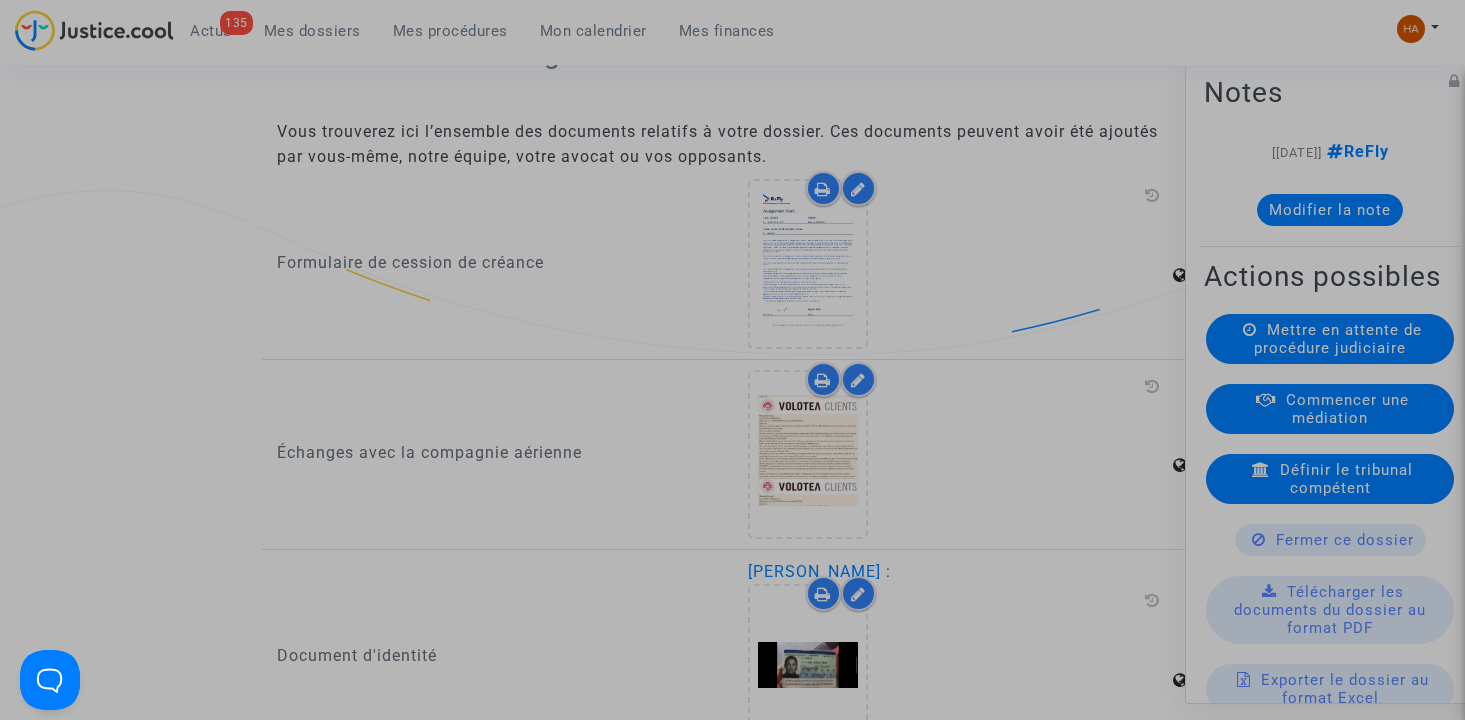 scroll, scrollTop: 0, scrollLeft: 0, axis: both 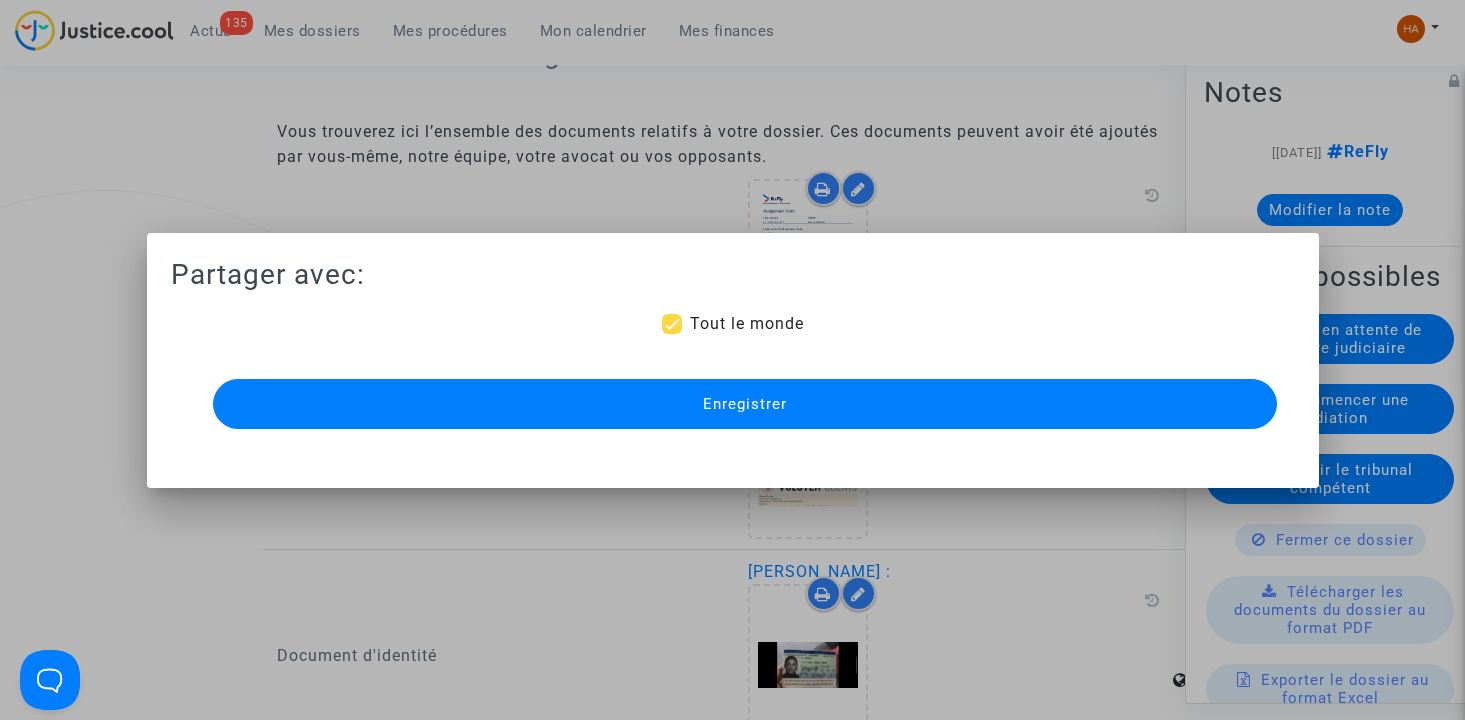 click on "Enregistrer" at bounding box center [745, 404] 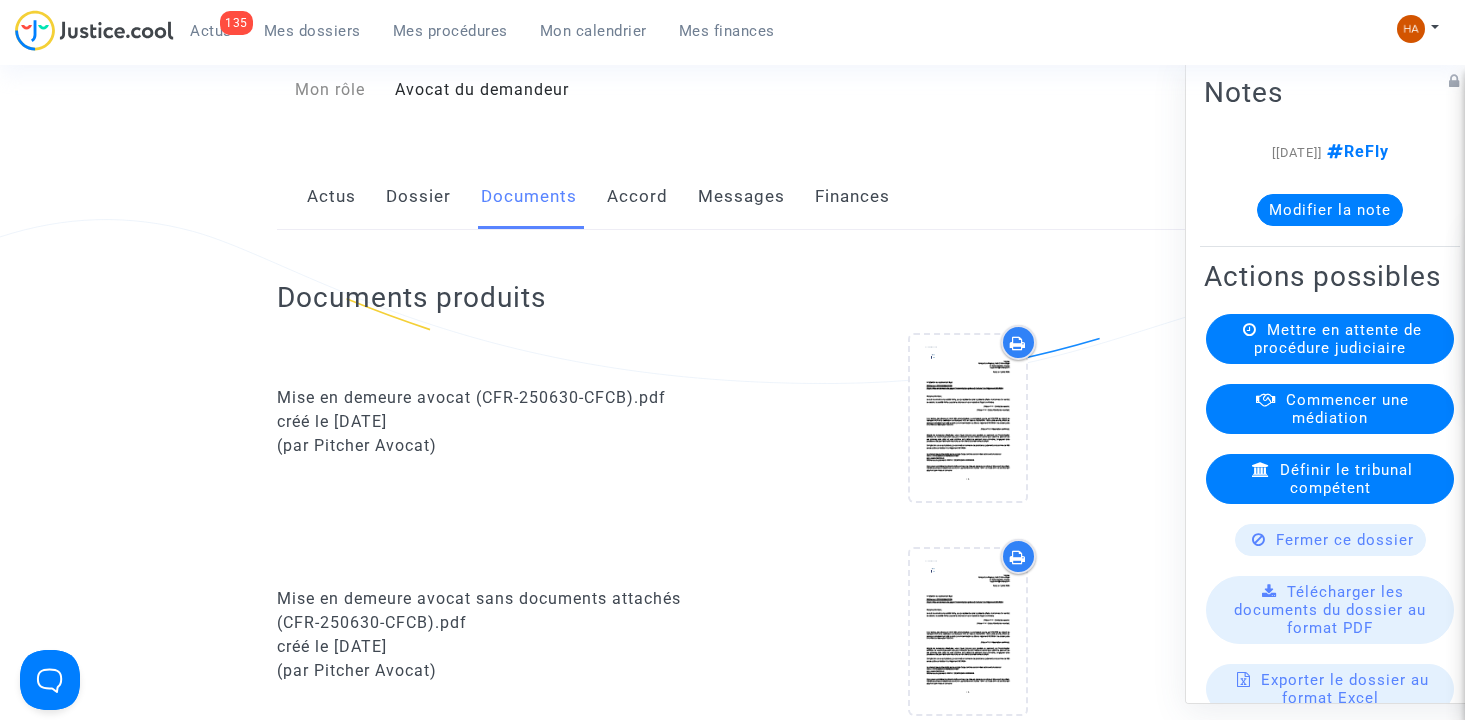 scroll, scrollTop: 0, scrollLeft: 0, axis: both 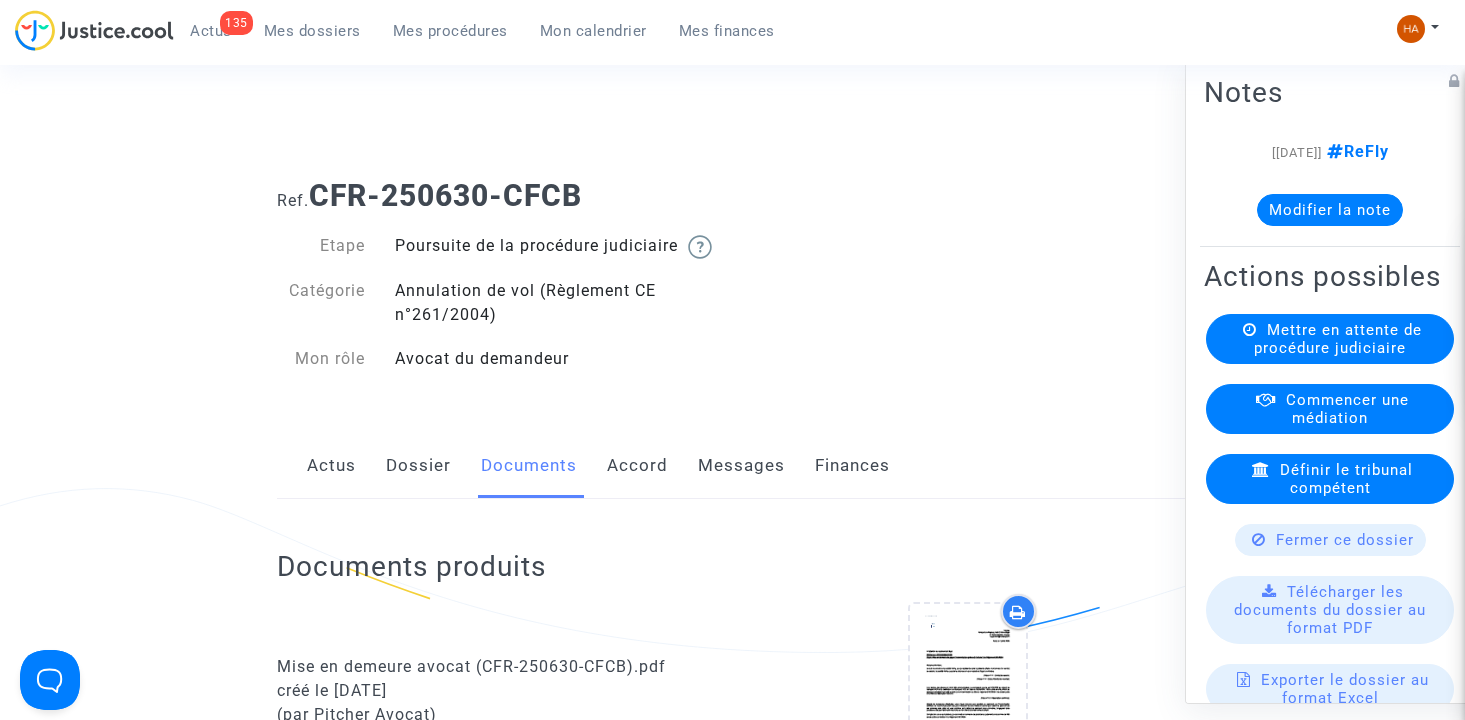 click on "Dossier" 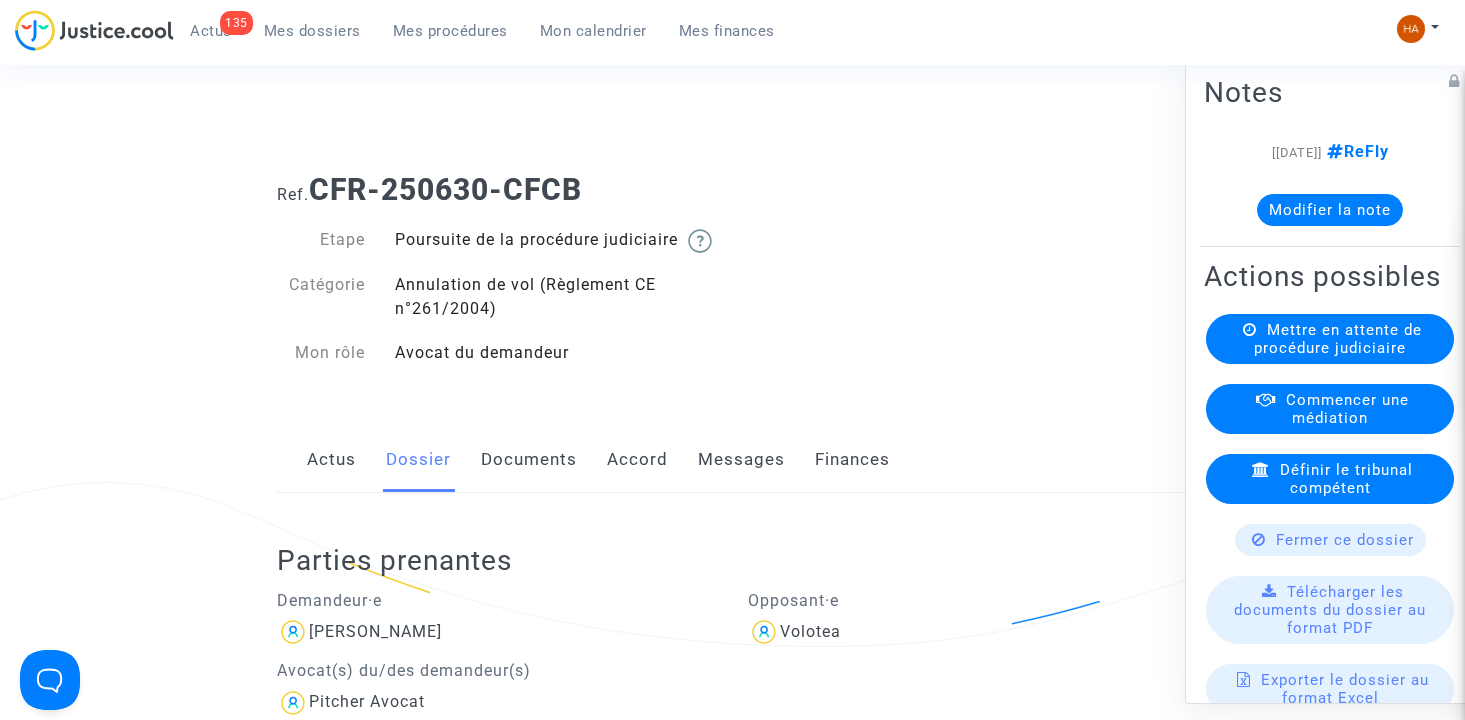 scroll, scrollTop: 0, scrollLeft: 0, axis: both 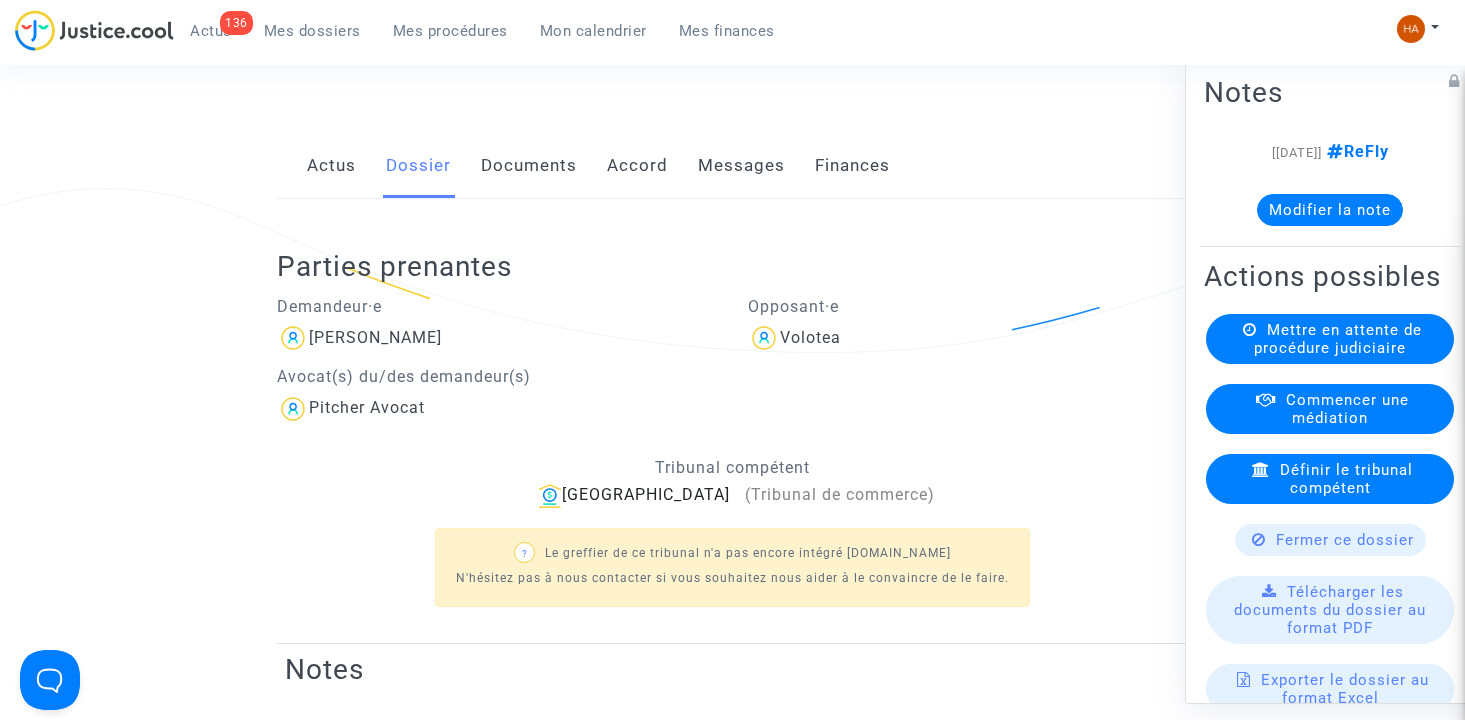 click on "Documents" 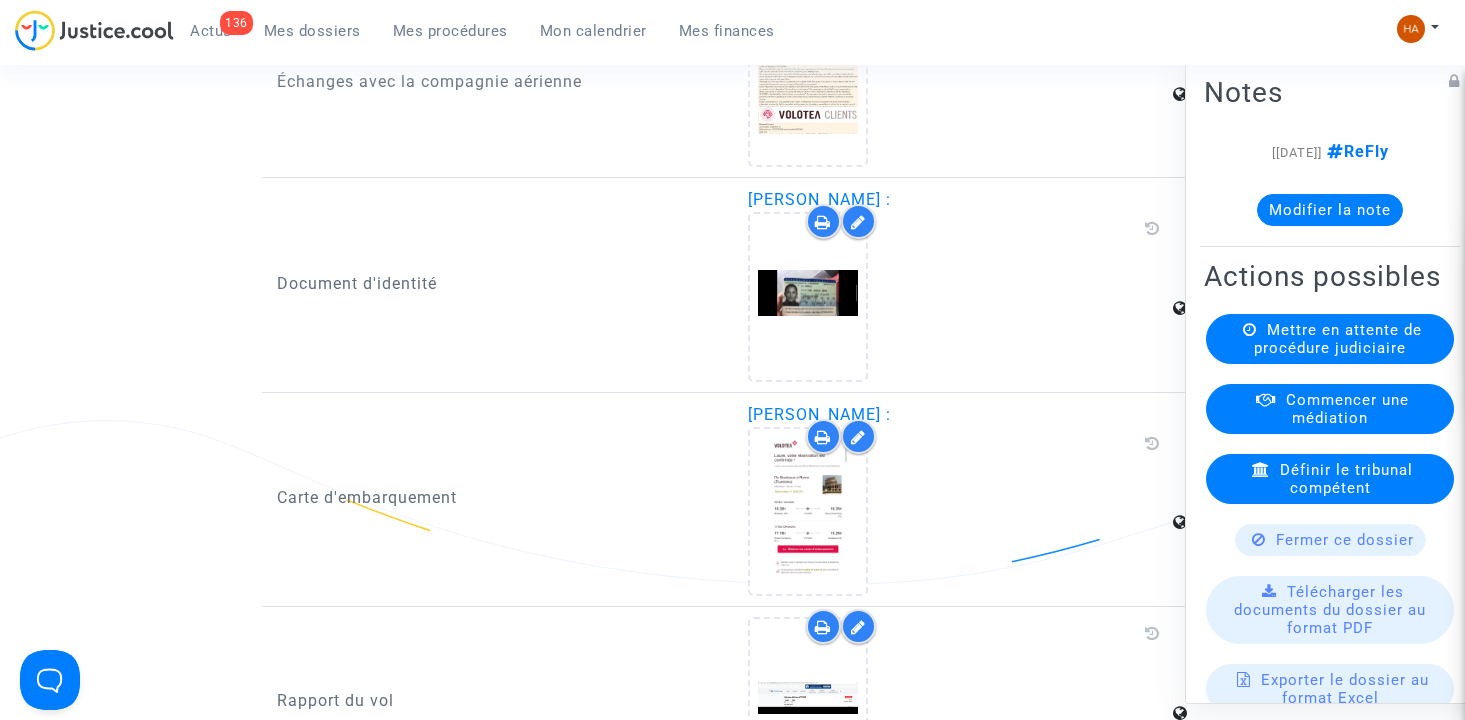 scroll, scrollTop: 2700, scrollLeft: 0, axis: vertical 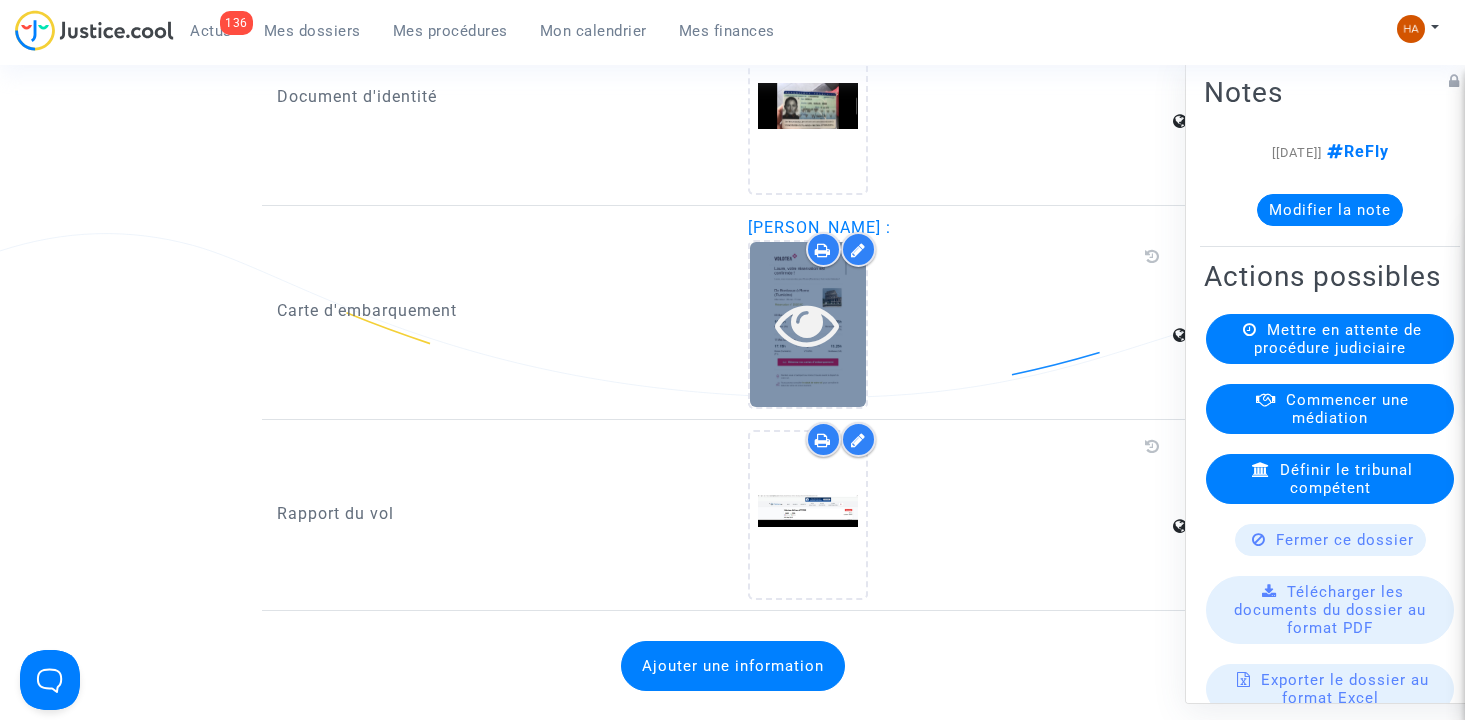 click at bounding box center (807, 324) 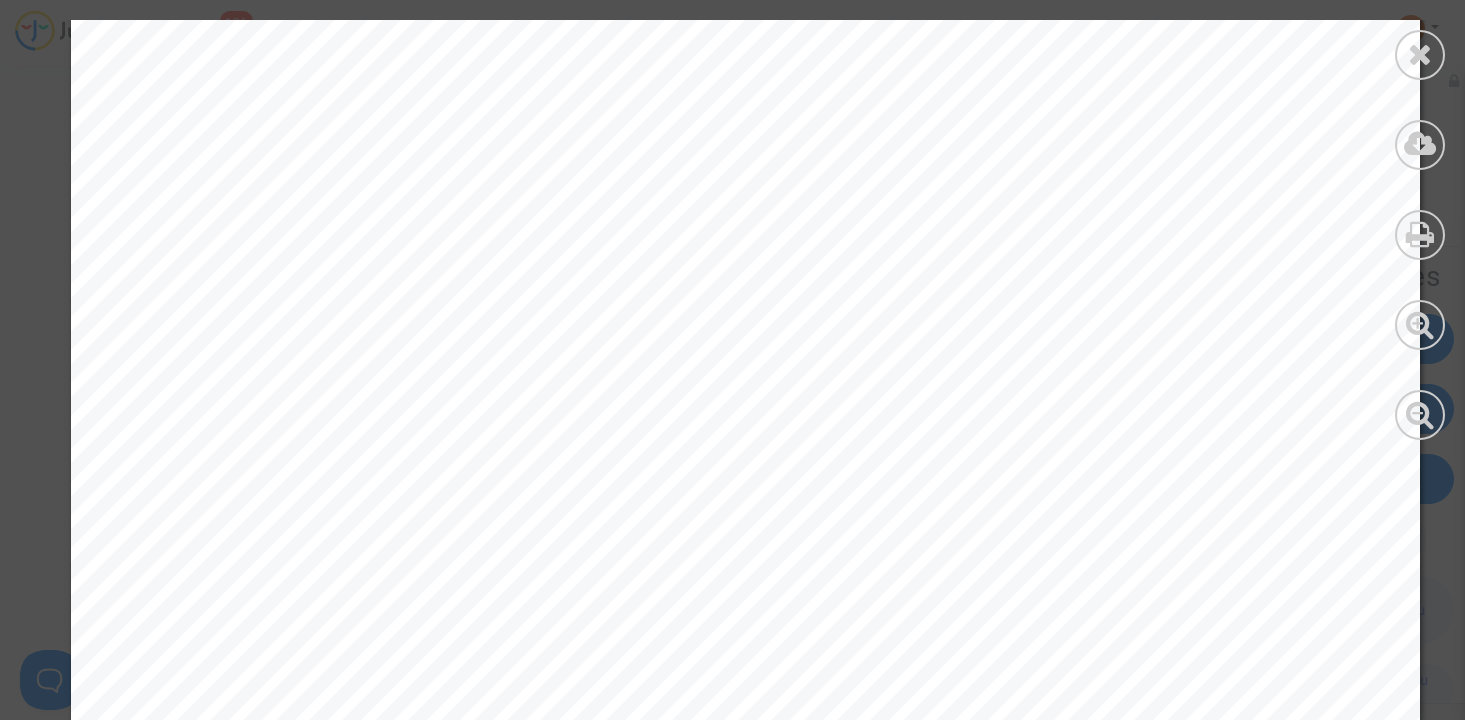 scroll, scrollTop: 700, scrollLeft: 0, axis: vertical 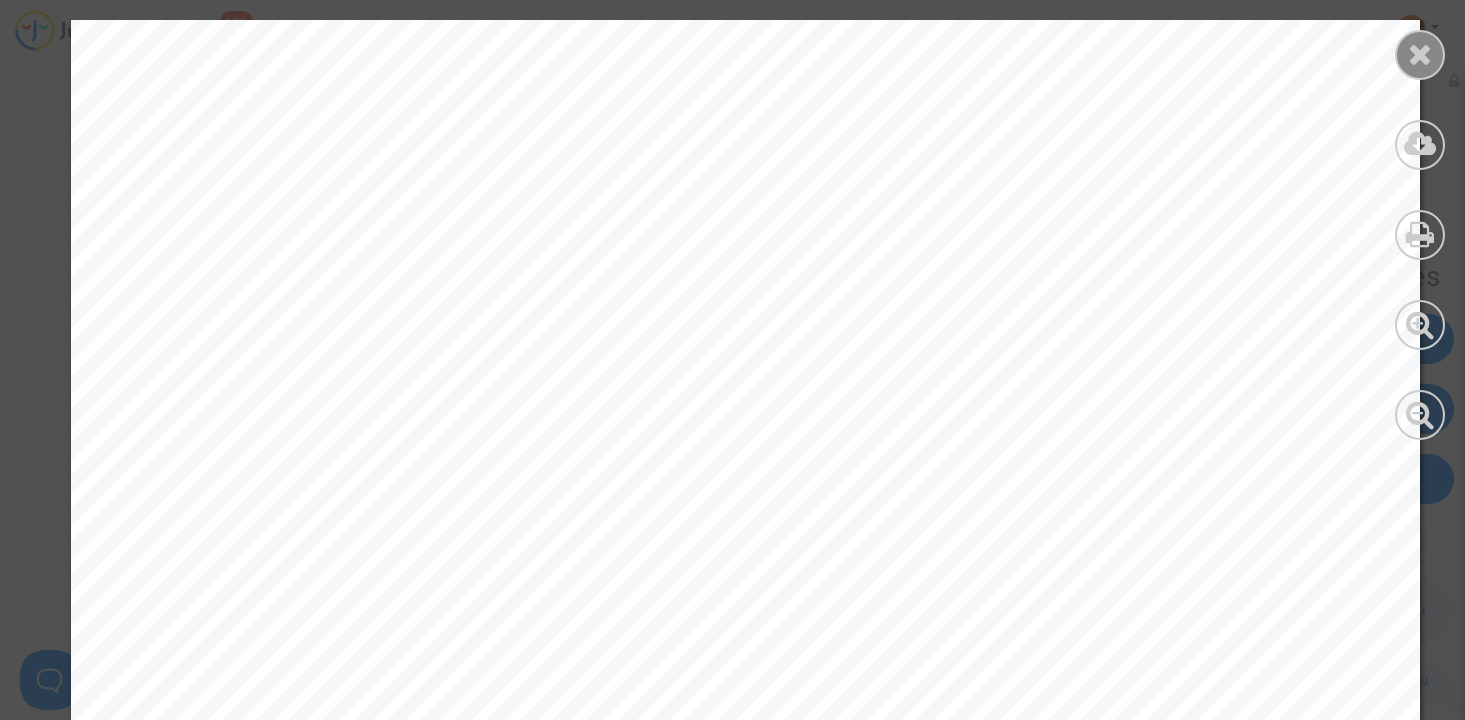 click at bounding box center [1420, 54] 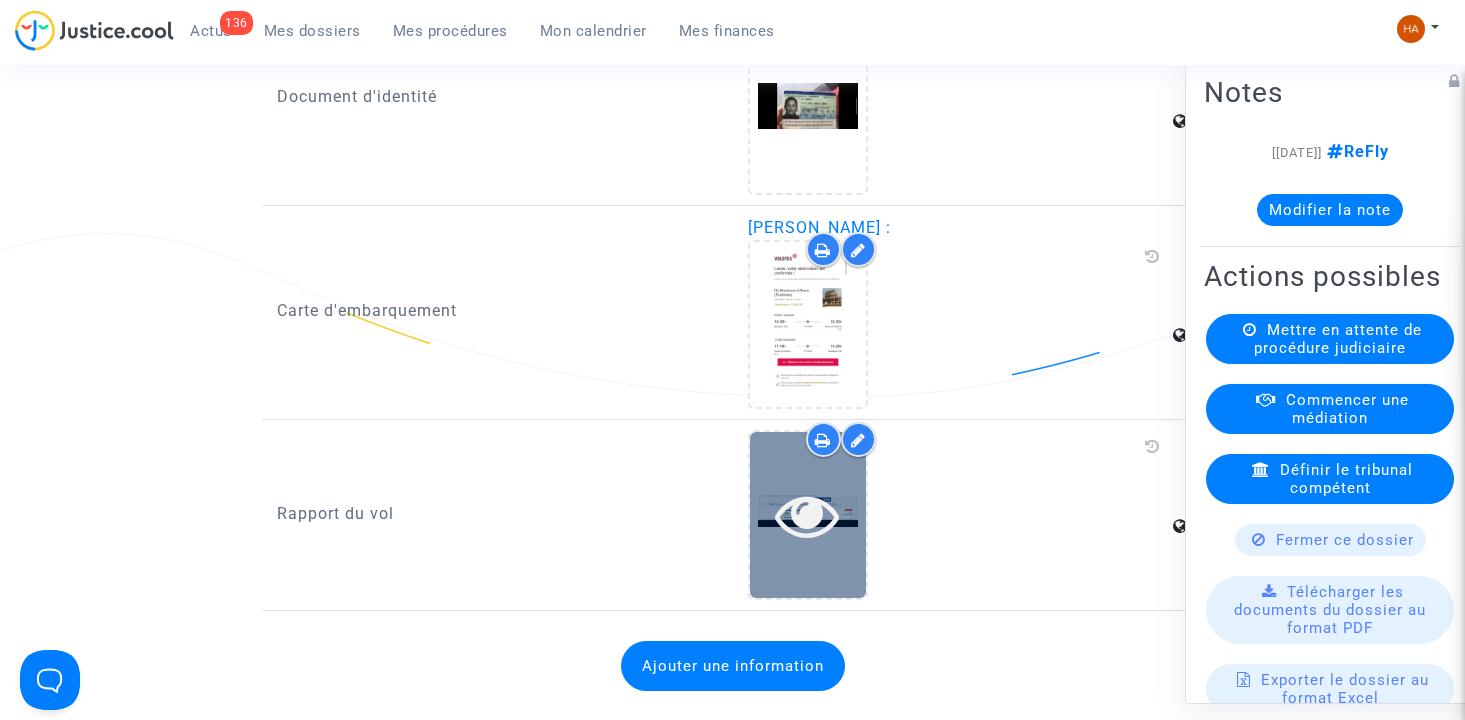 click at bounding box center (807, 515) 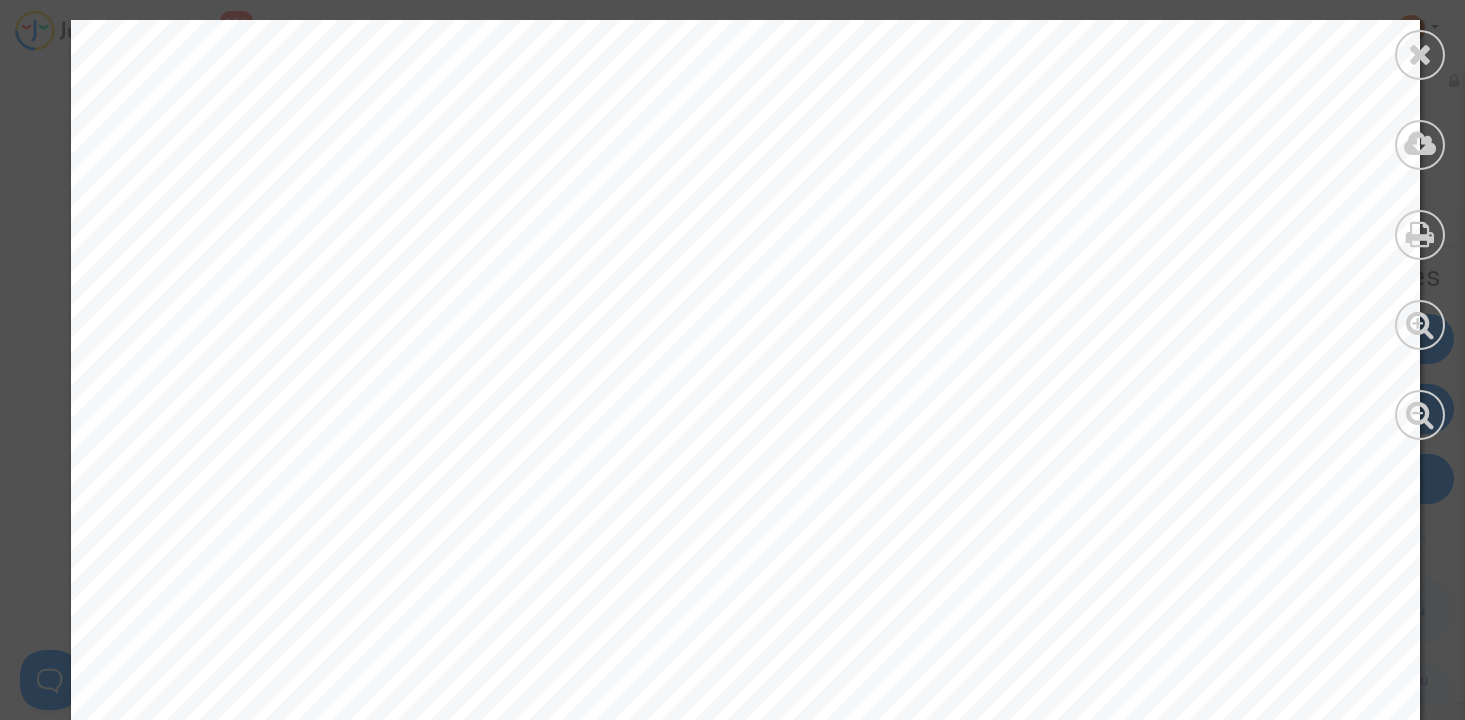 scroll, scrollTop: 0, scrollLeft: 0, axis: both 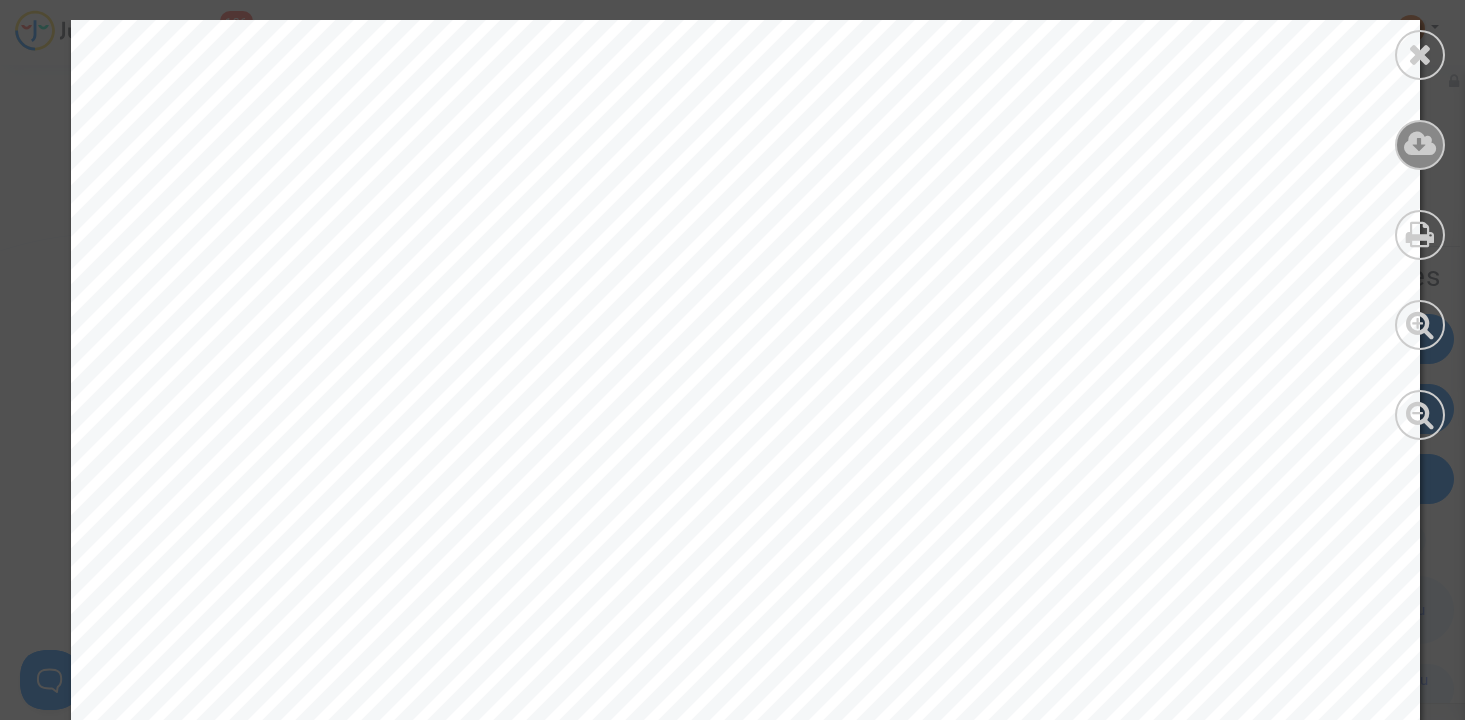 click at bounding box center [1420, 144] 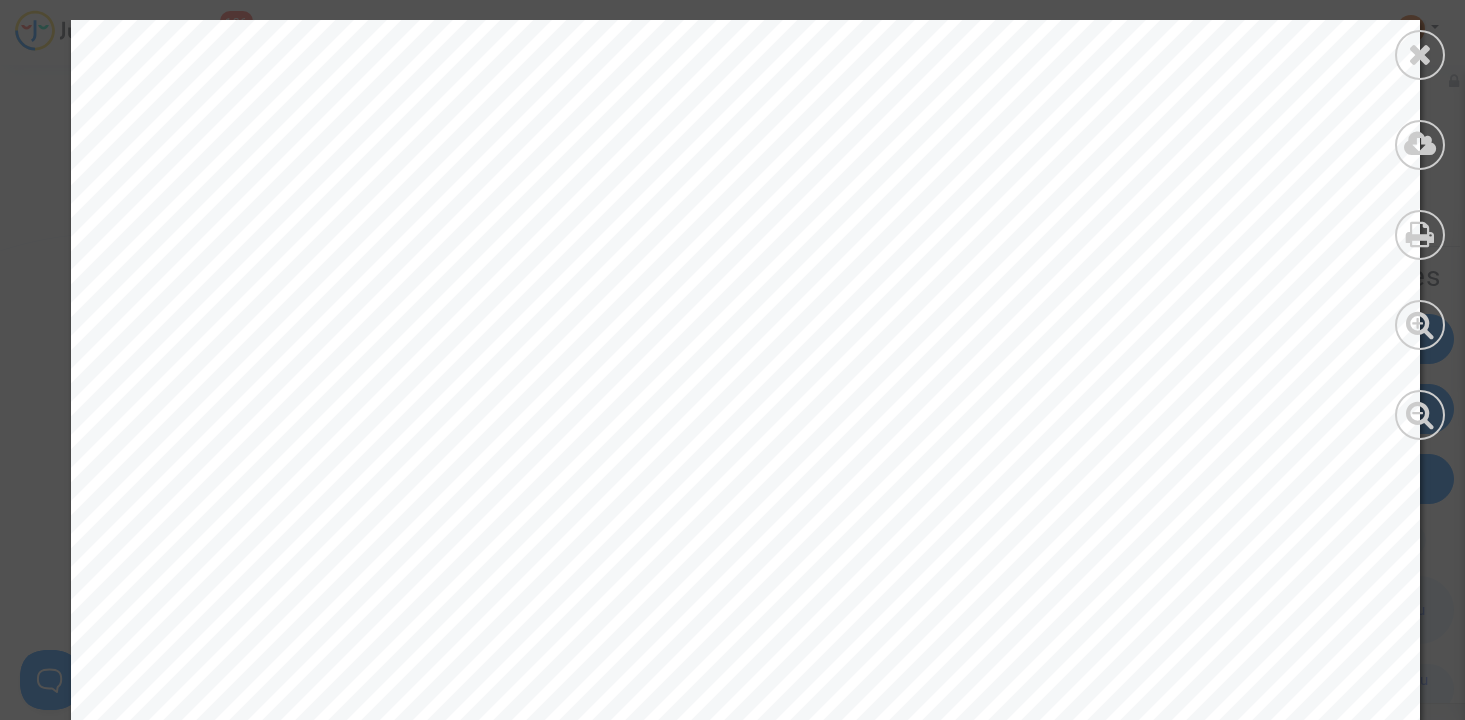 click at bounding box center [1420, 55] 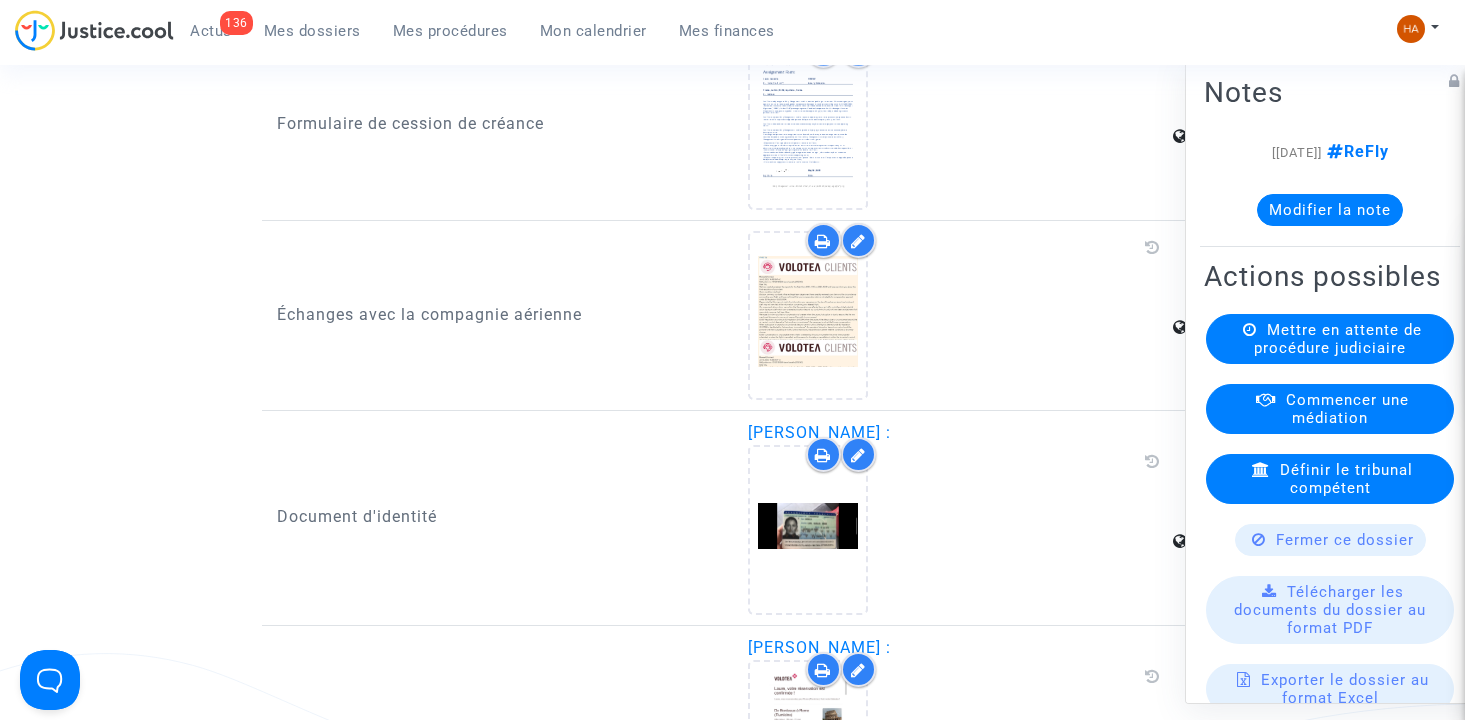 scroll, scrollTop: 2200, scrollLeft: 0, axis: vertical 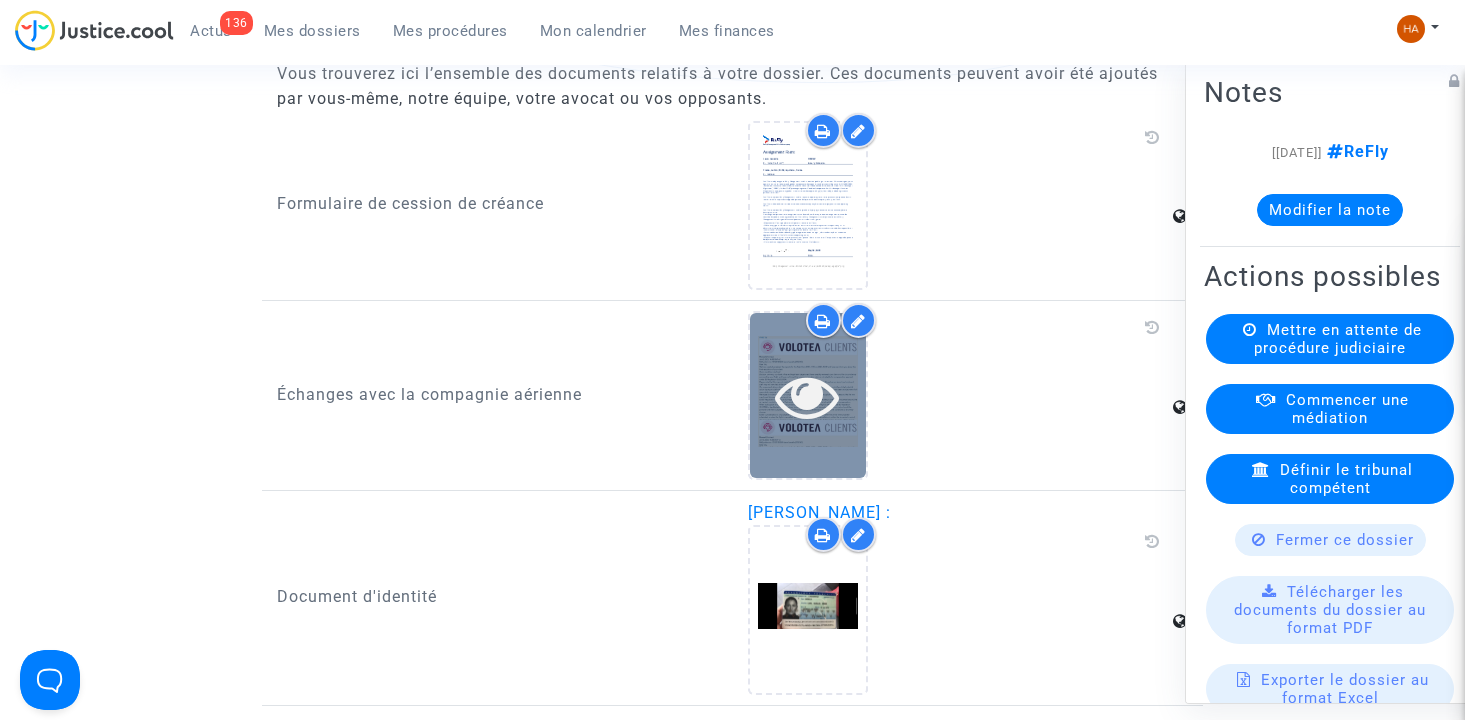 click at bounding box center [807, 396] 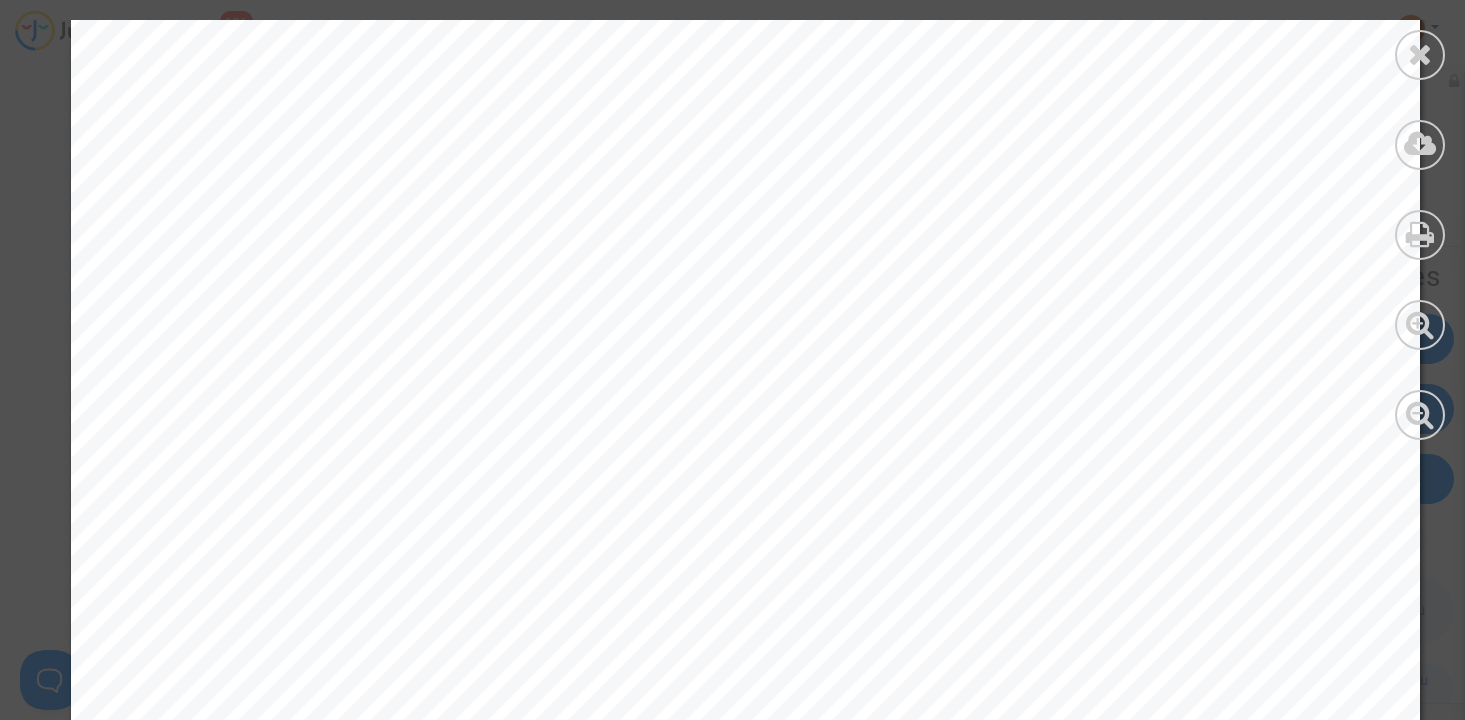 scroll, scrollTop: 400, scrollLeft: 0, axis: vertical 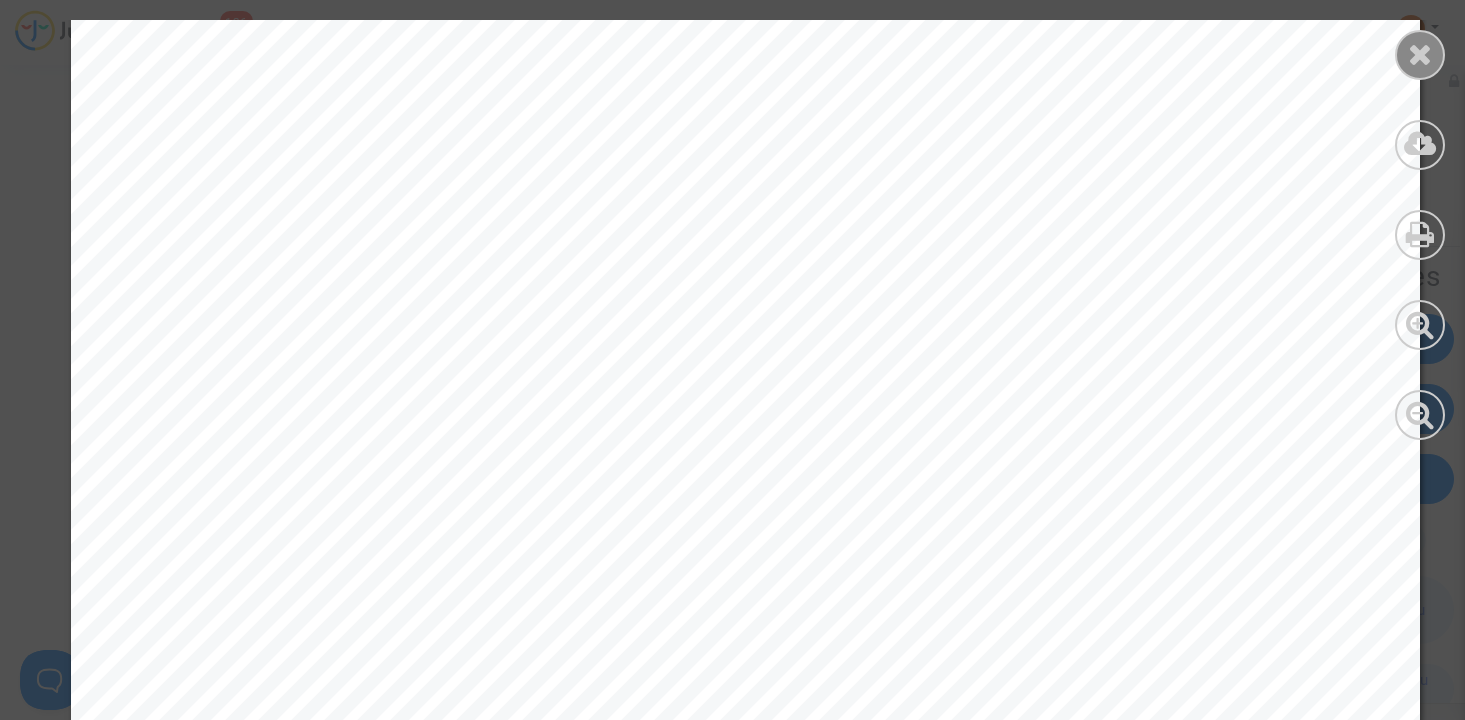 drag, startPoint x: 1422, startPoint y: 64, endPoint x: 1415, endPoint y: 56, distance: 10.630146 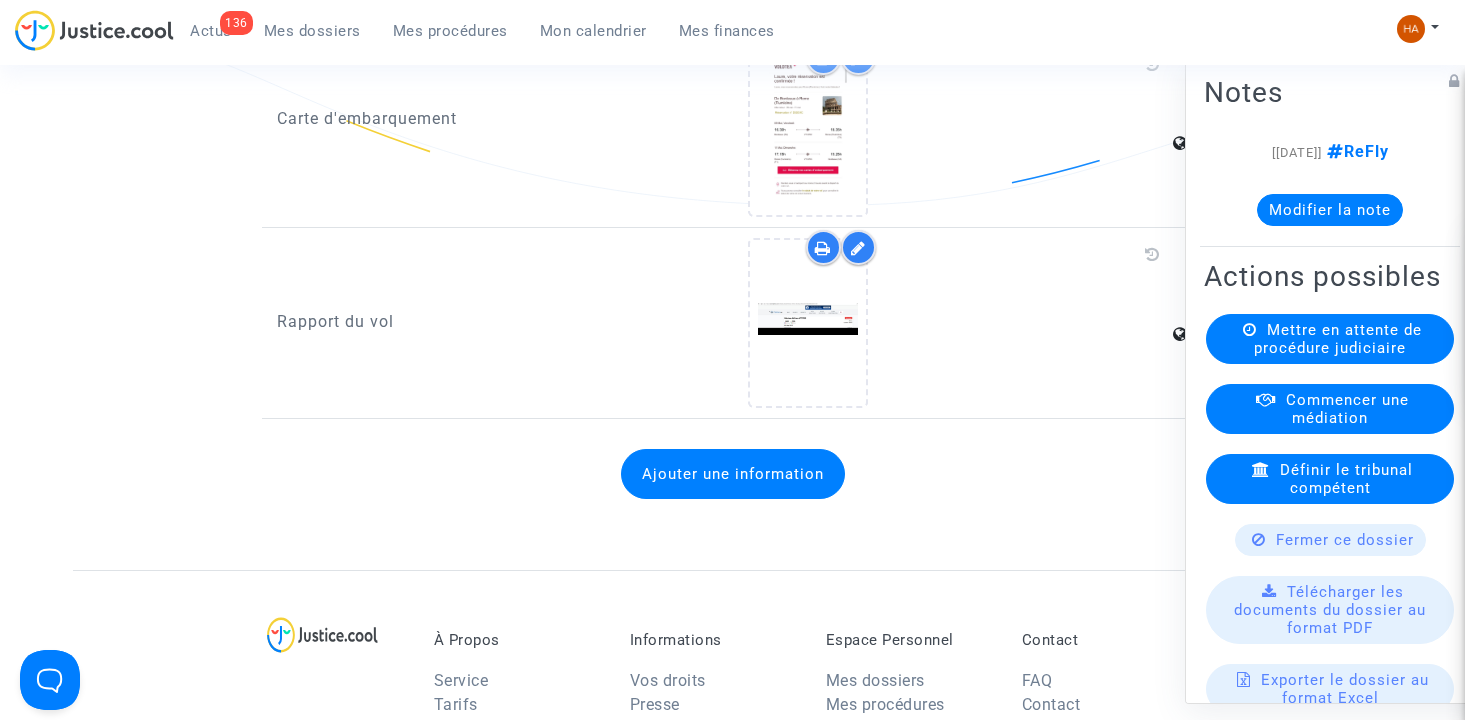 scroll, scrollTop: 2894, scrollLeft: 0, axis: vertical 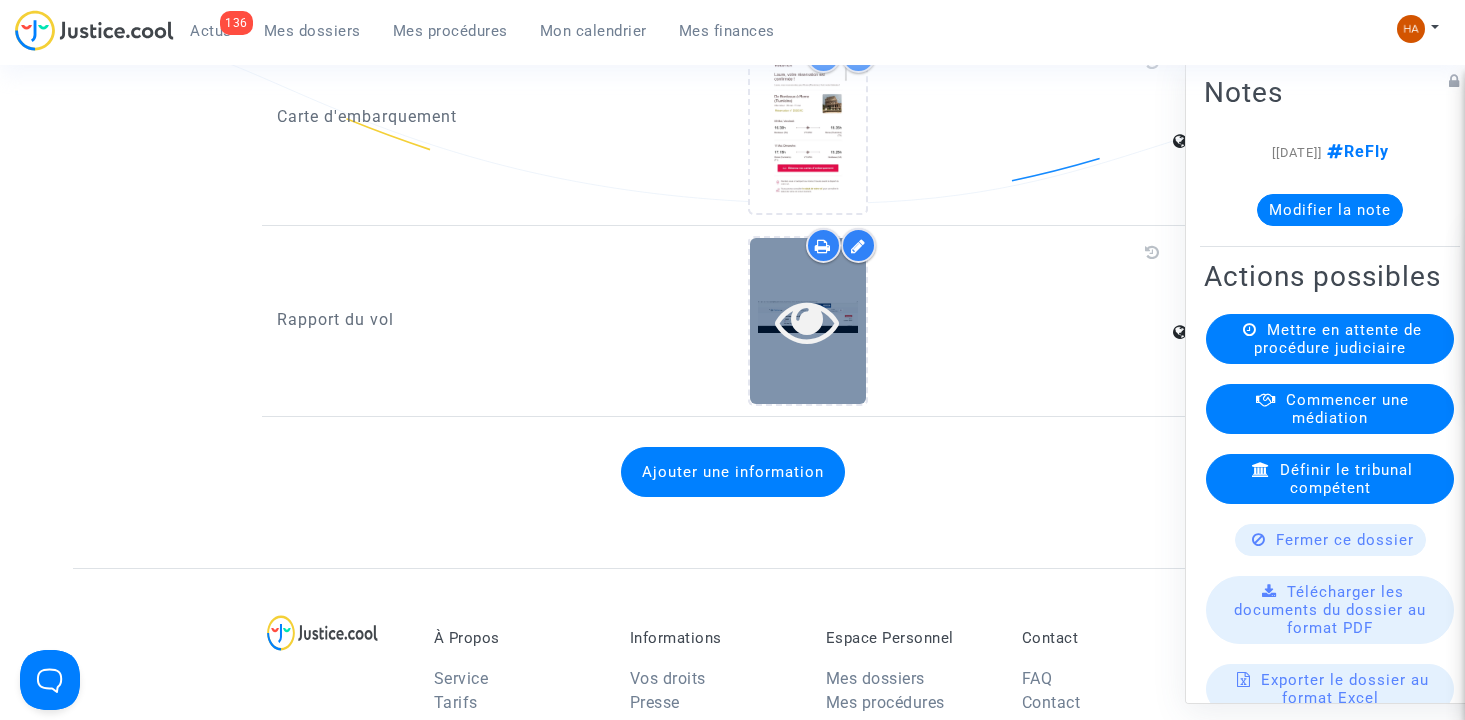 click at bounding box center (807, 321) 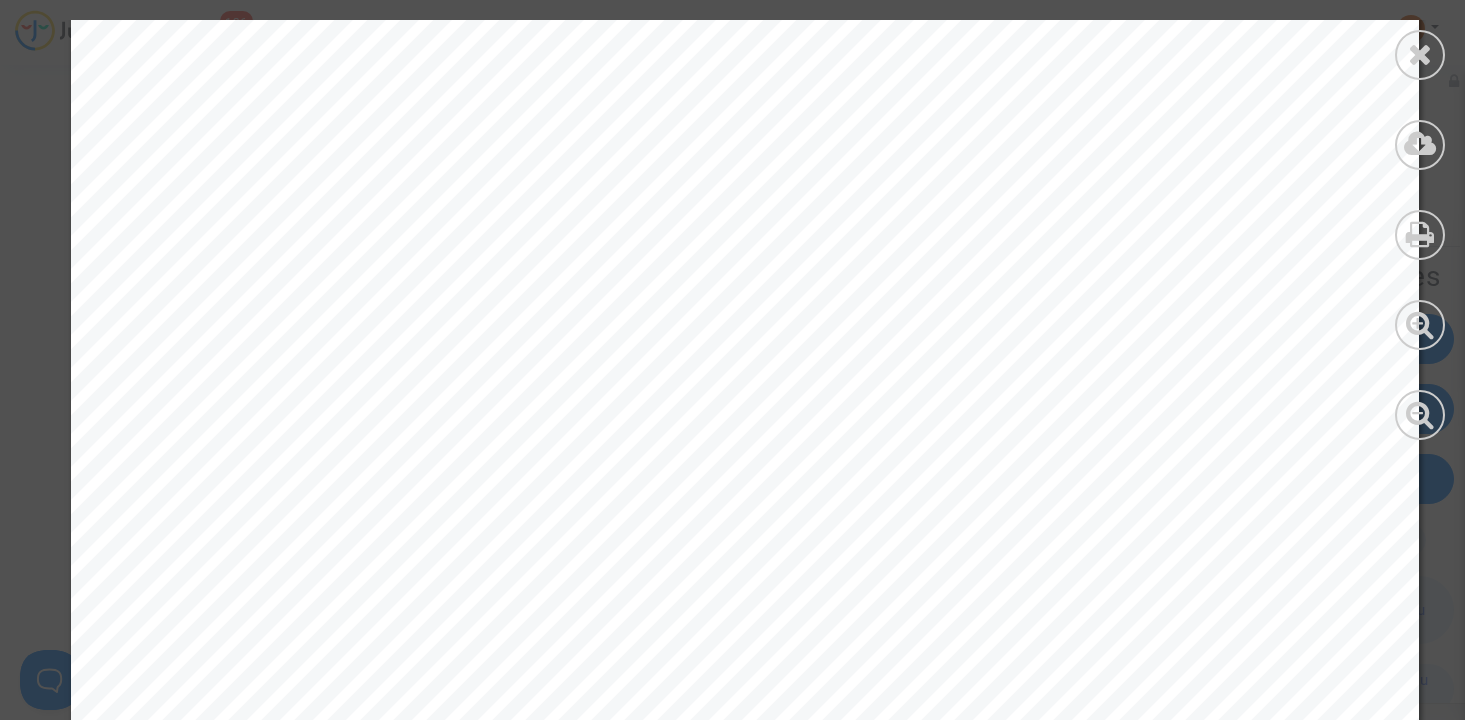 scroll, scrollTop: 2775, scrollLeft: 0, axis: vertical 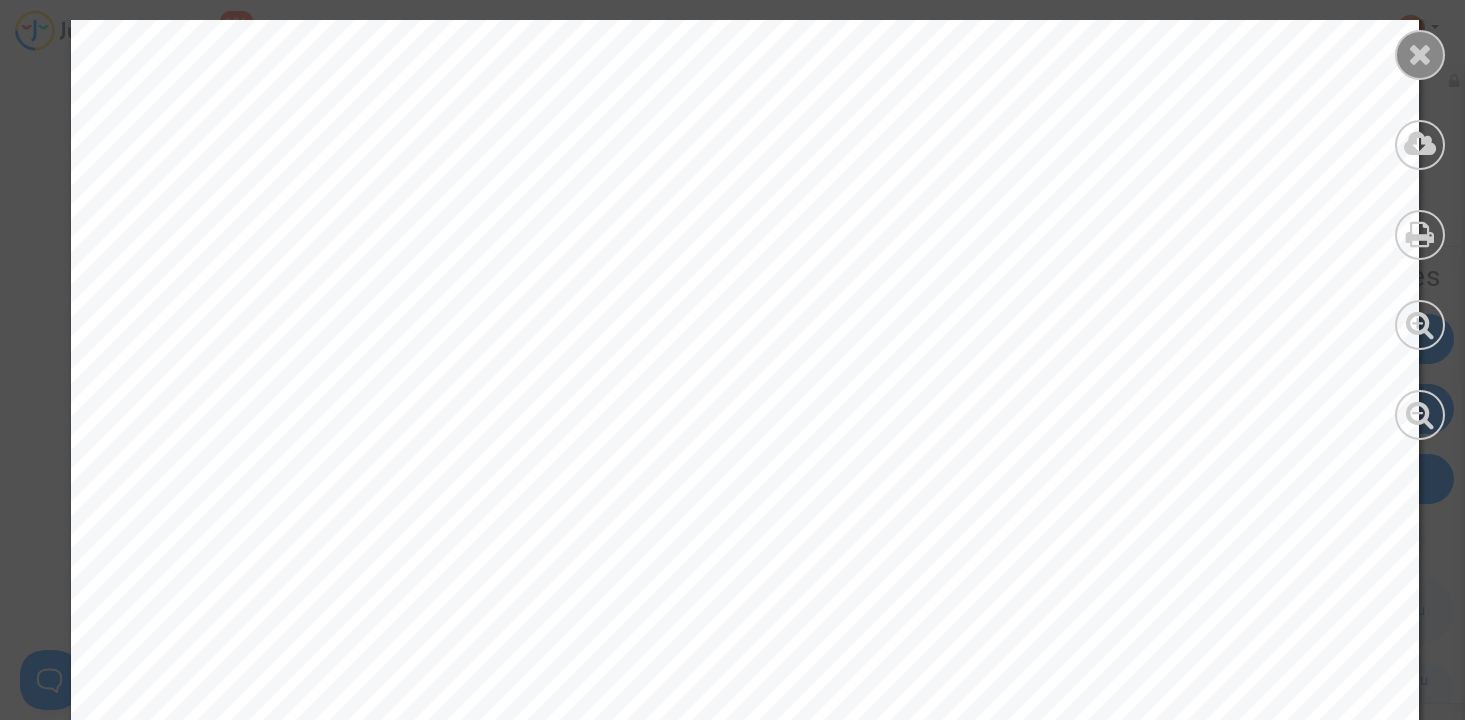 click at bounding box center [1420, 54] 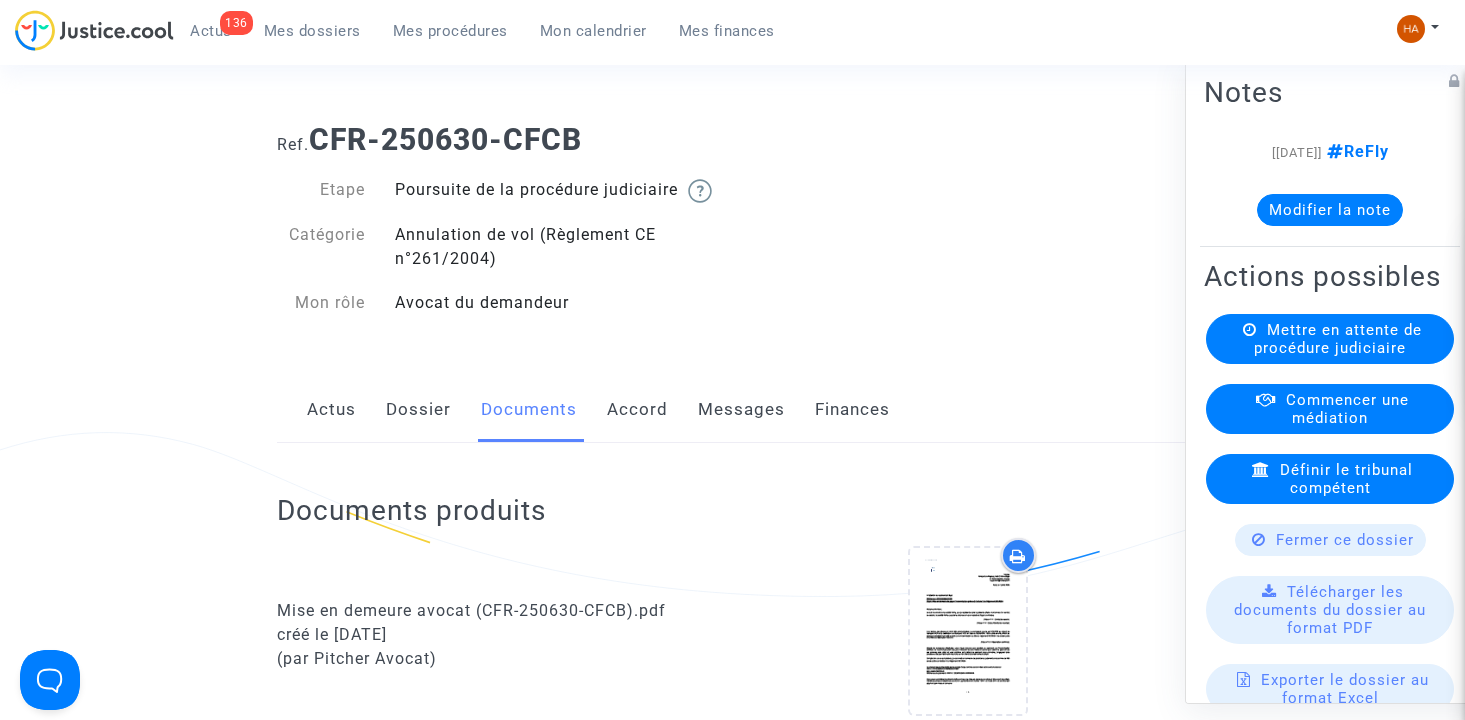 scroll, scrollTop: 0, scrollLeft: 0, axis: both 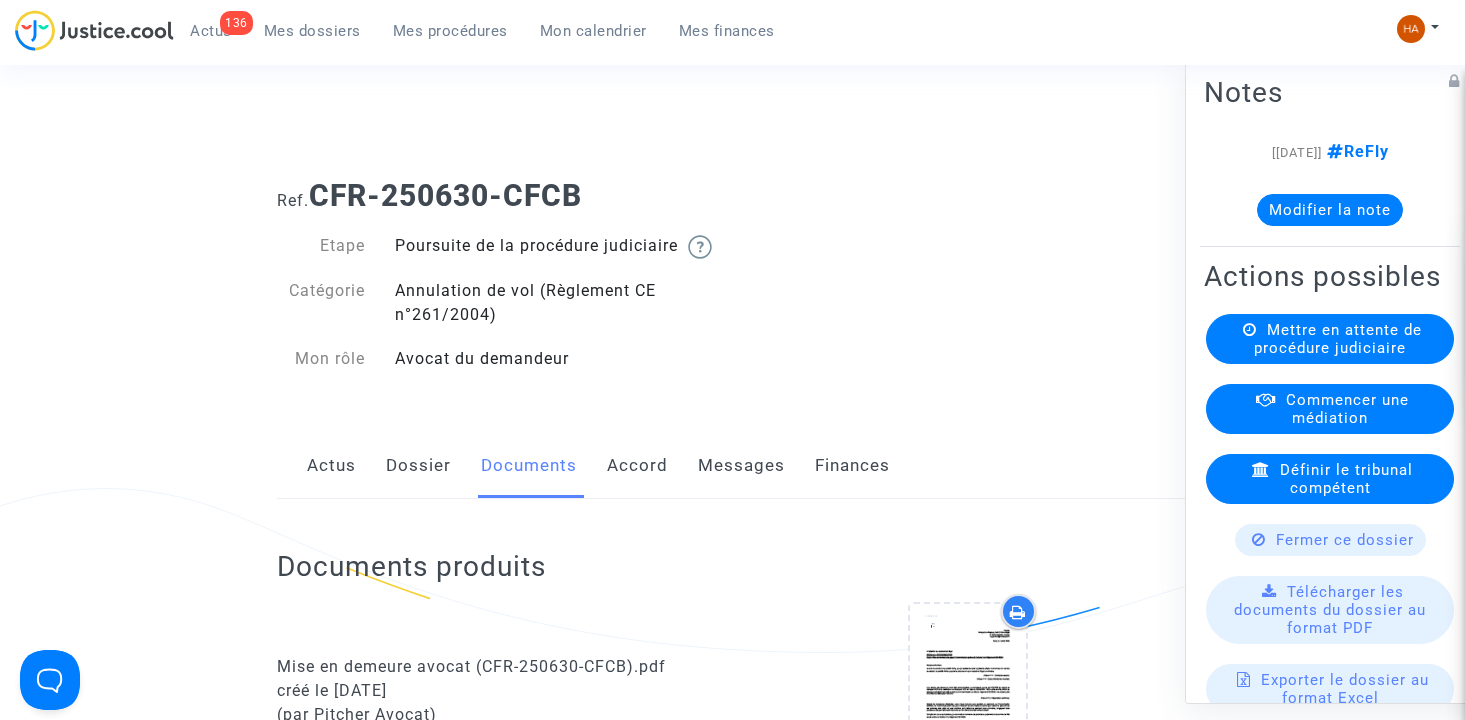 click on "Messages" 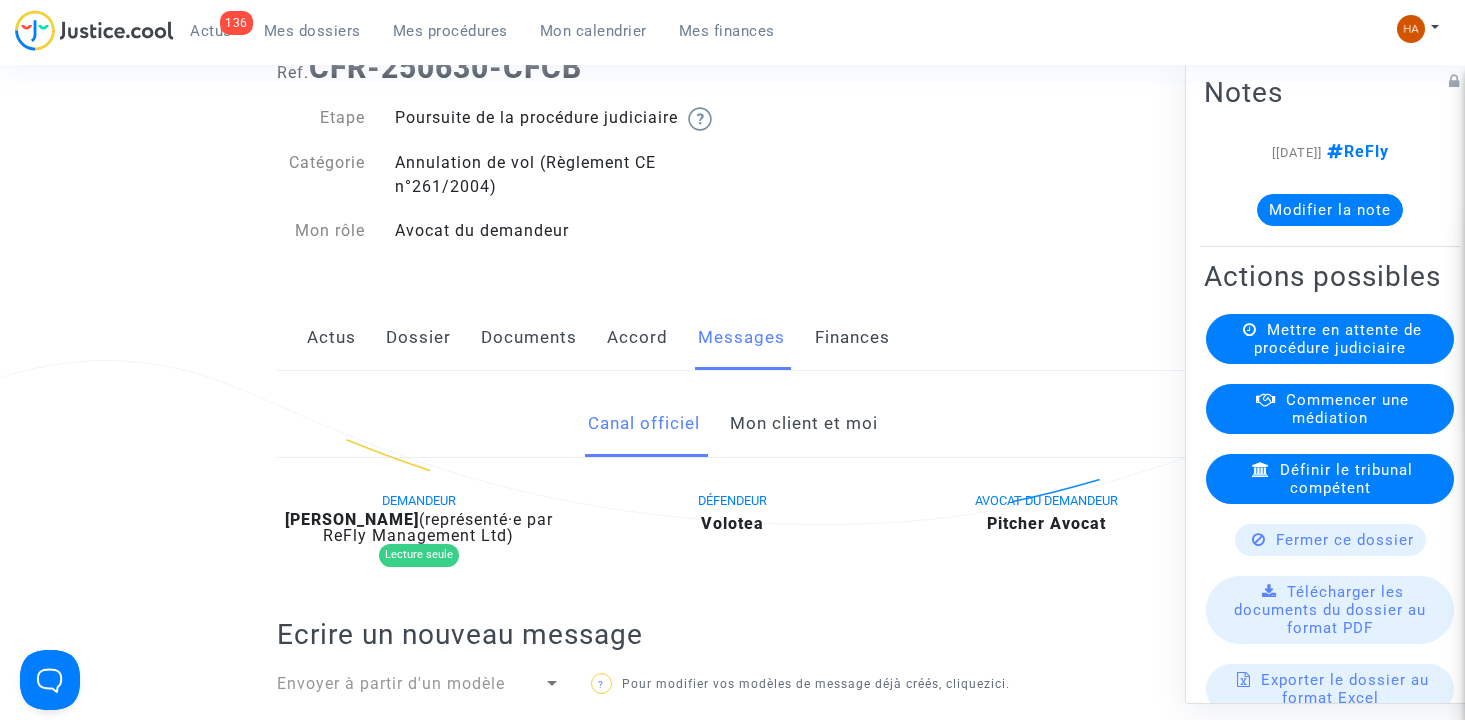 scroll, scrollTop: 0, scrollLeft: 0, axis: both 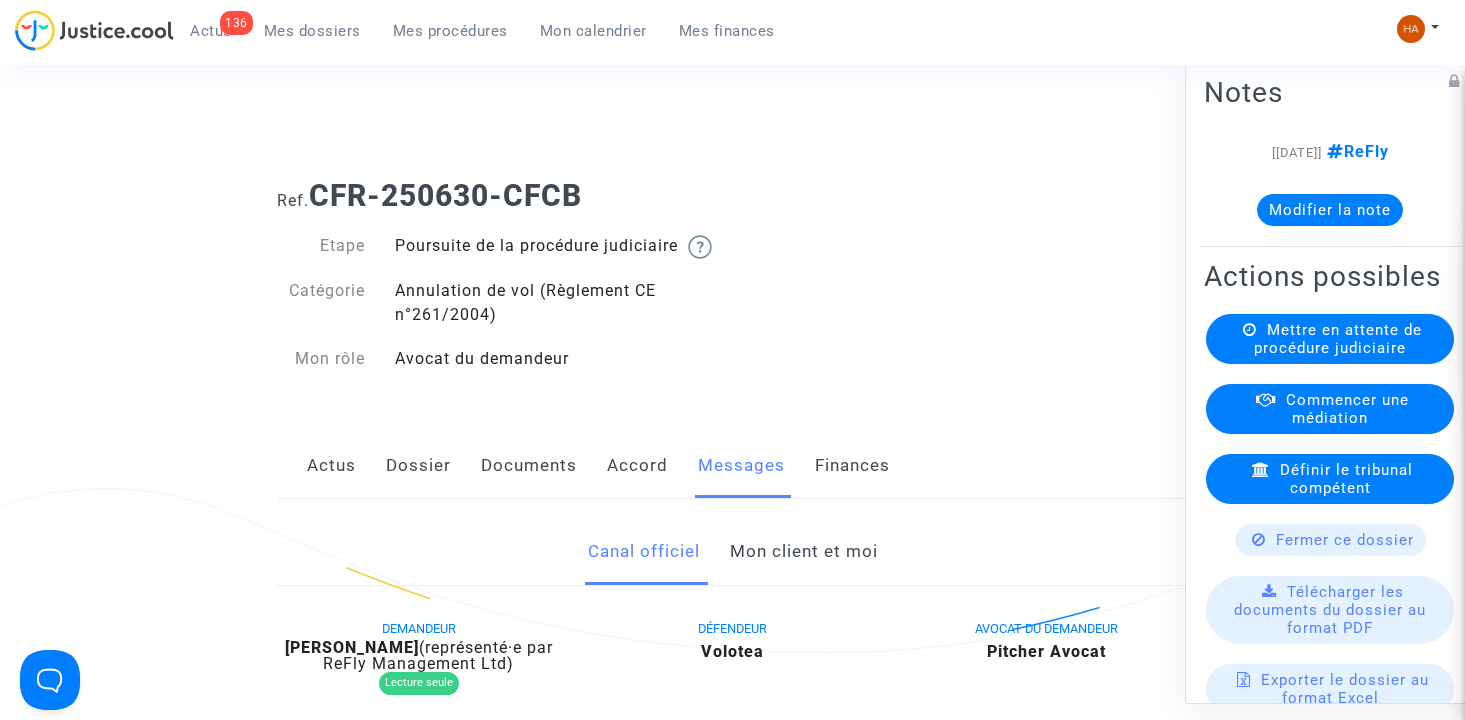 click on "Documents" 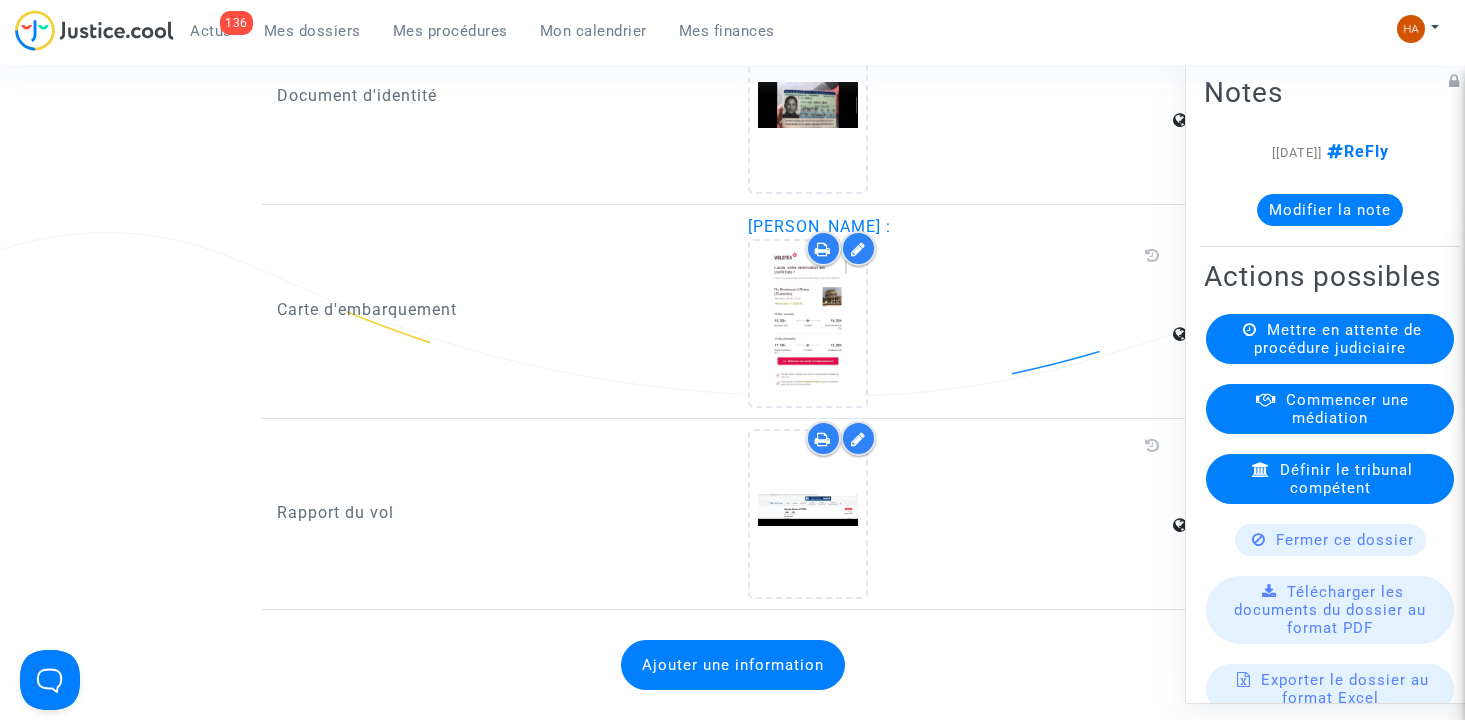 scroll, scrollTop: 2698, scrollLeft: 0, axis: vertical 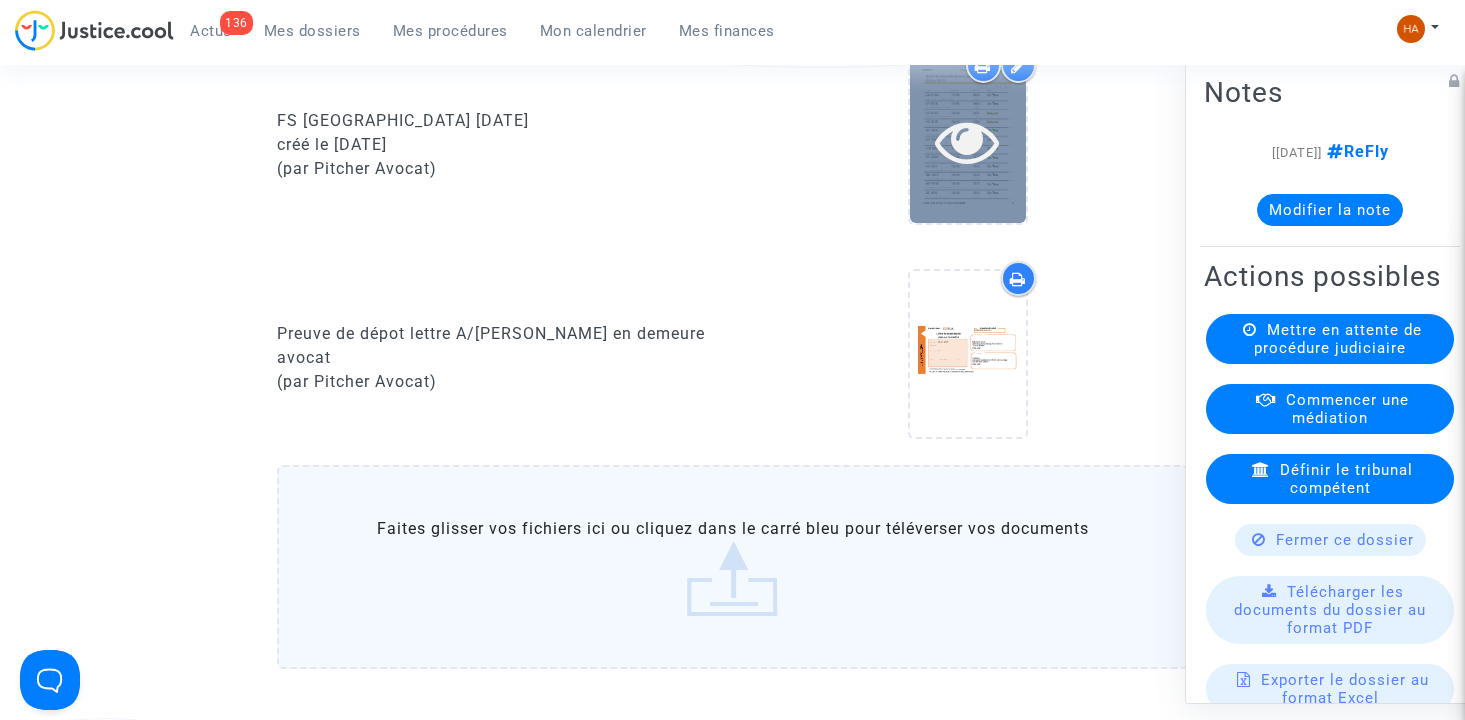 click at bounding box center (967, 141) 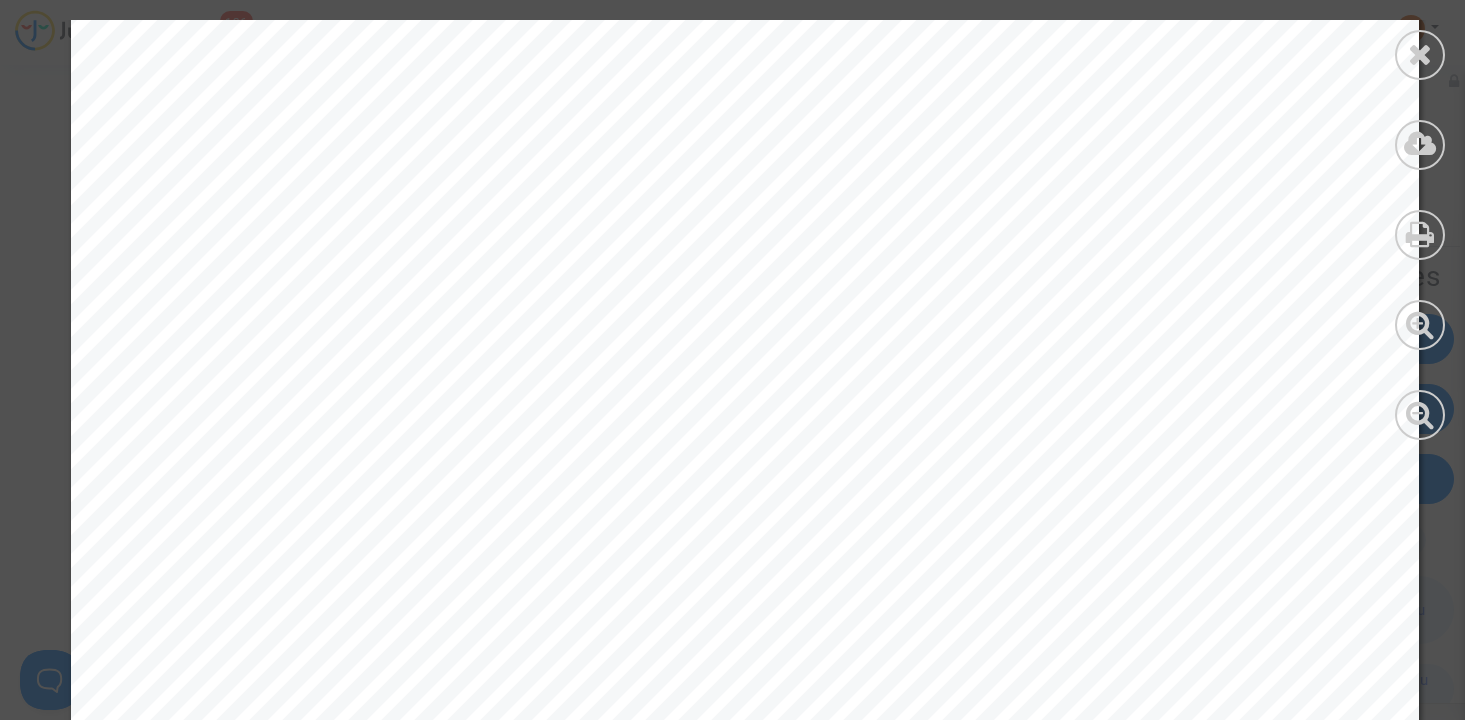 scroll, scrollTop: 12500, scrollLeft: 0, axis: vertical 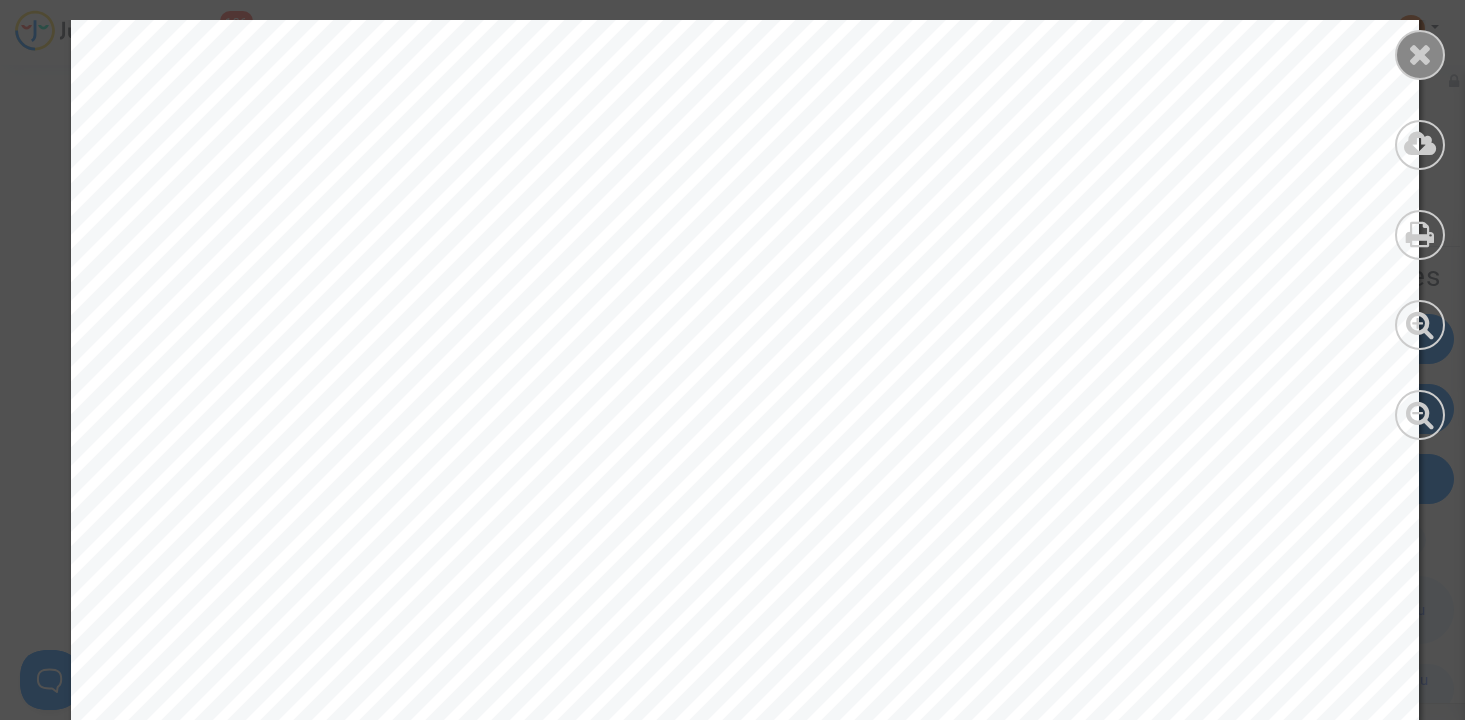 click at bounding box center (1420, 55) 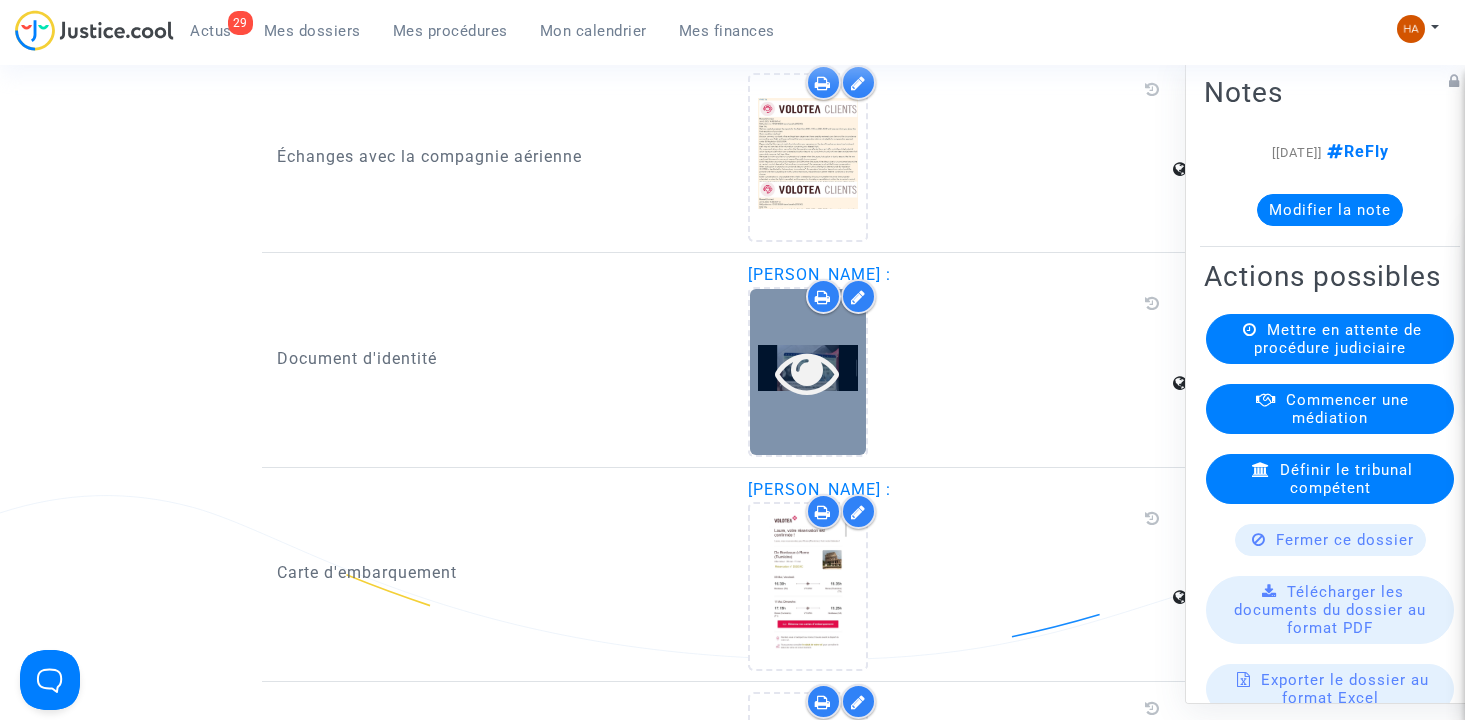 scroll, scrollTop: 2400, scrollLeft: 0, axis: vertical 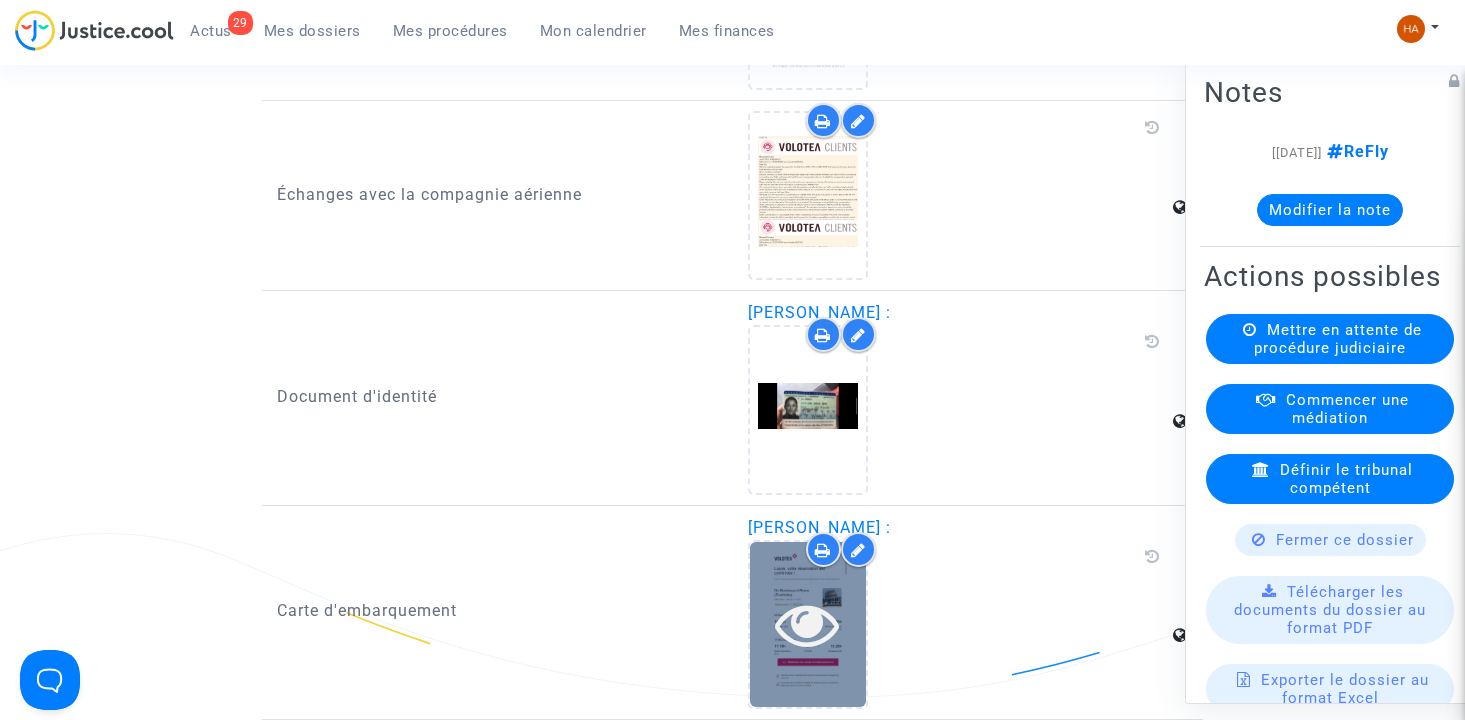 click at bounding box center (807, 624) 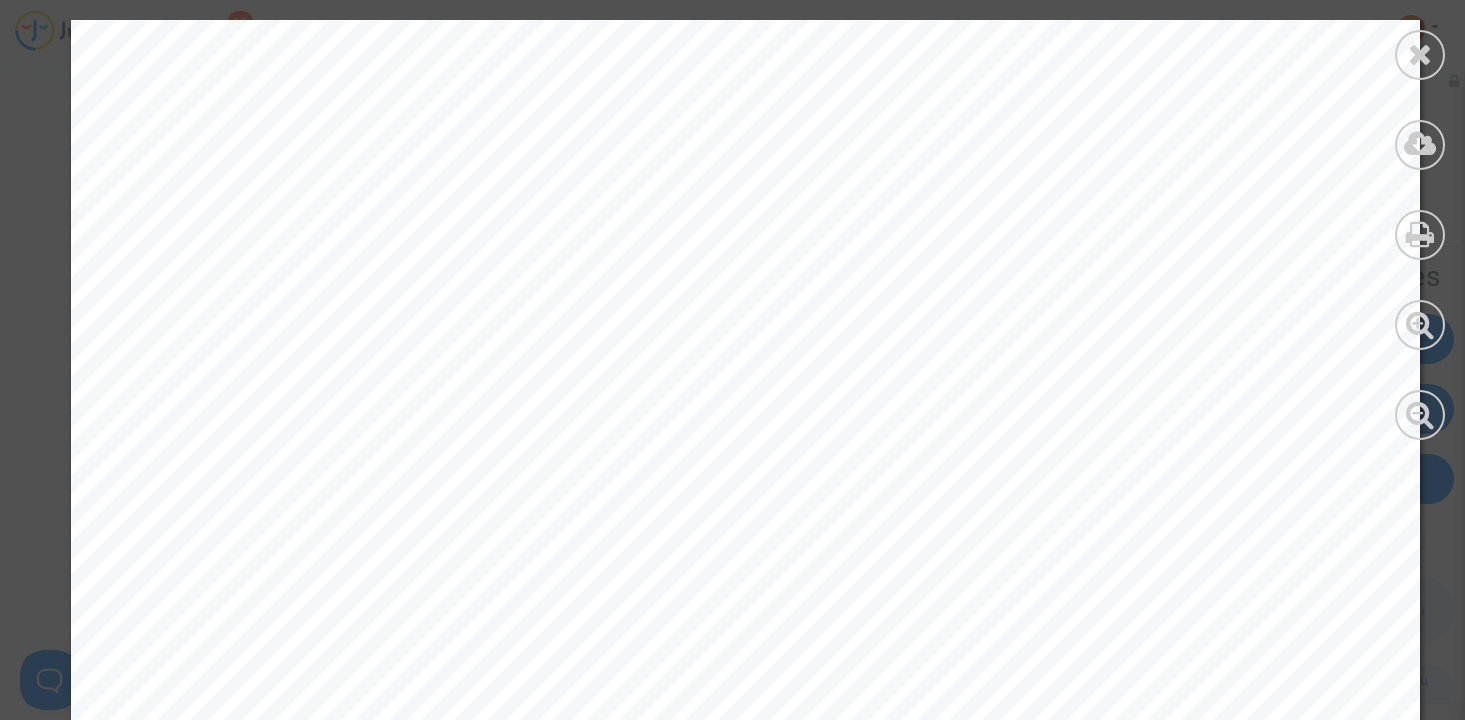 scroll, scrollTop: 800, scrollLeft: 0, axis: vertical 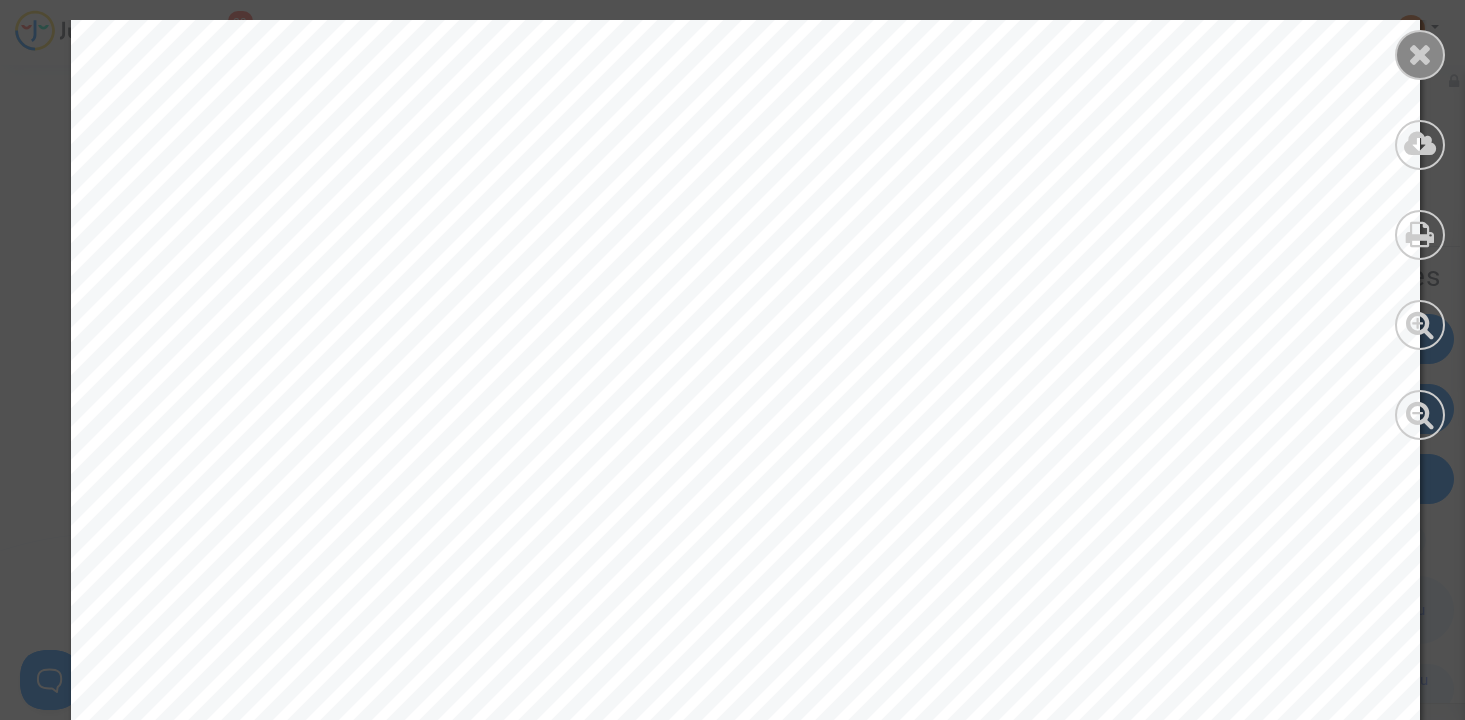 click at bounding box center [1420, 54] 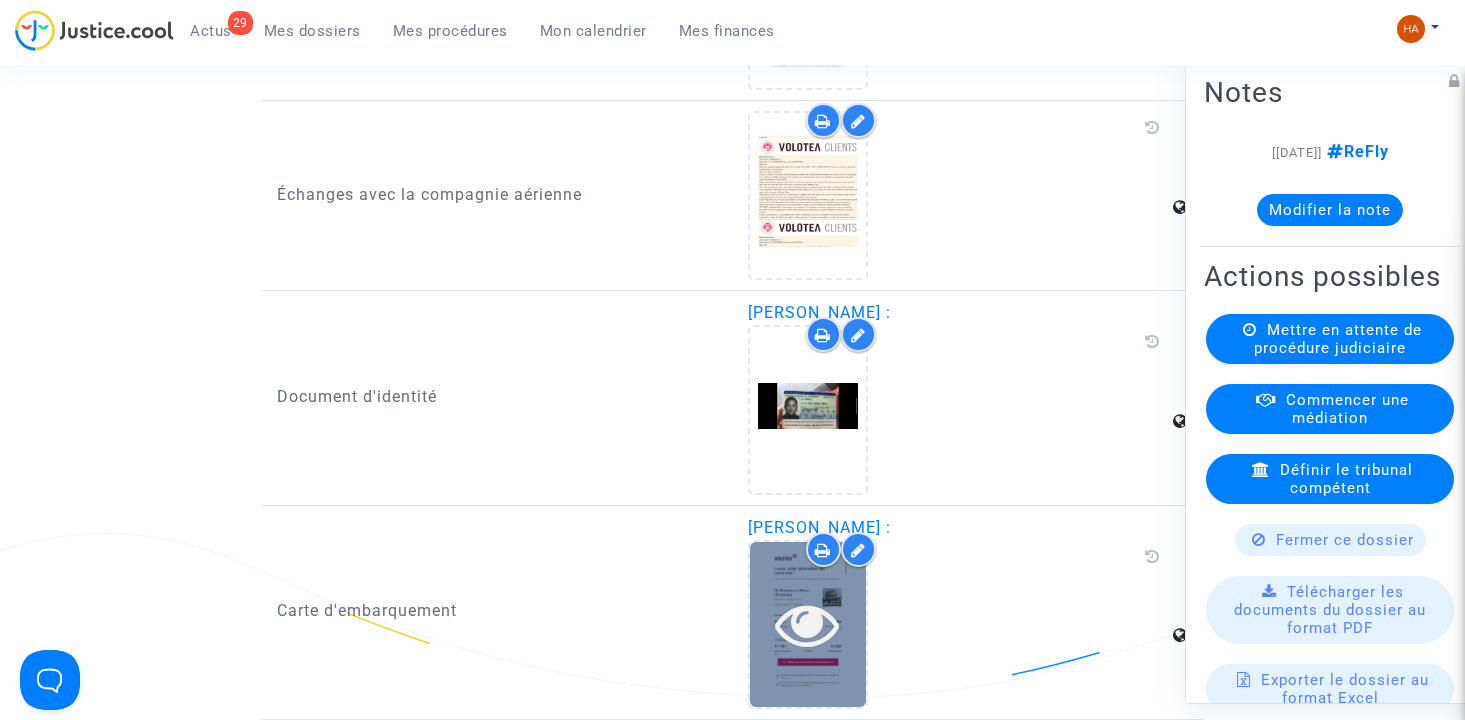 click at bounding box center (807, 624) 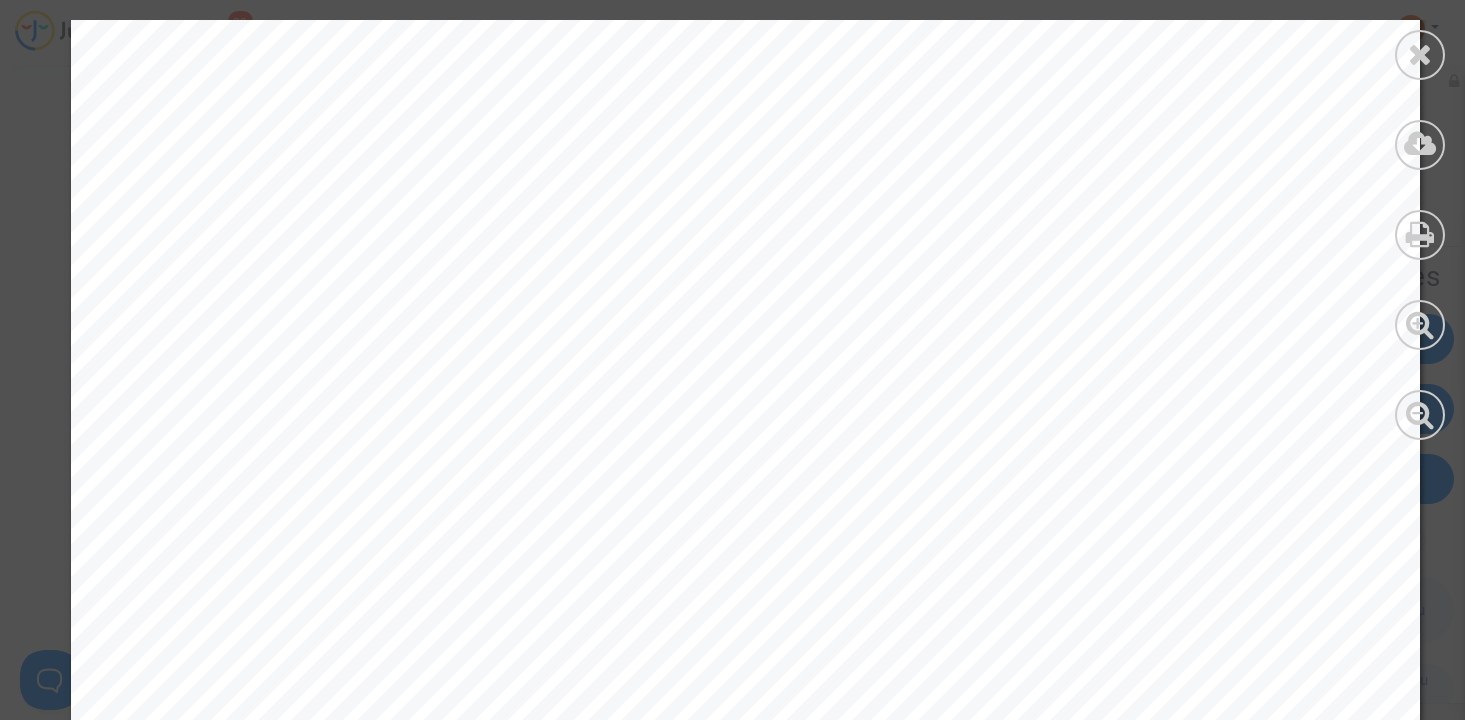 scroll, scrollTop: 100, scrollLeft: 0, axis: vertical 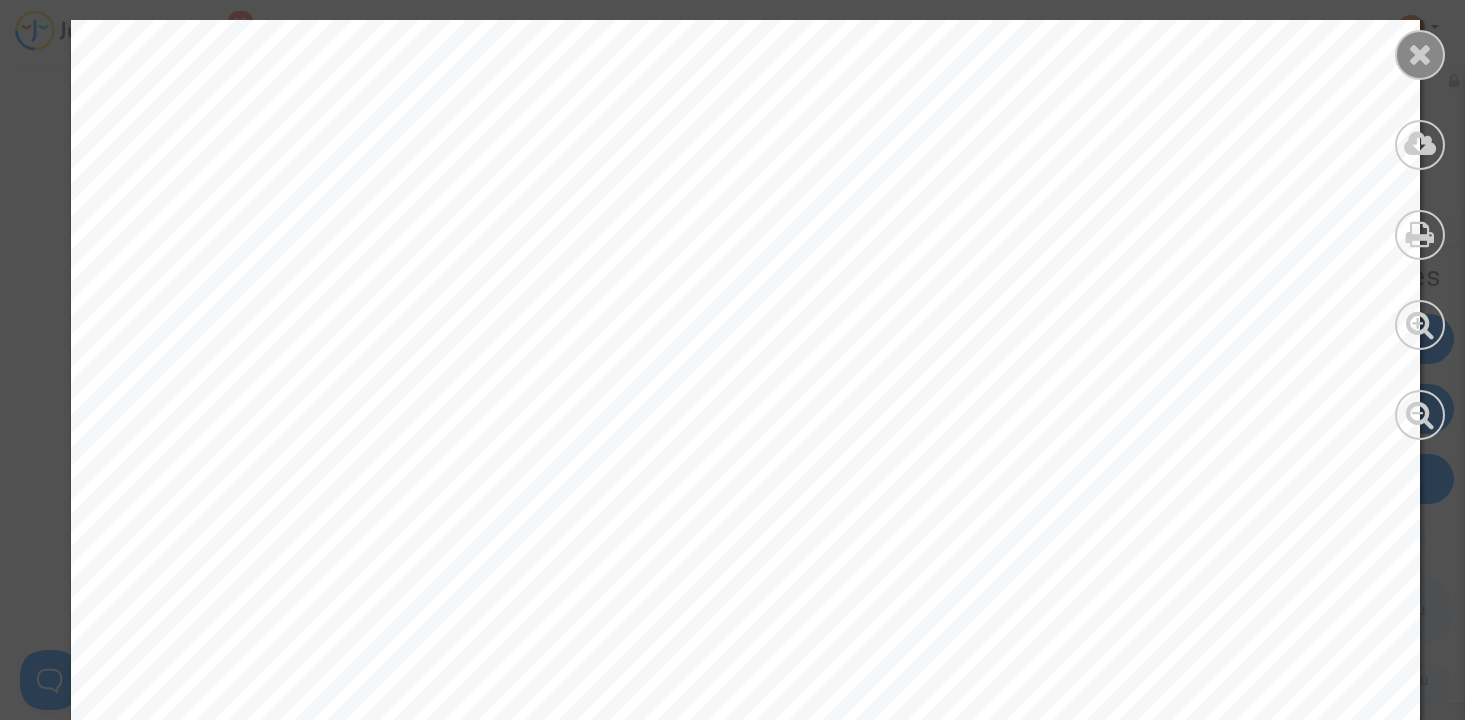 click at bounding box center [1420, 54] 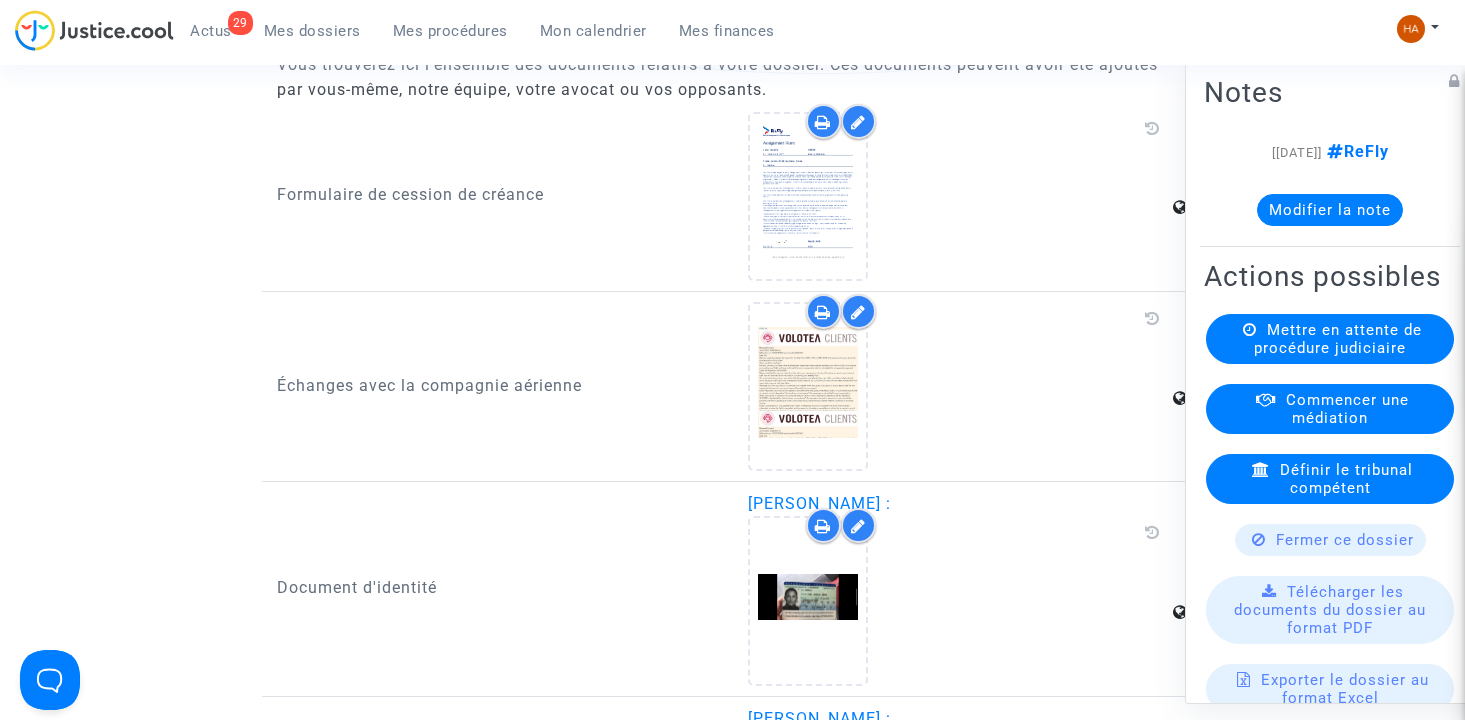 scroll, scrollTop: 2100, scrollLeft: 0, axis: vertical 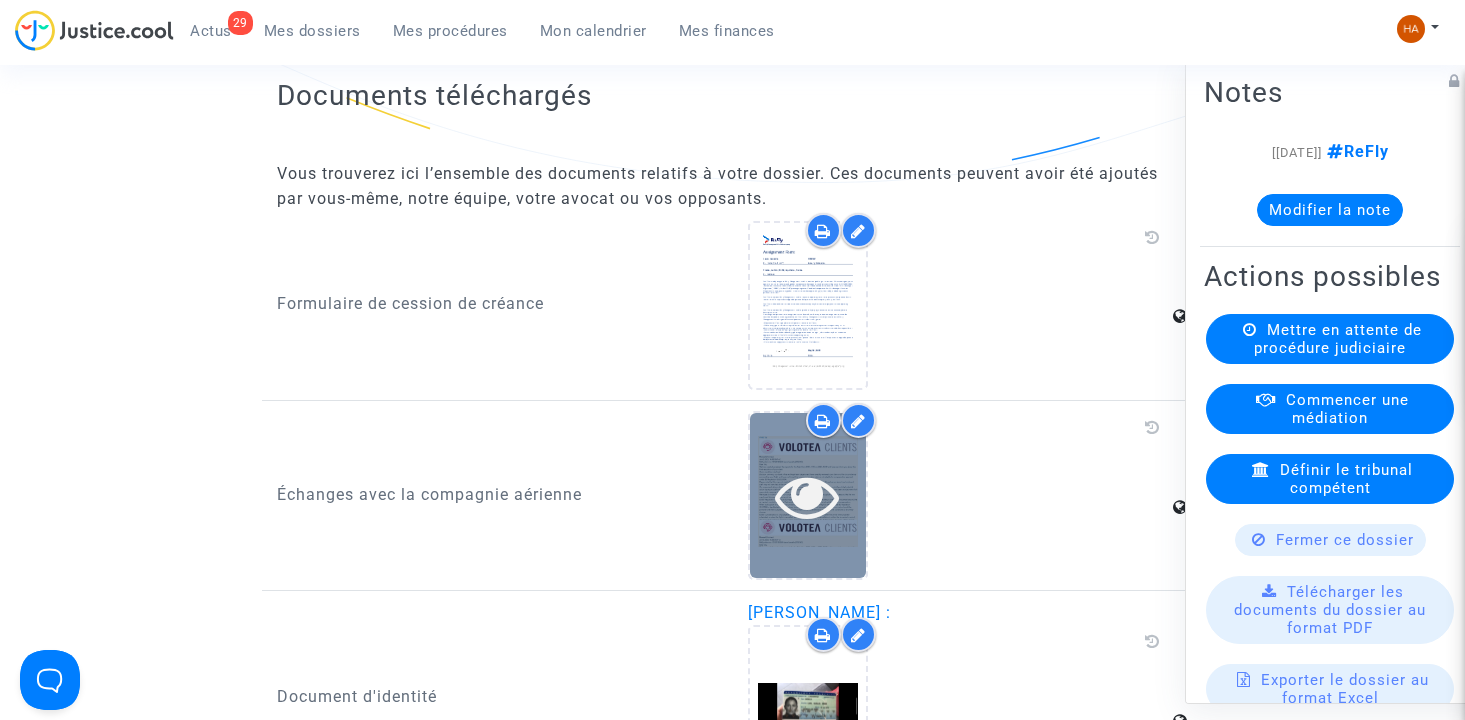 click at bounding box center (807, 496) 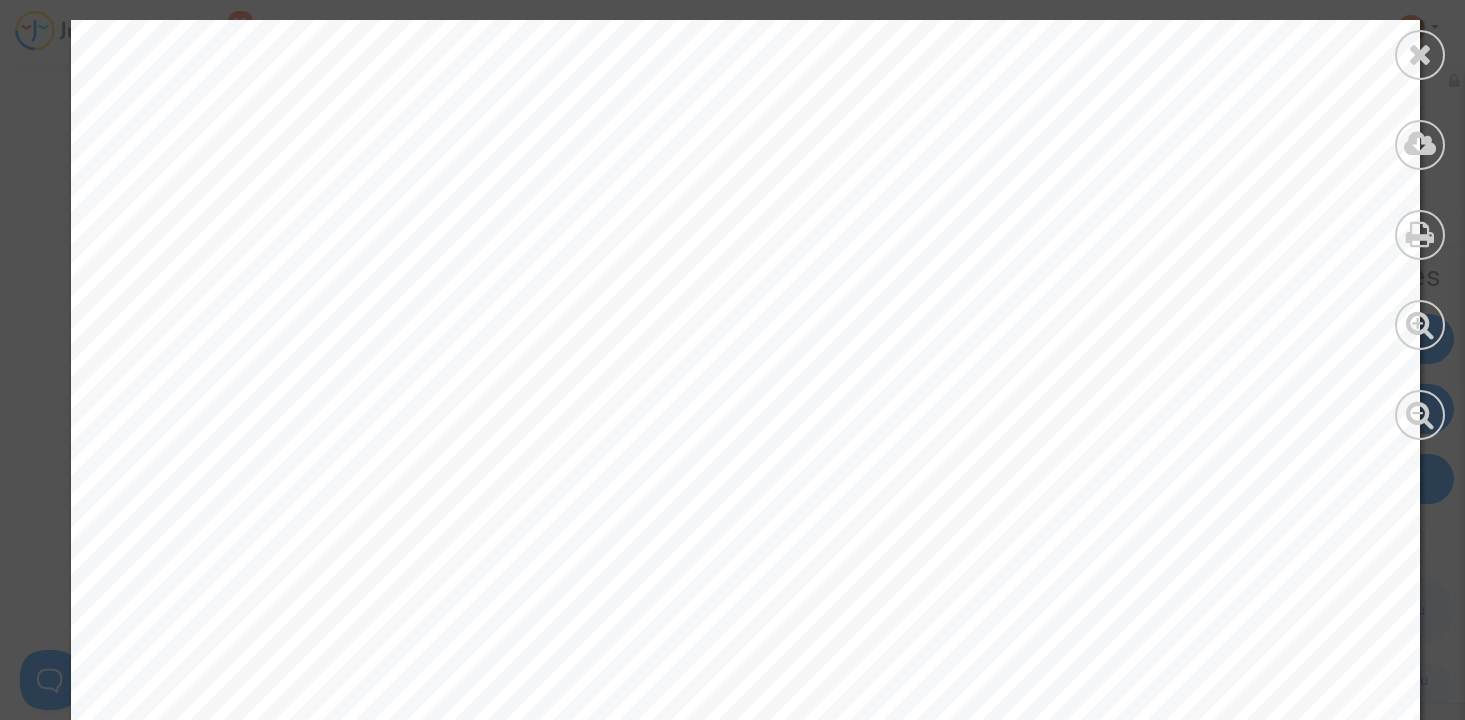 scroll, scrollTop: 200, scrollLeft: 0, axis: vertical 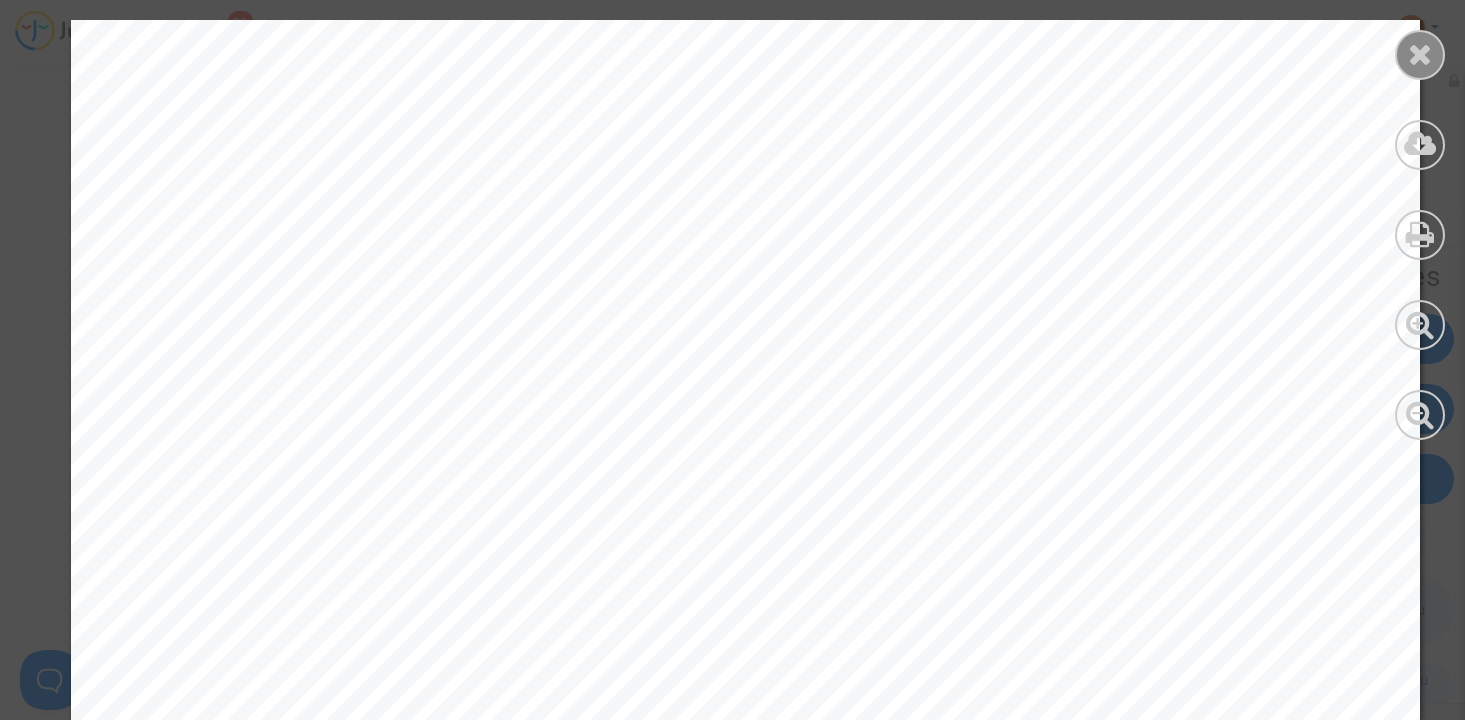 click at bounding box center [1420, 54] 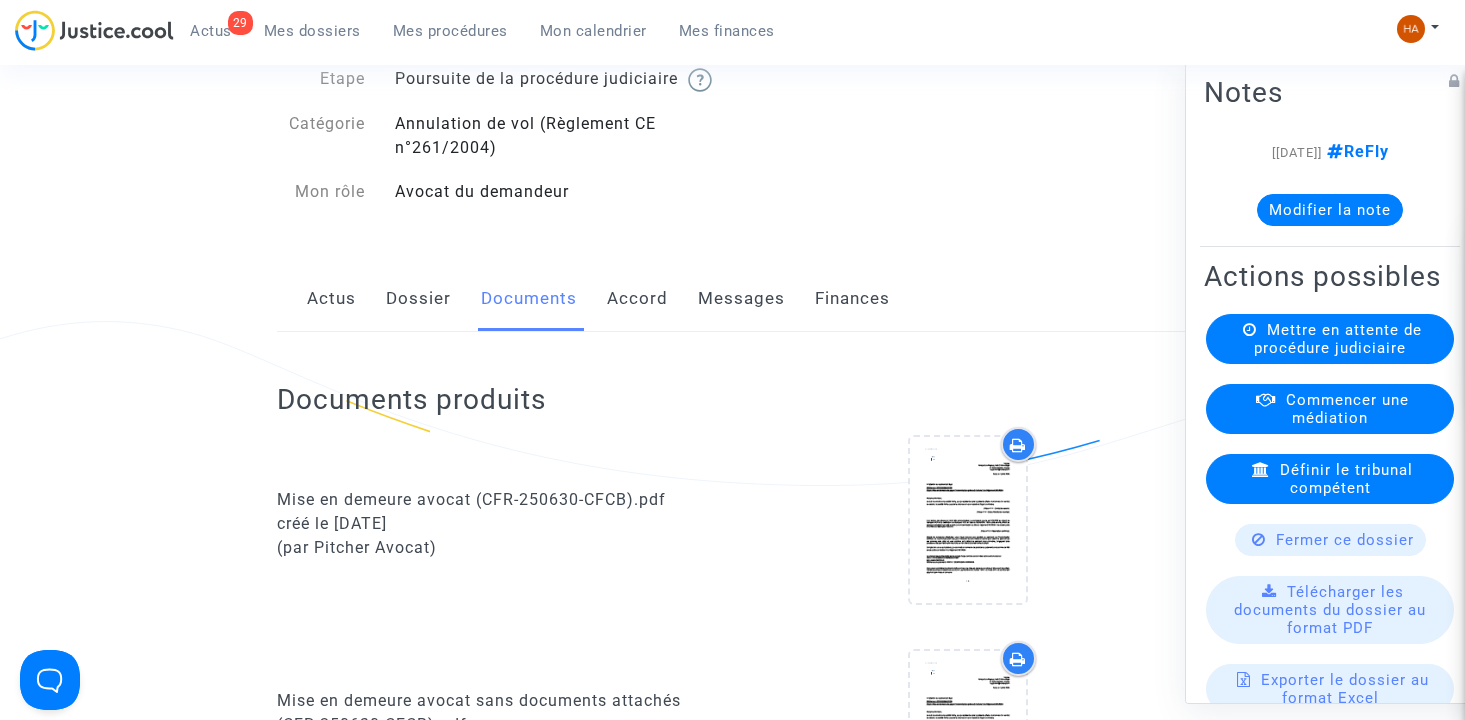 scroll, scrollTop: 100, scrollLeft: 0, axis: vertical 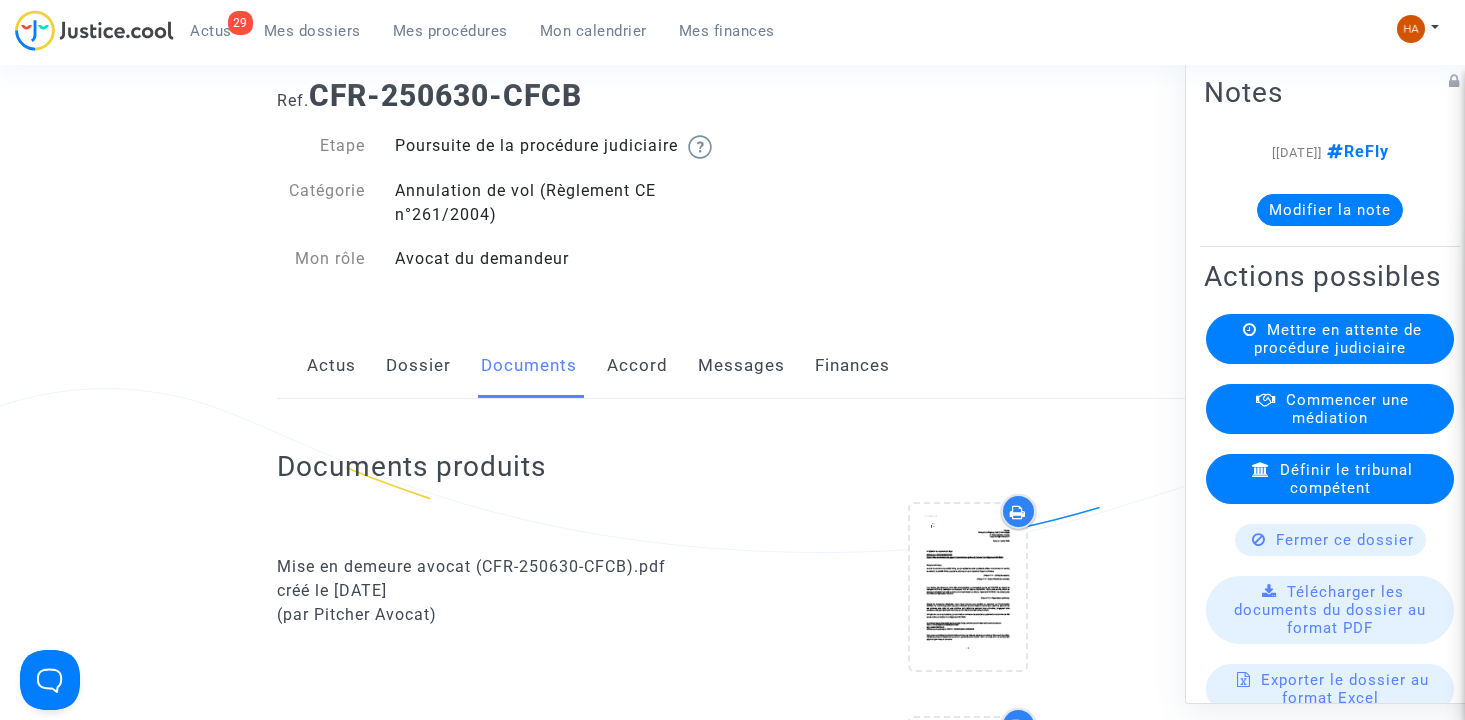 click on "Messages" 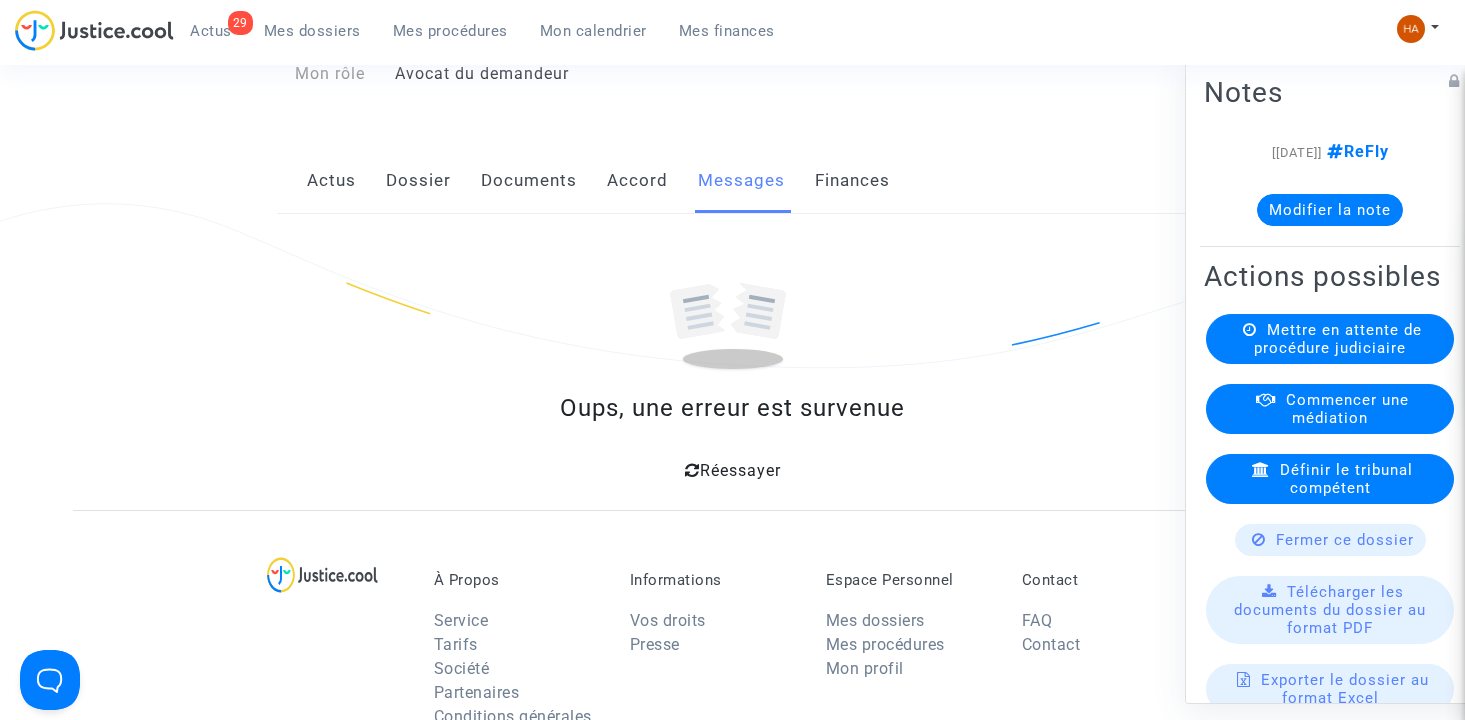 scroll, scrollTop: 300, scrollLeft: 0, axis: vertical 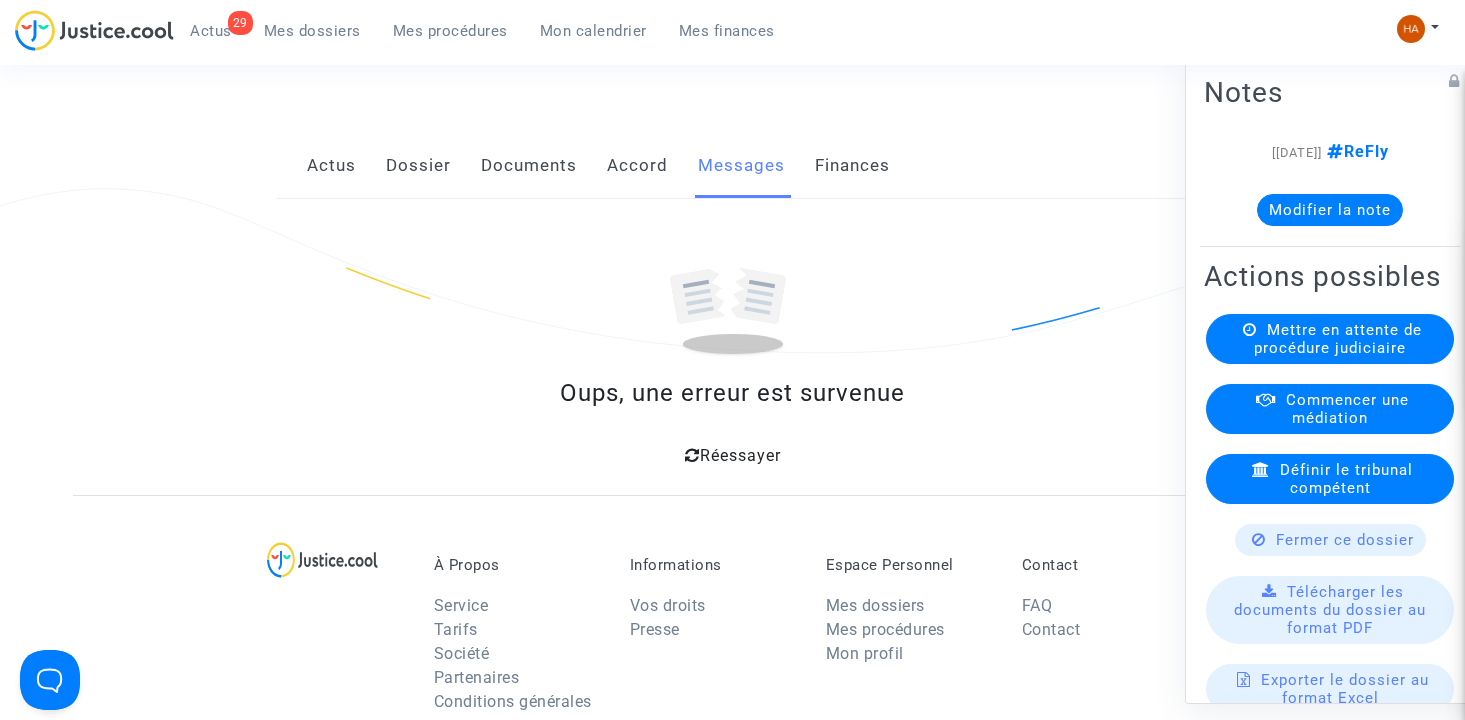 click on "Réessayer" 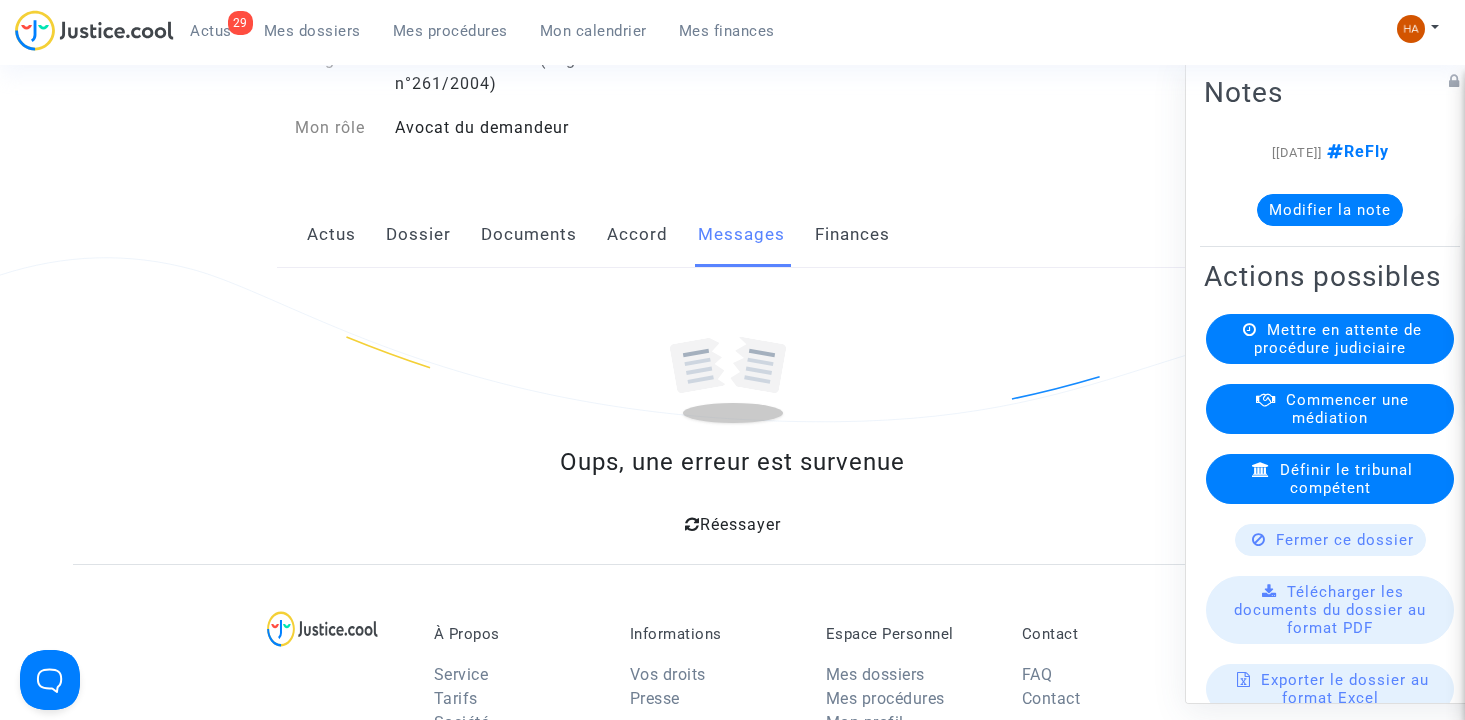 scroll, scrollTop: 0, scrollLeft: 0, axis: both 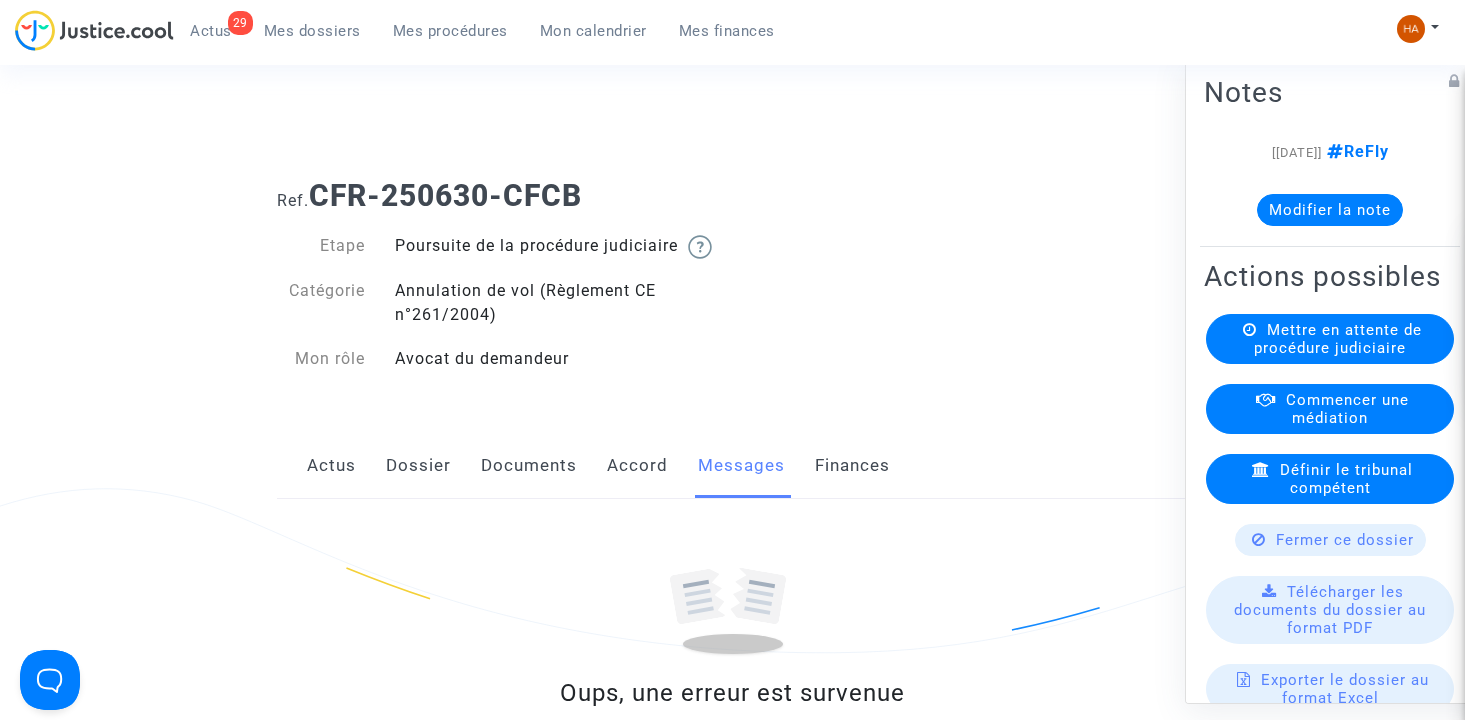 click on "Mon profil Changer de compte Paramètres Déconnexion" at bounding box center [1423, 39] 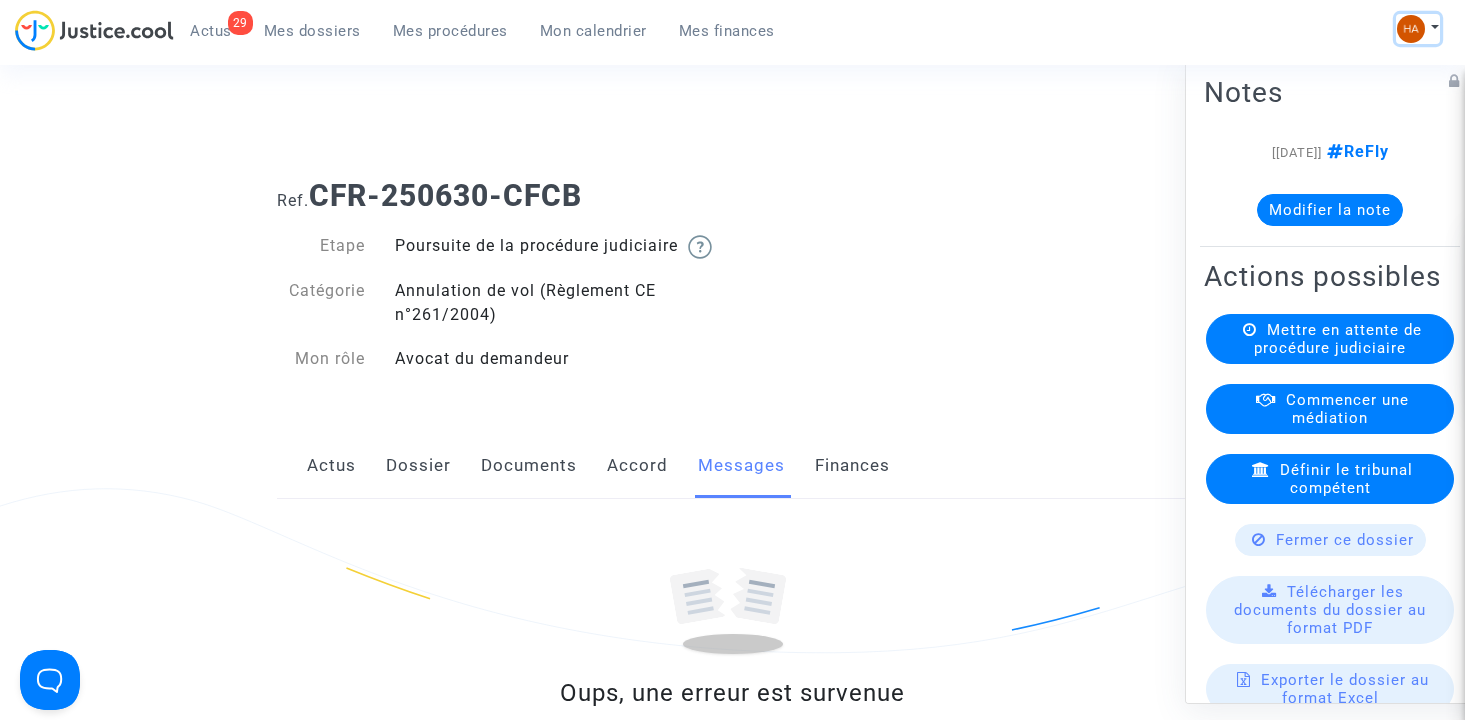 click at bounding box center (1418, 29) 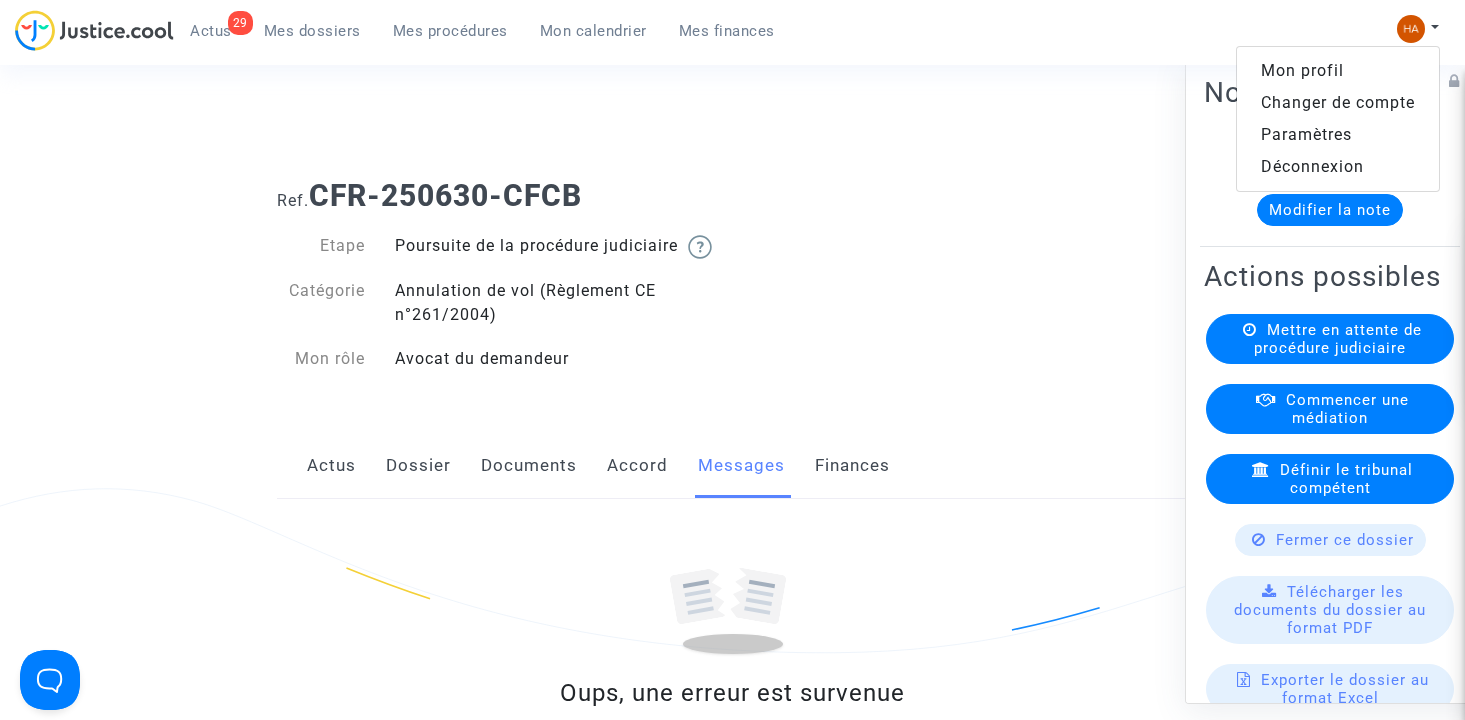 click on "Changer de compte" at bounding box center (1338, 103) 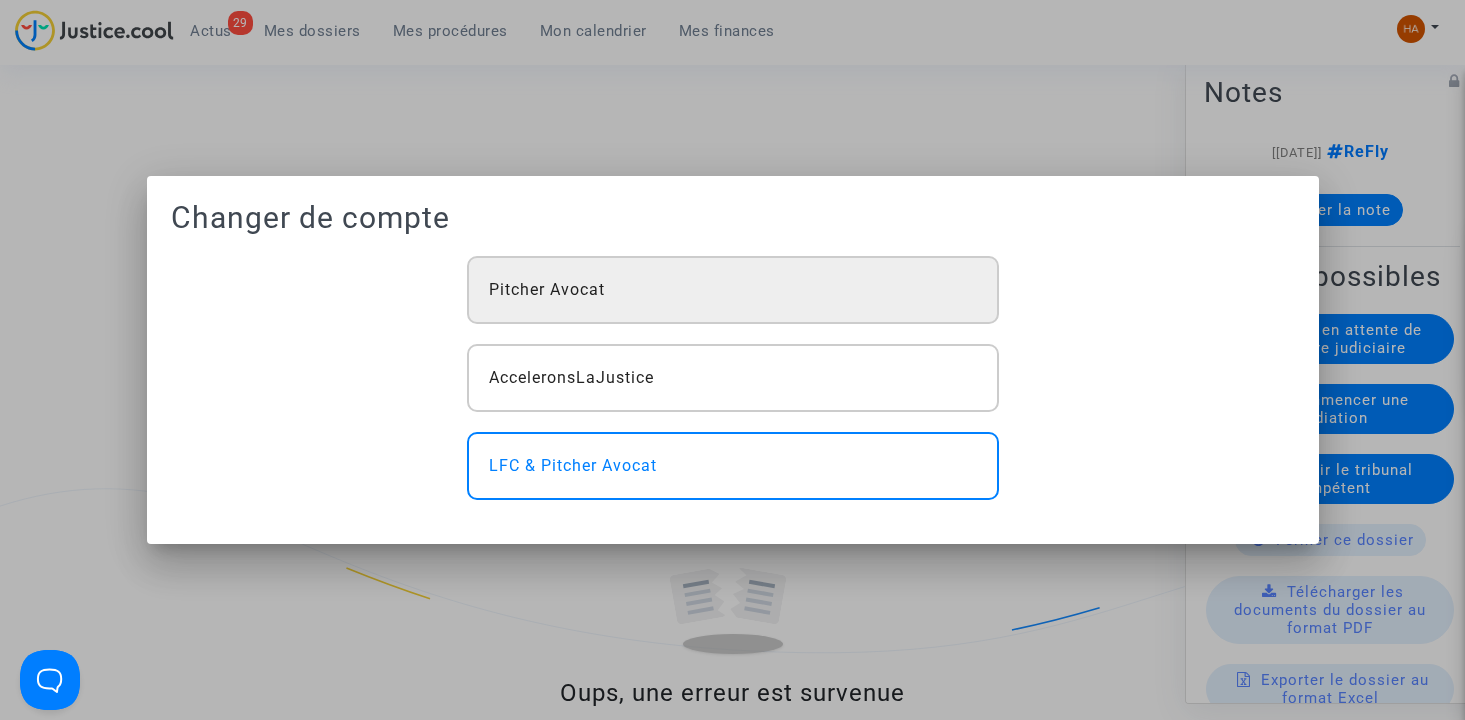 click on "Pitcher Avocat" at bounding box center (733, 290) 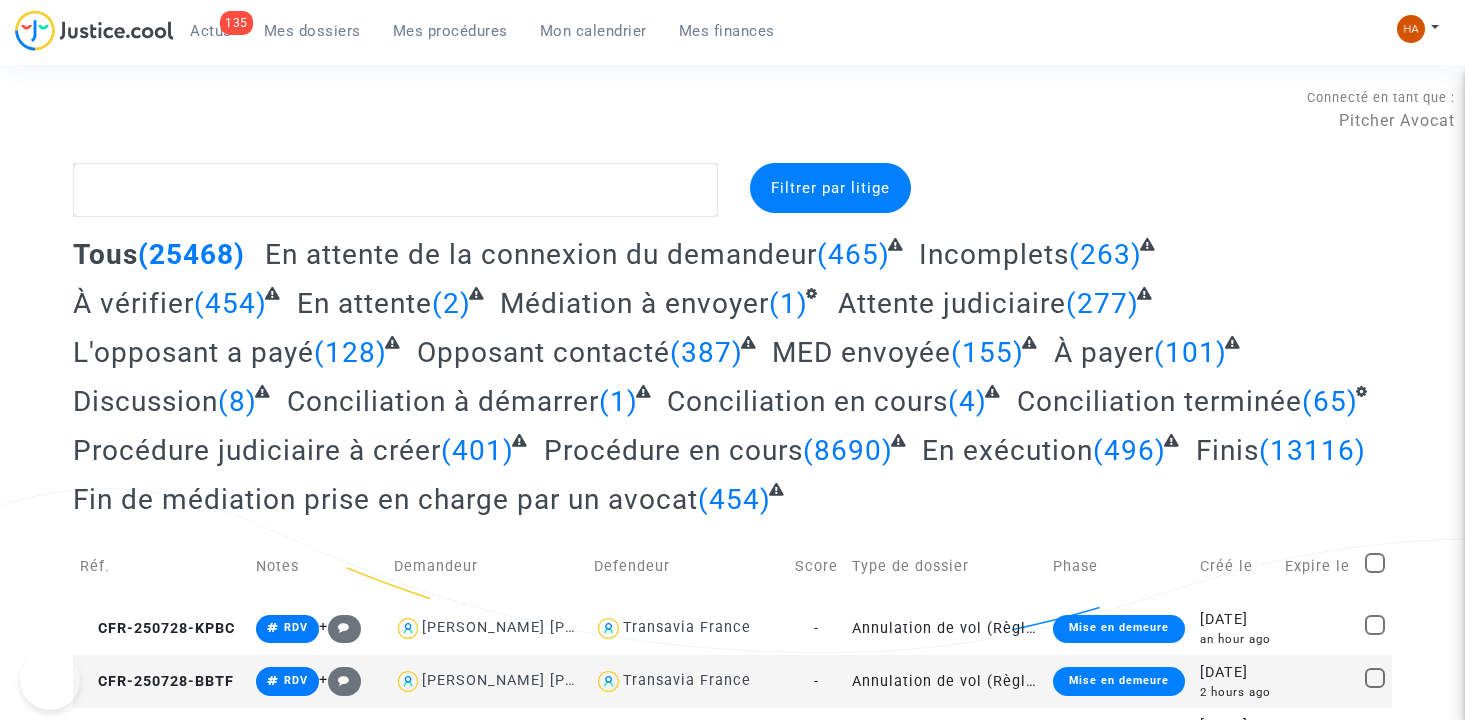 scroll, scrollTop: 100, scrollLeft: 0, axis: vertical 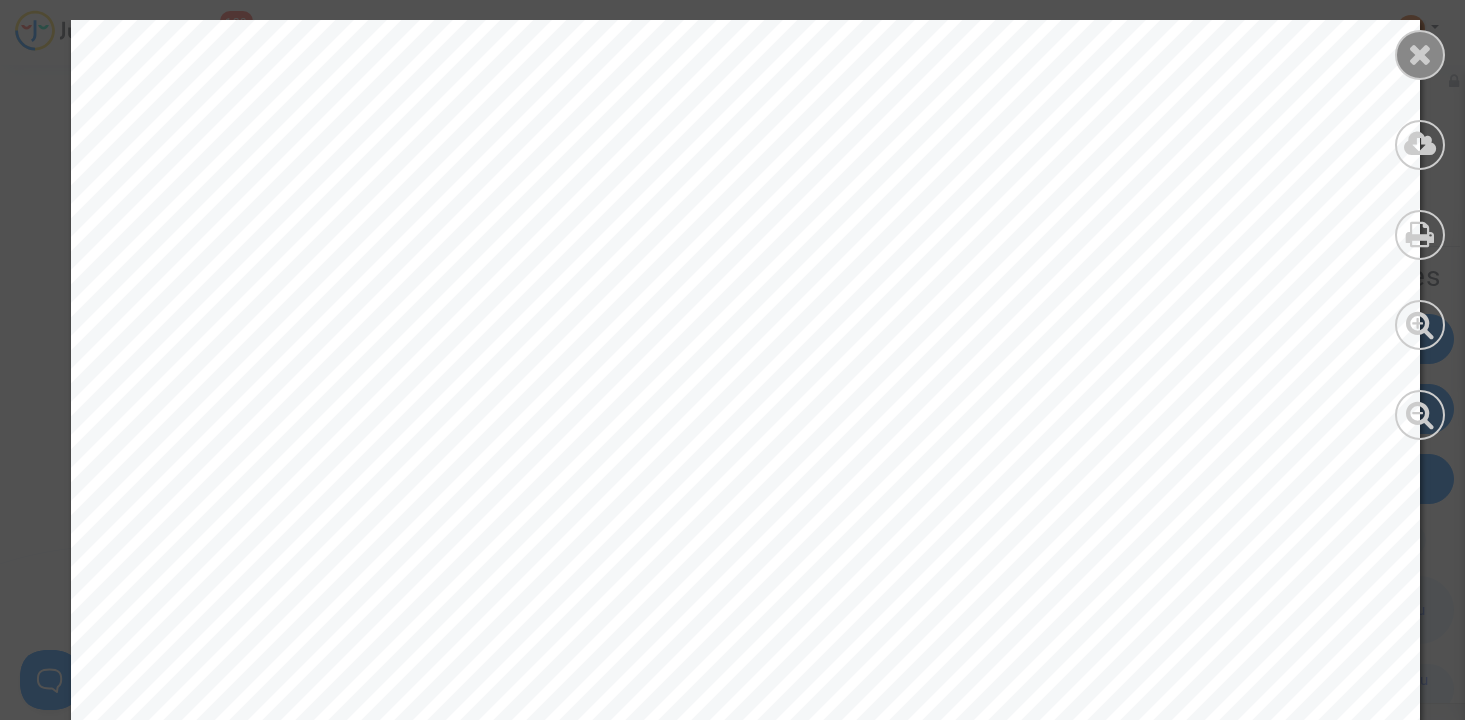 click at bounding box center [1420, 54] 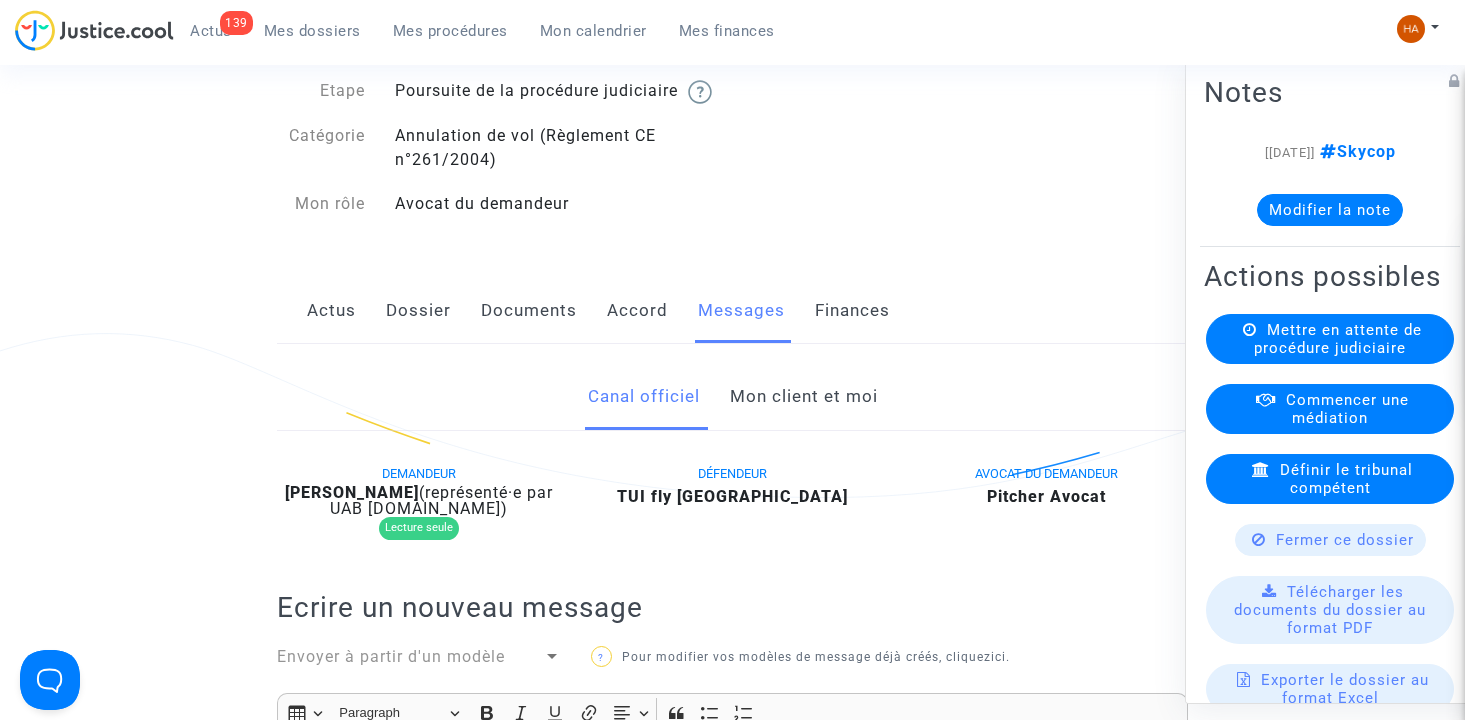 scroll, scrollTop: 47, scrollLeft: 0, axis: vertical 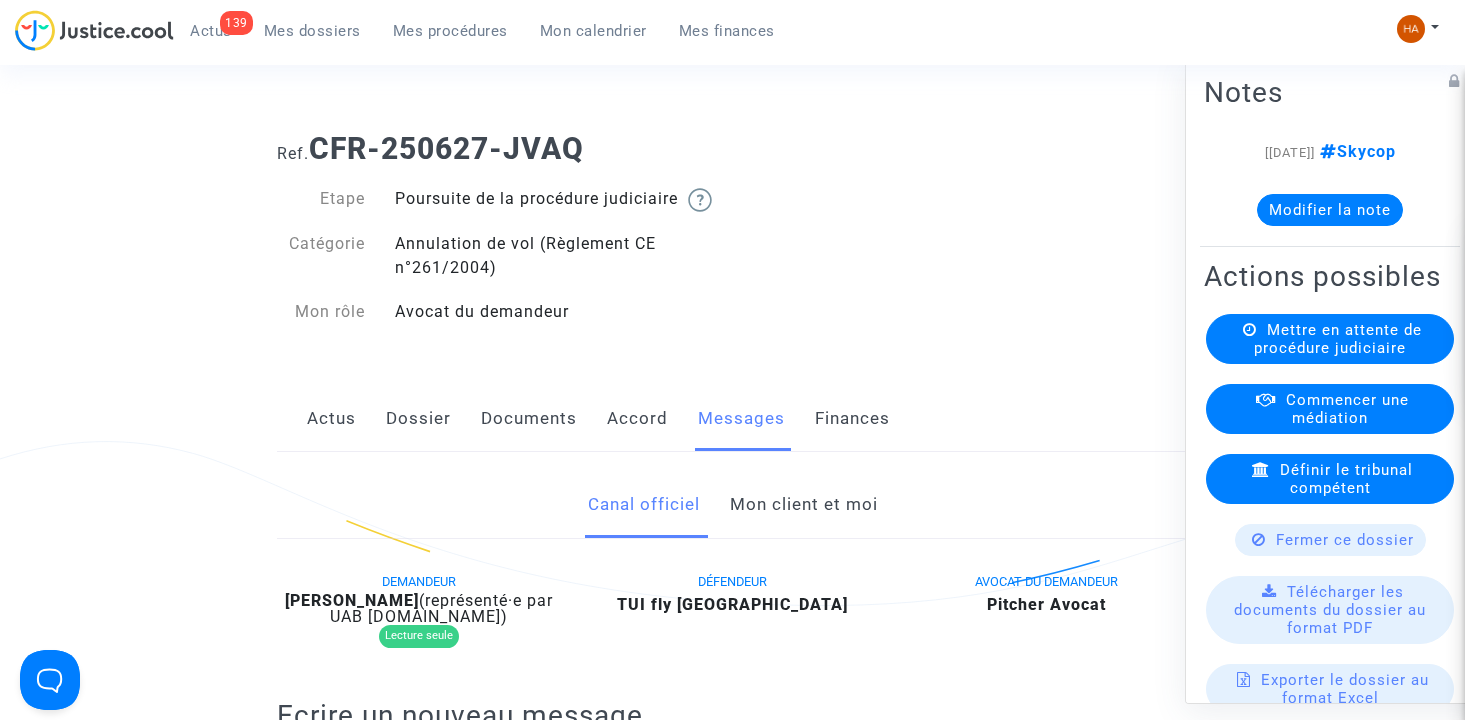 click on "Dossier" 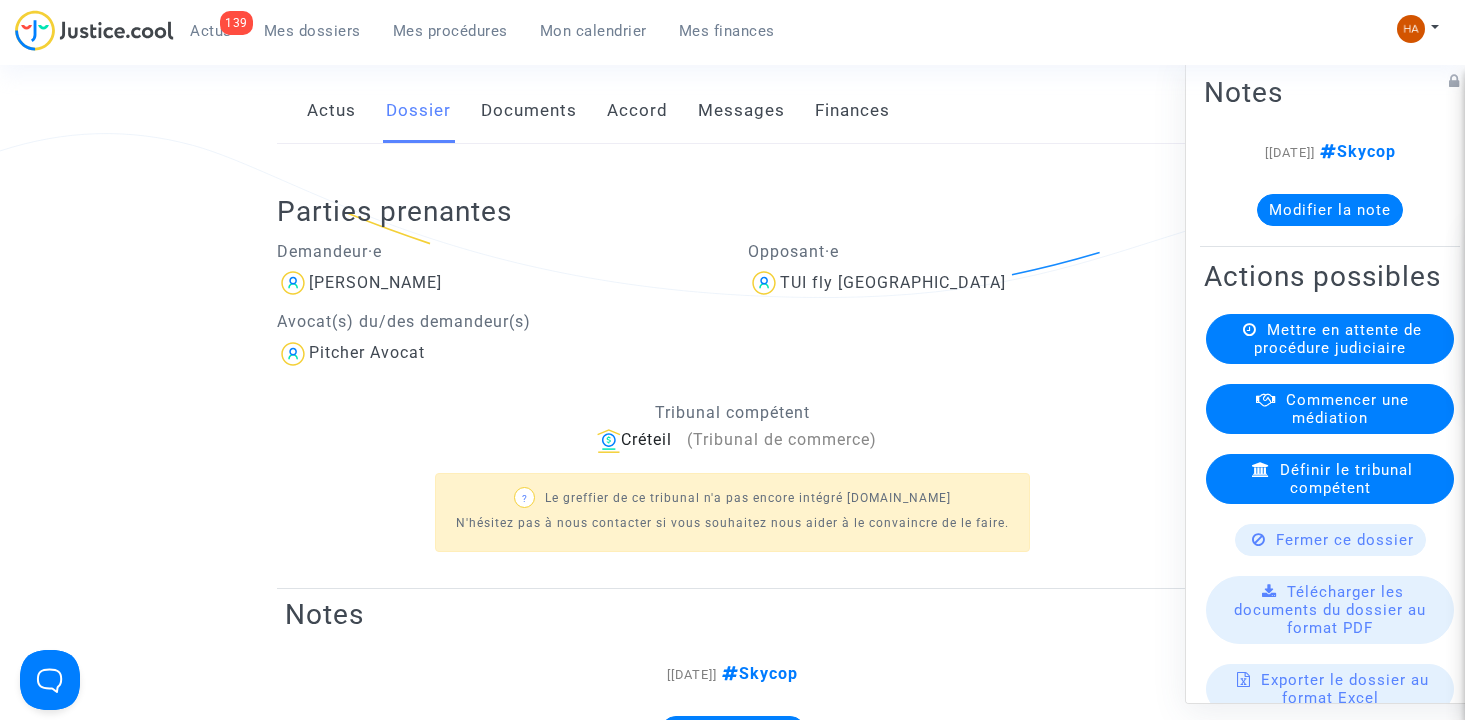 scroll, scrollTop: 347, scrollLeft: 0, axis: vertical 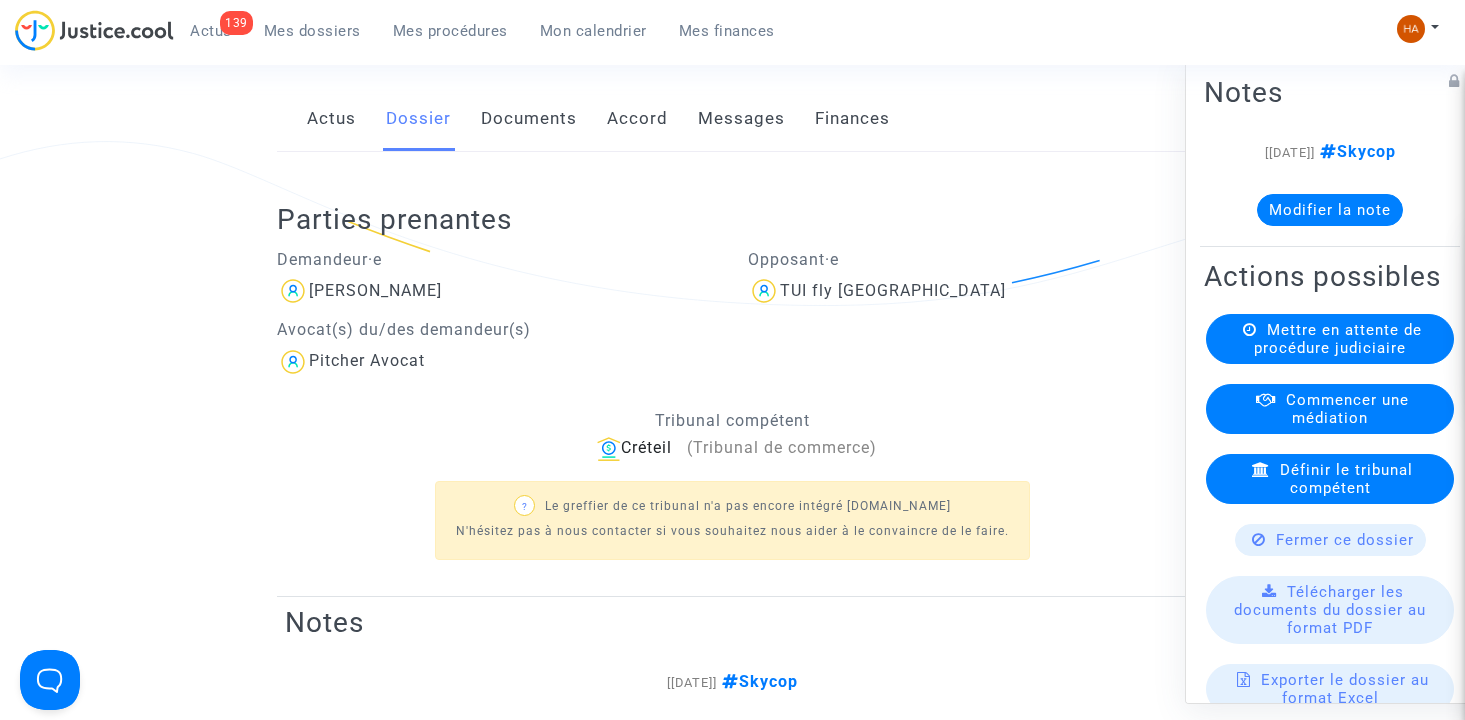 click on "Documents" 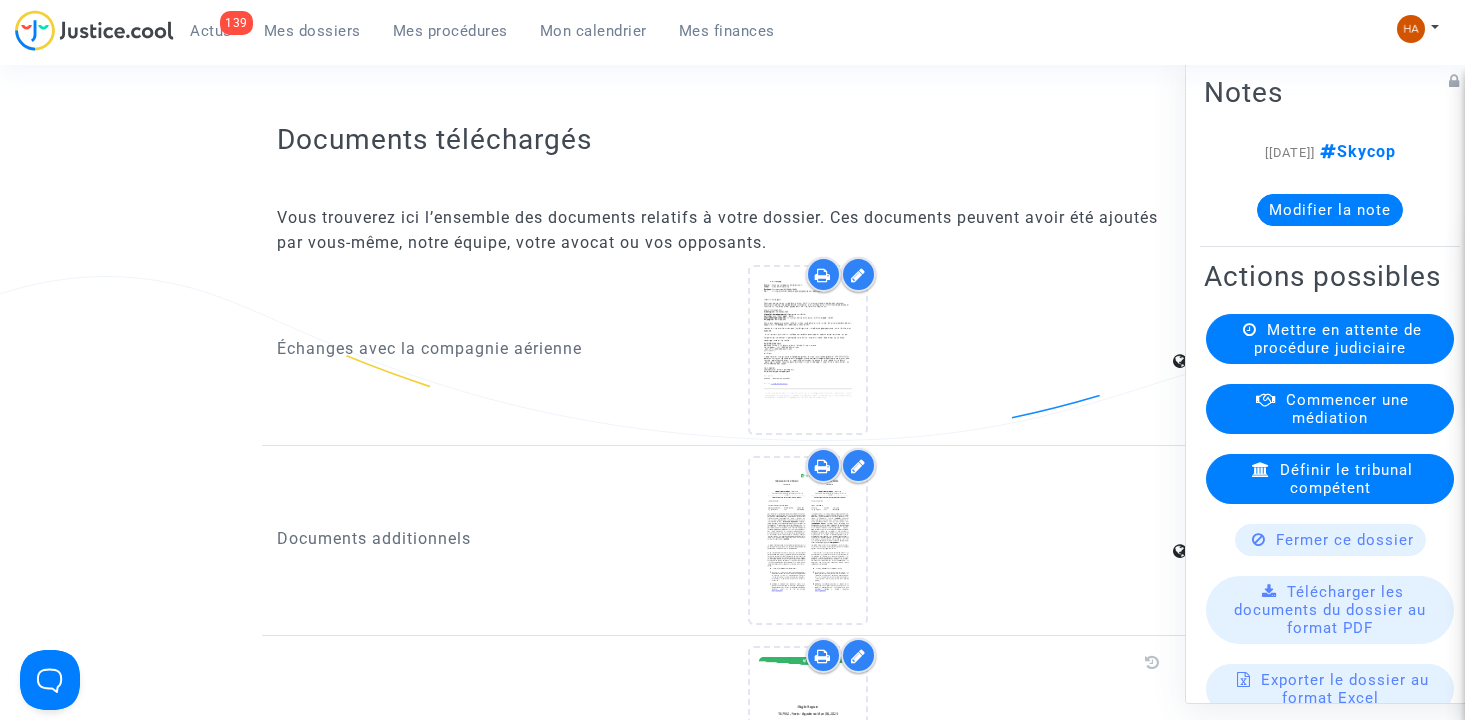 scroll, scrollTop: 1847, scrollLeft: 0, axis: vertical 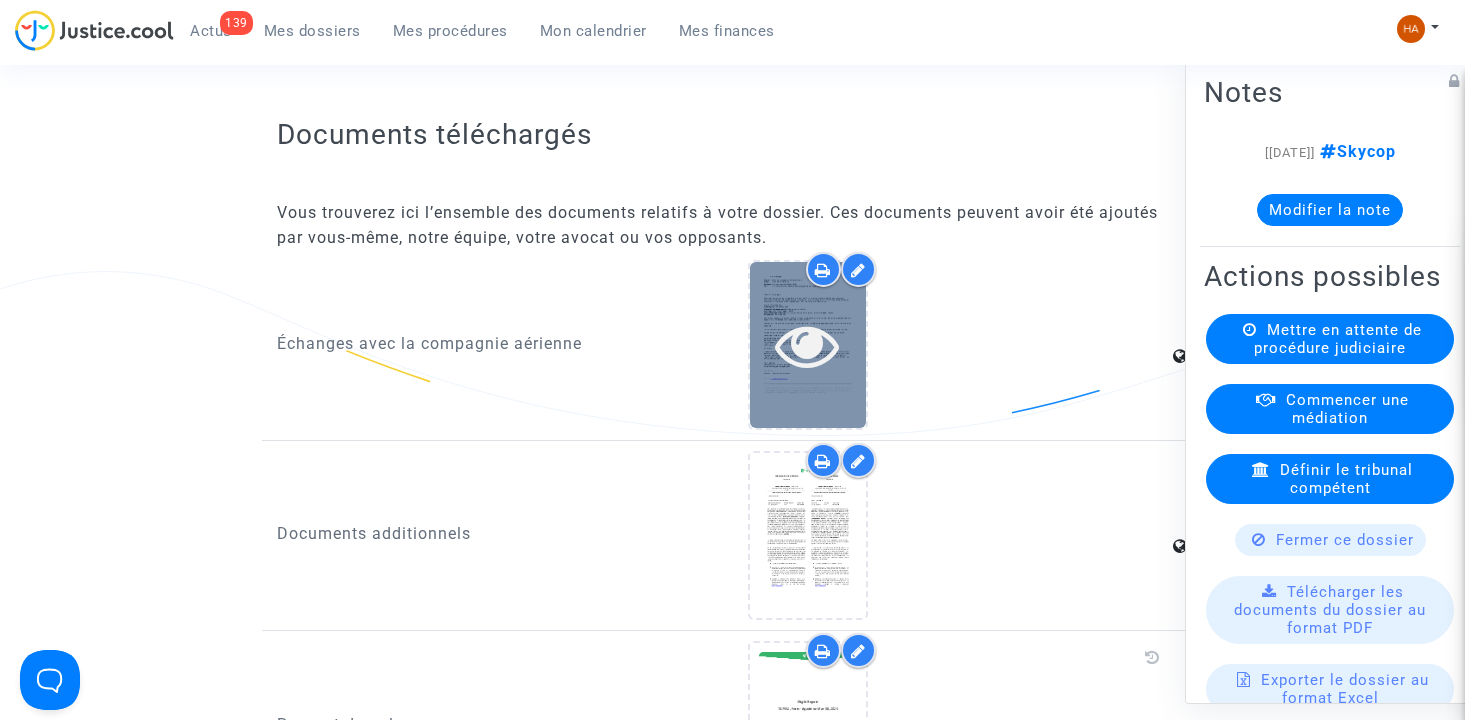 click at bounding box center (808, 344) 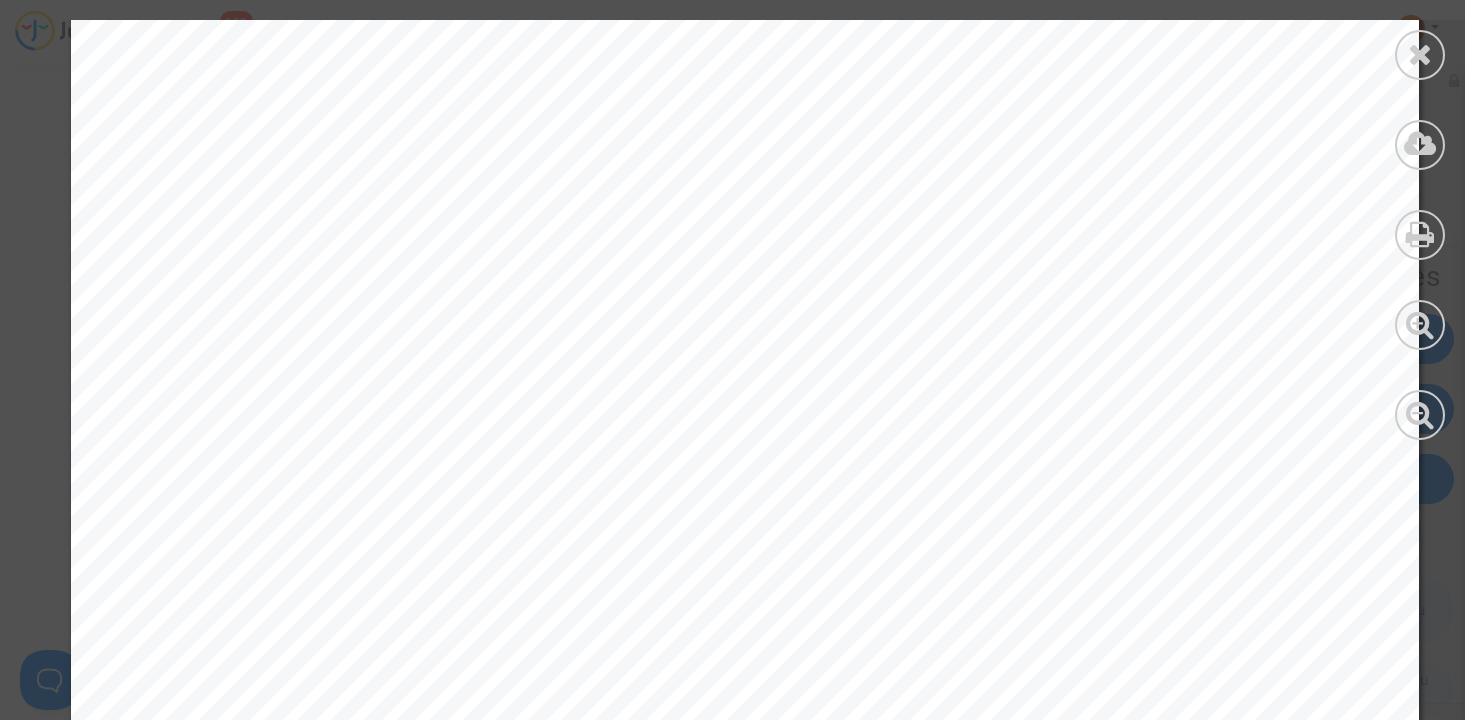 scroll, scrollTop: 100, scrollLeft: 0, axis: vertical 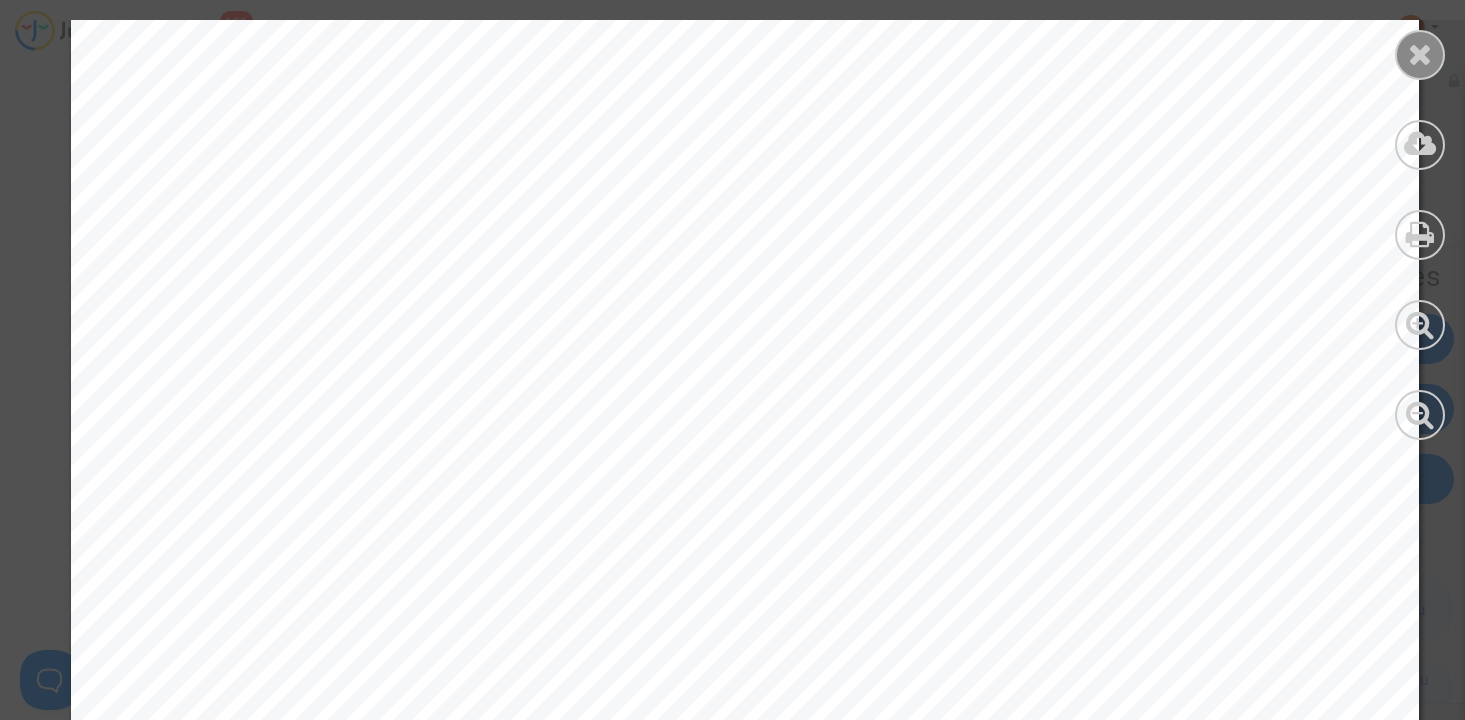 click at bounding box center [1420, 54] 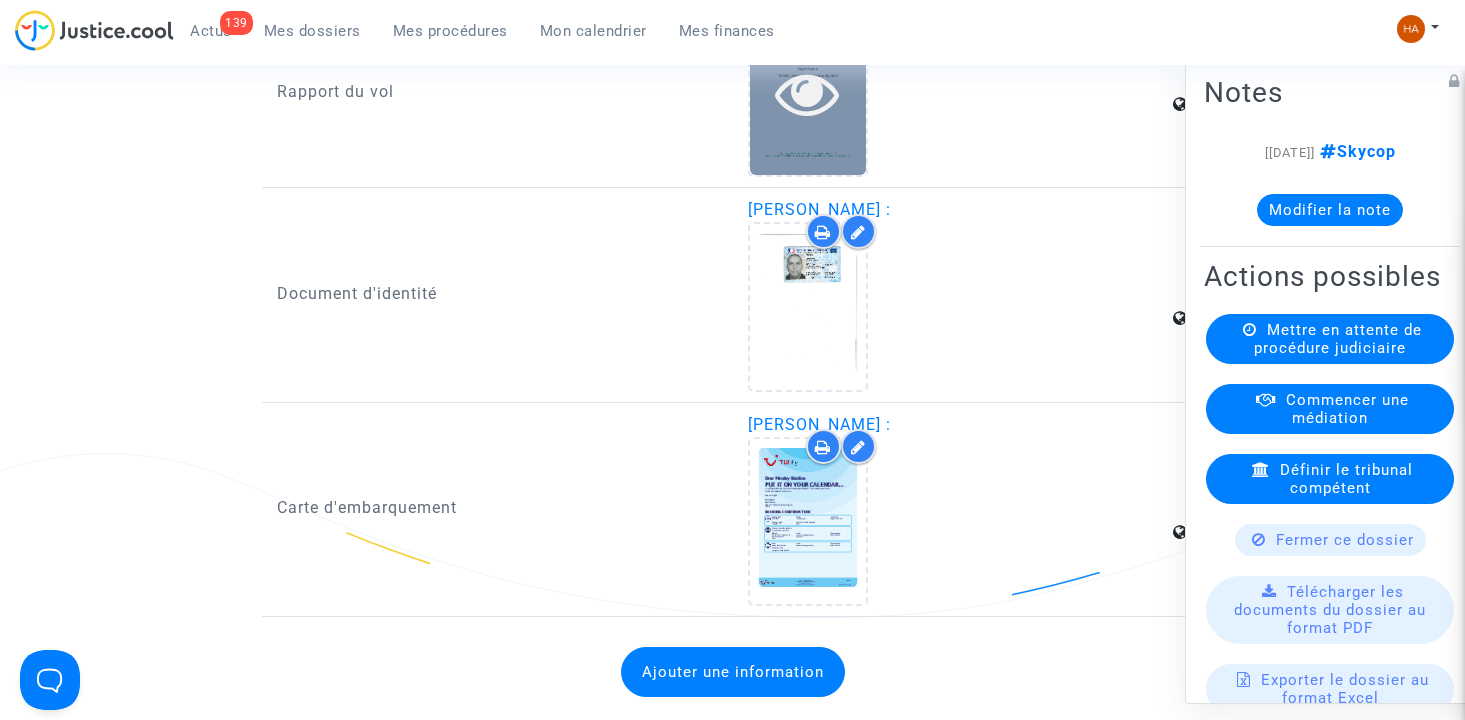 scroll, scrollTop: 2547, scrollLeft: 0, axis: vertical 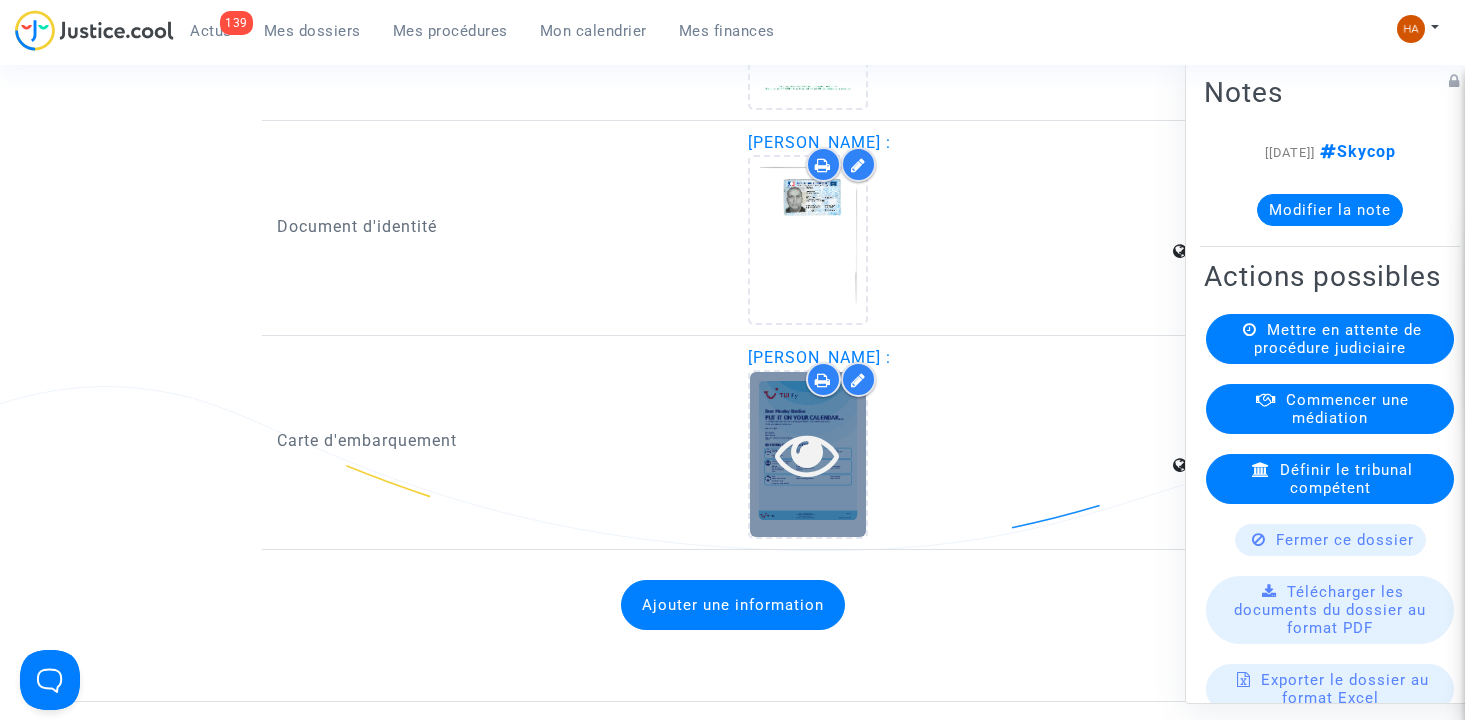 click at bounding box center (807, 454) 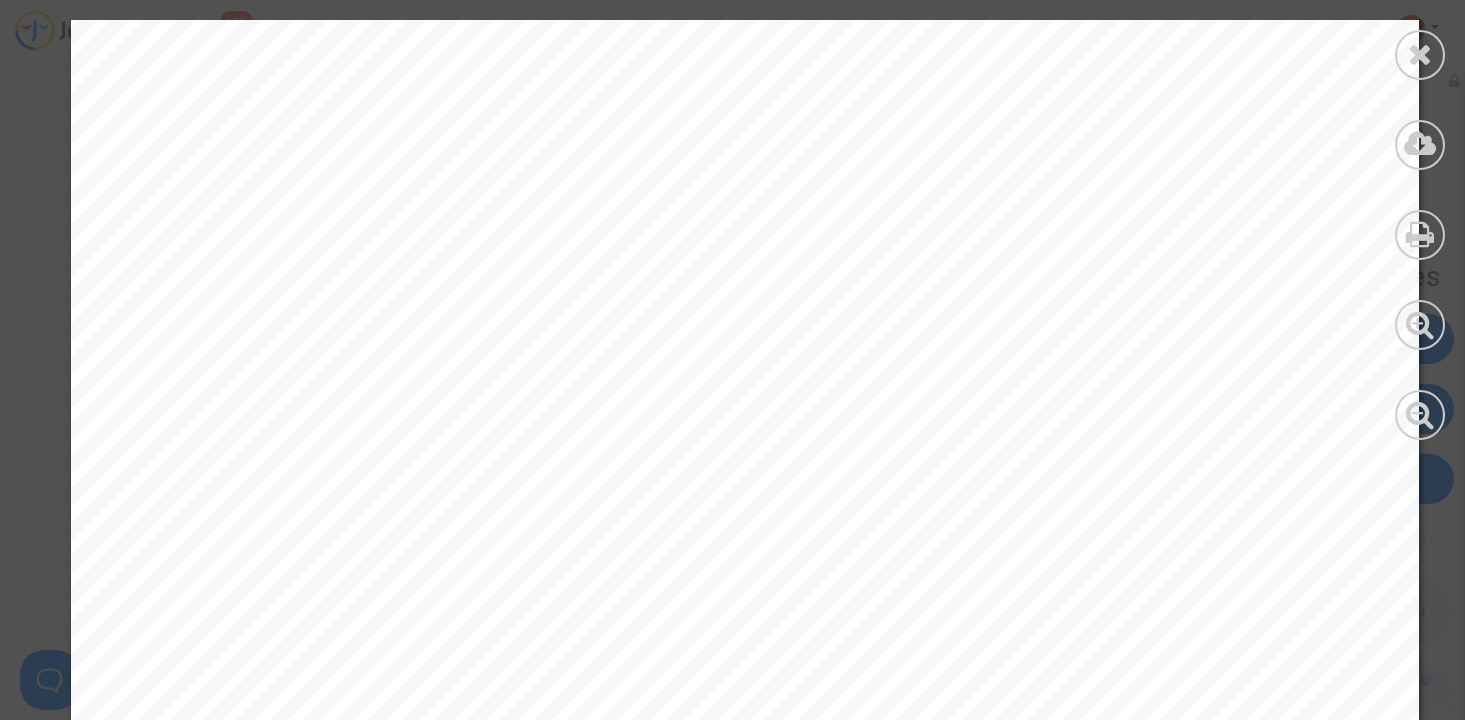 scroll, scrollTop: 4300, scrollLeft: 0, axis: vertical 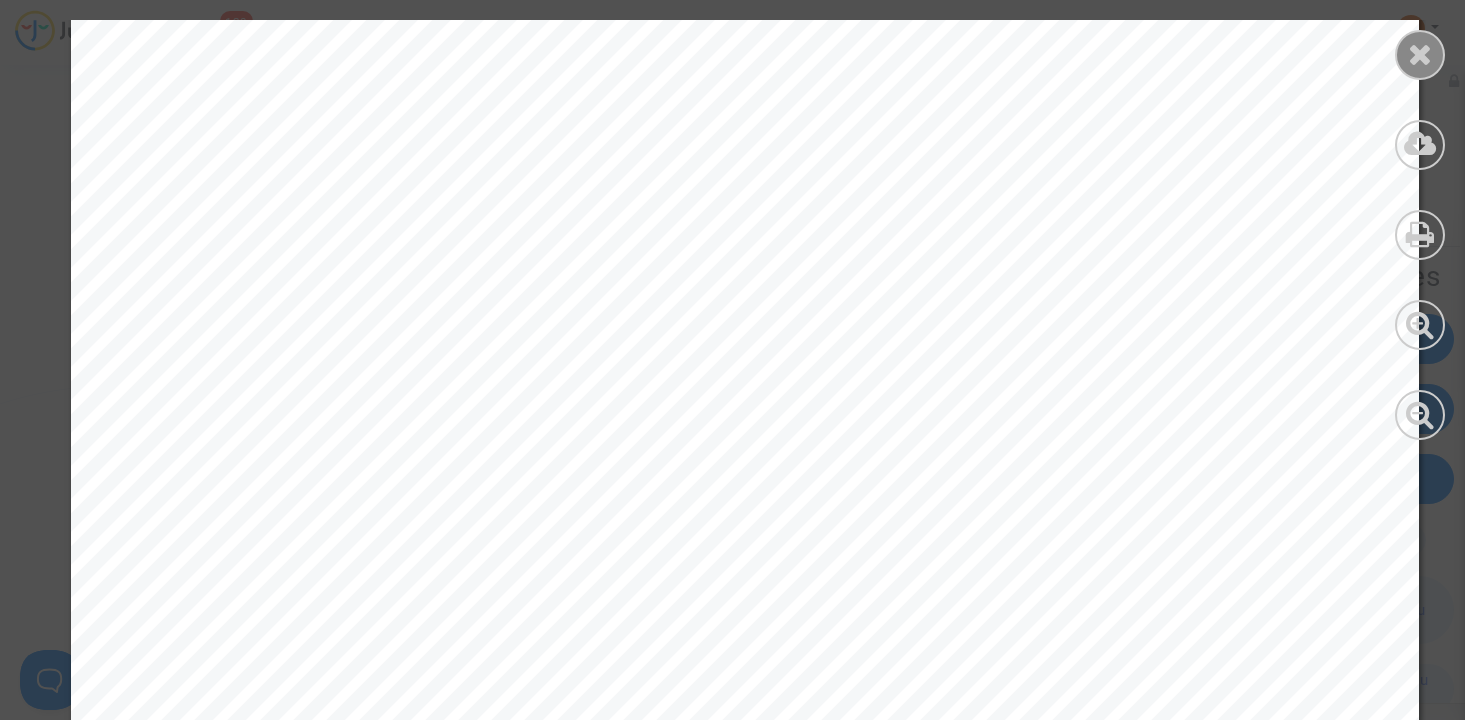 click at bounding box center (1420, 54) 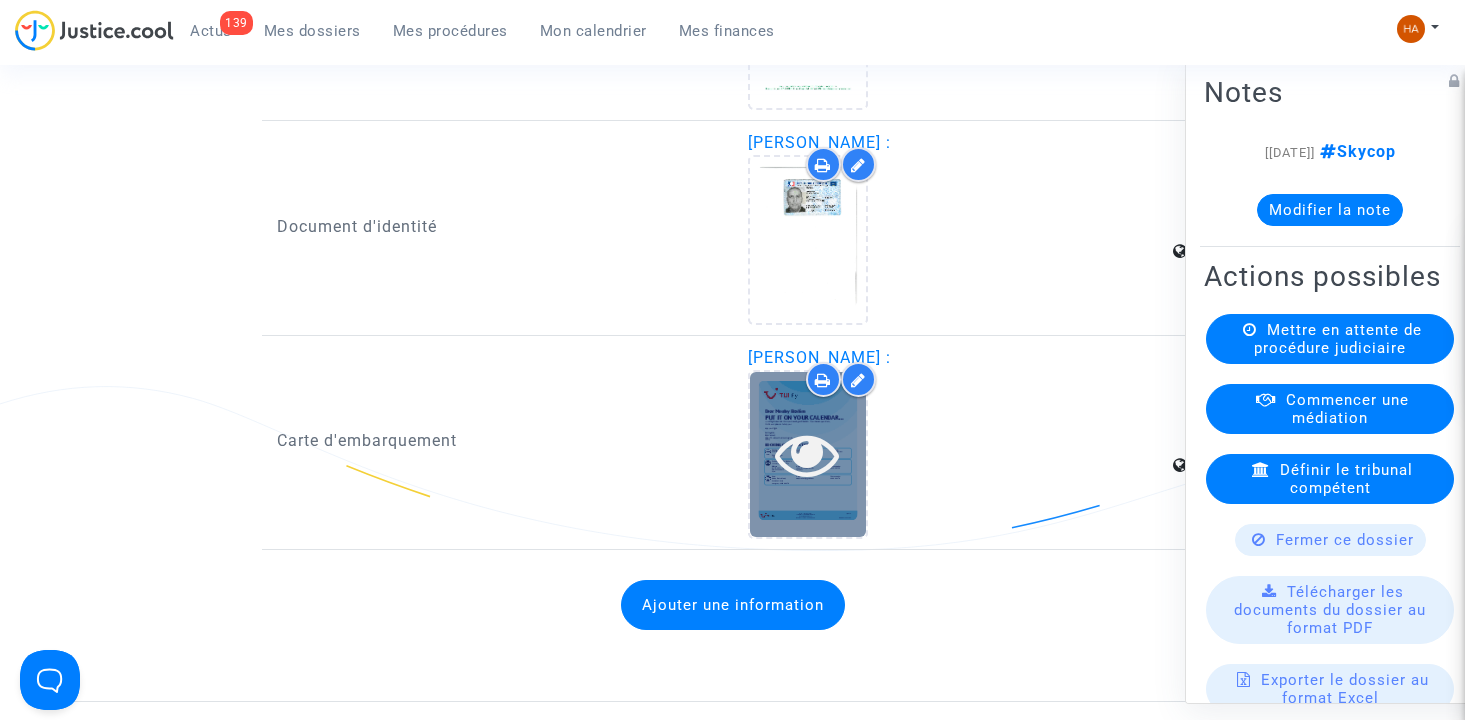 click at bounding box center [807, 454] 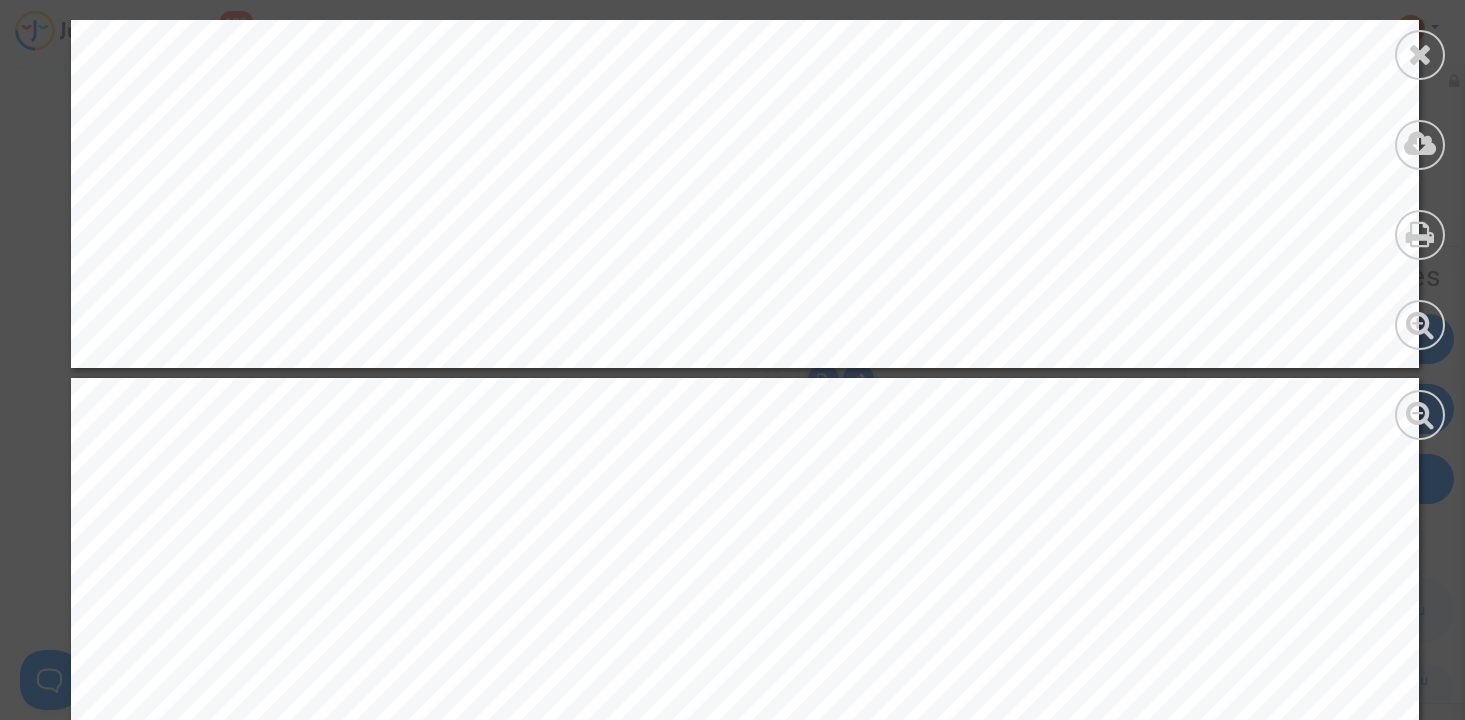 scroll, scrollTop: 5400, scrollLeft: 0, axis: vertical 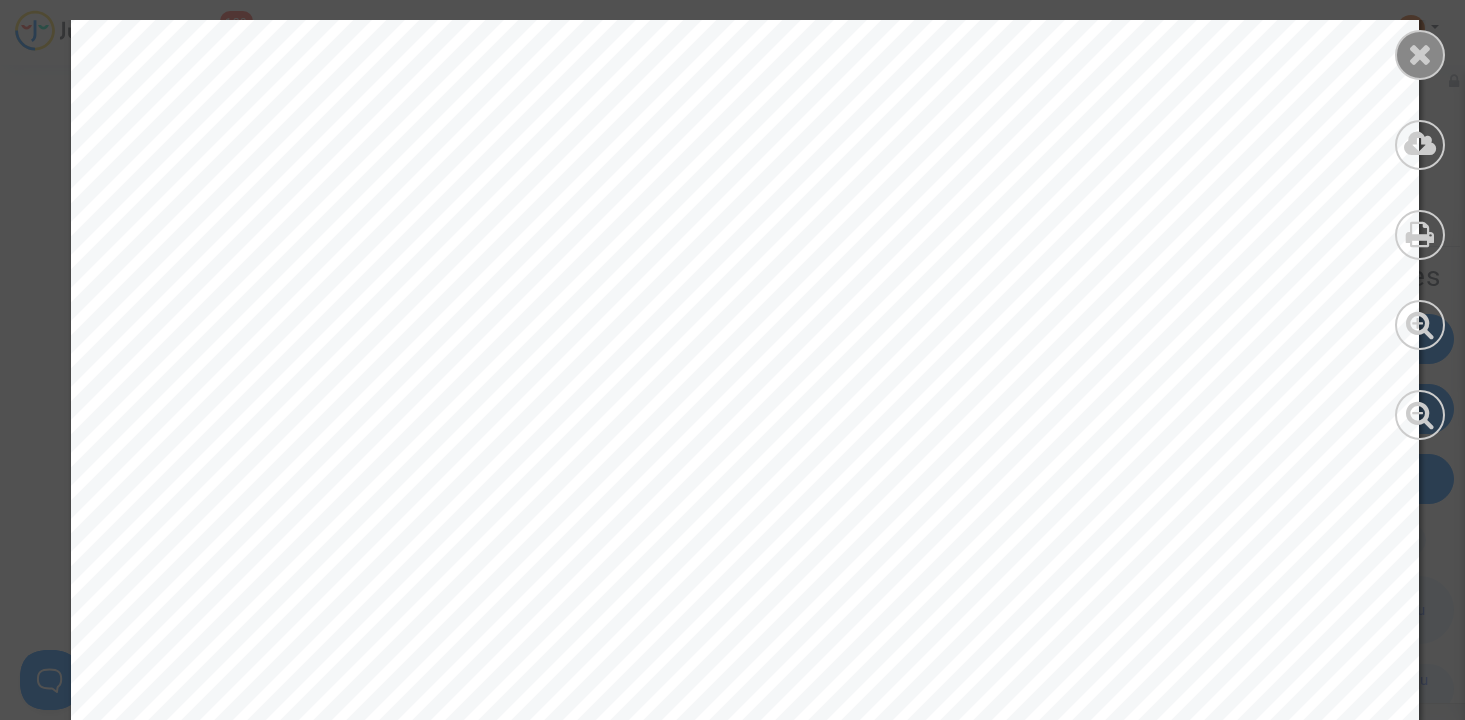click at bounding box center [1420, 55] 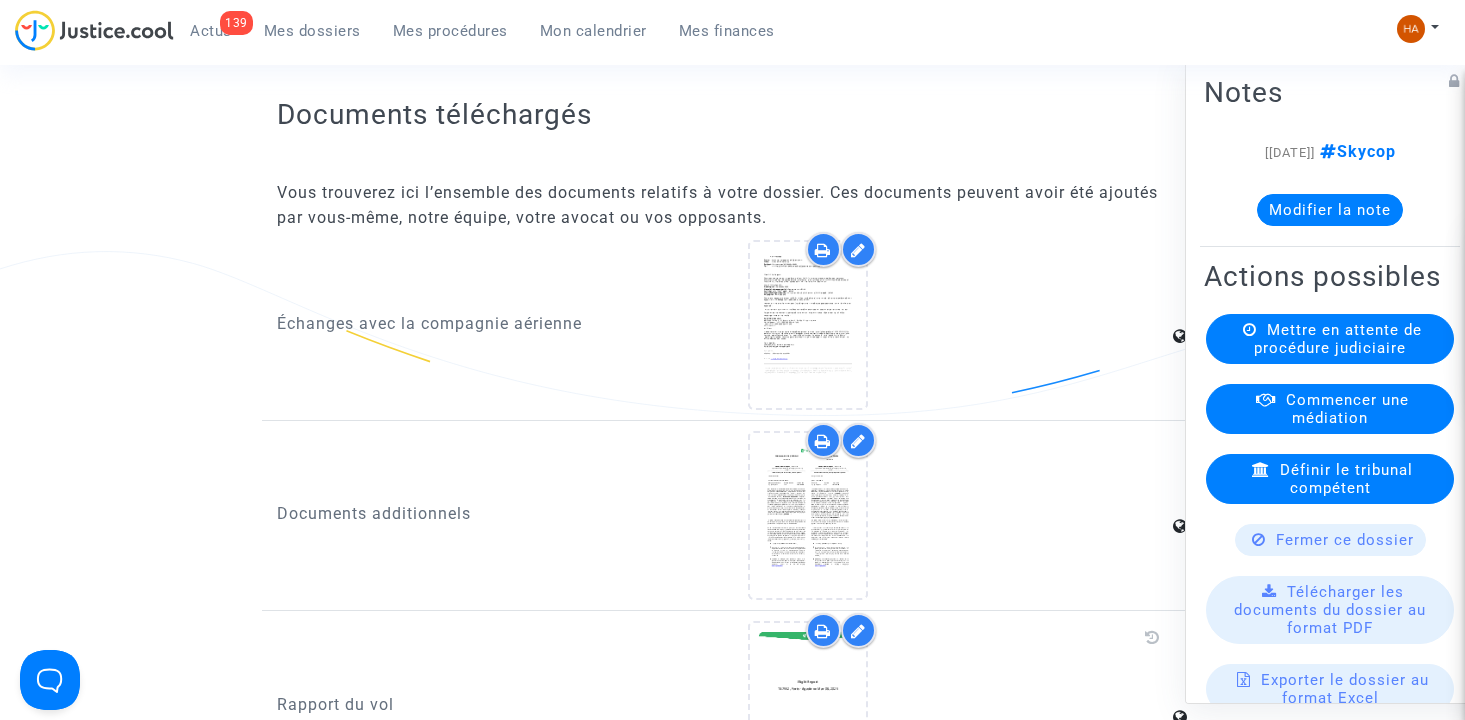 scroll, scrollTop: 1847, scrollLeft: 0, axis: vertical 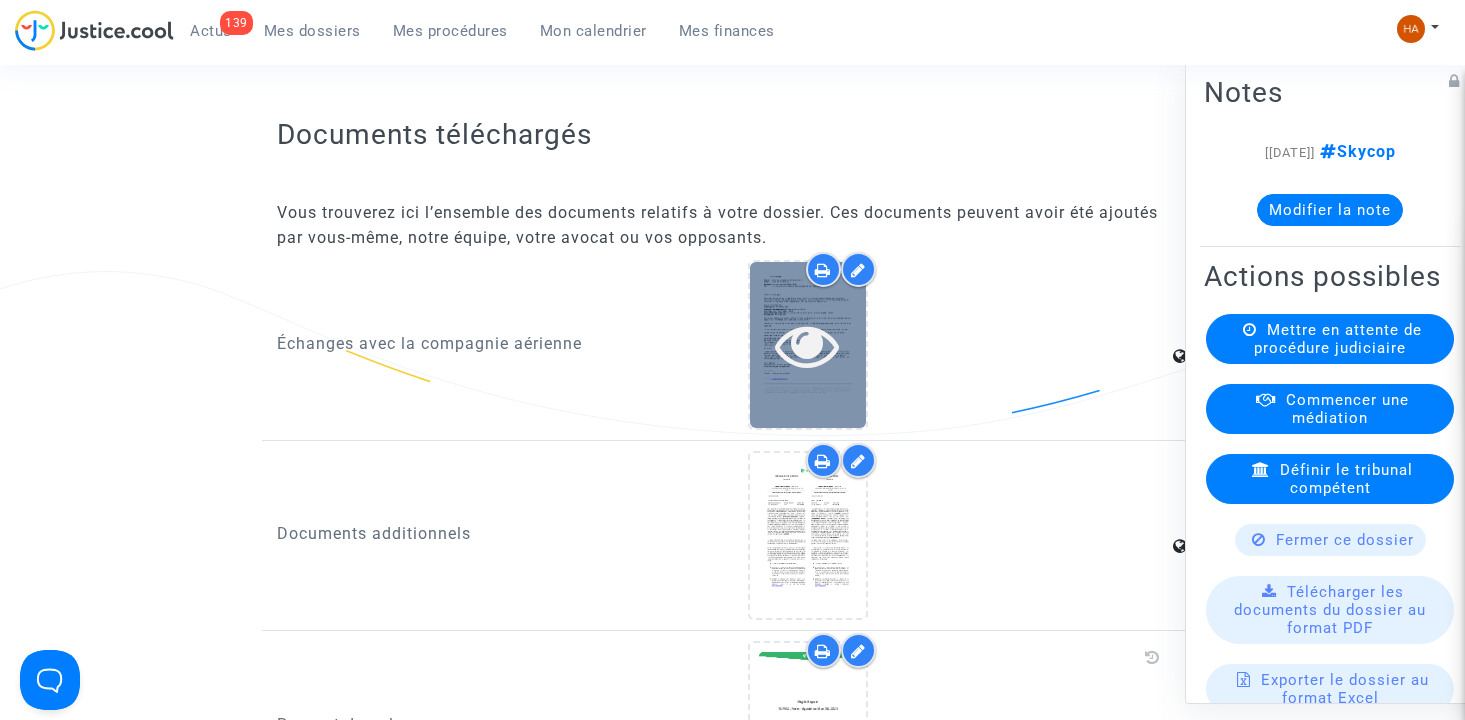 click at bounding box center [807, 345] 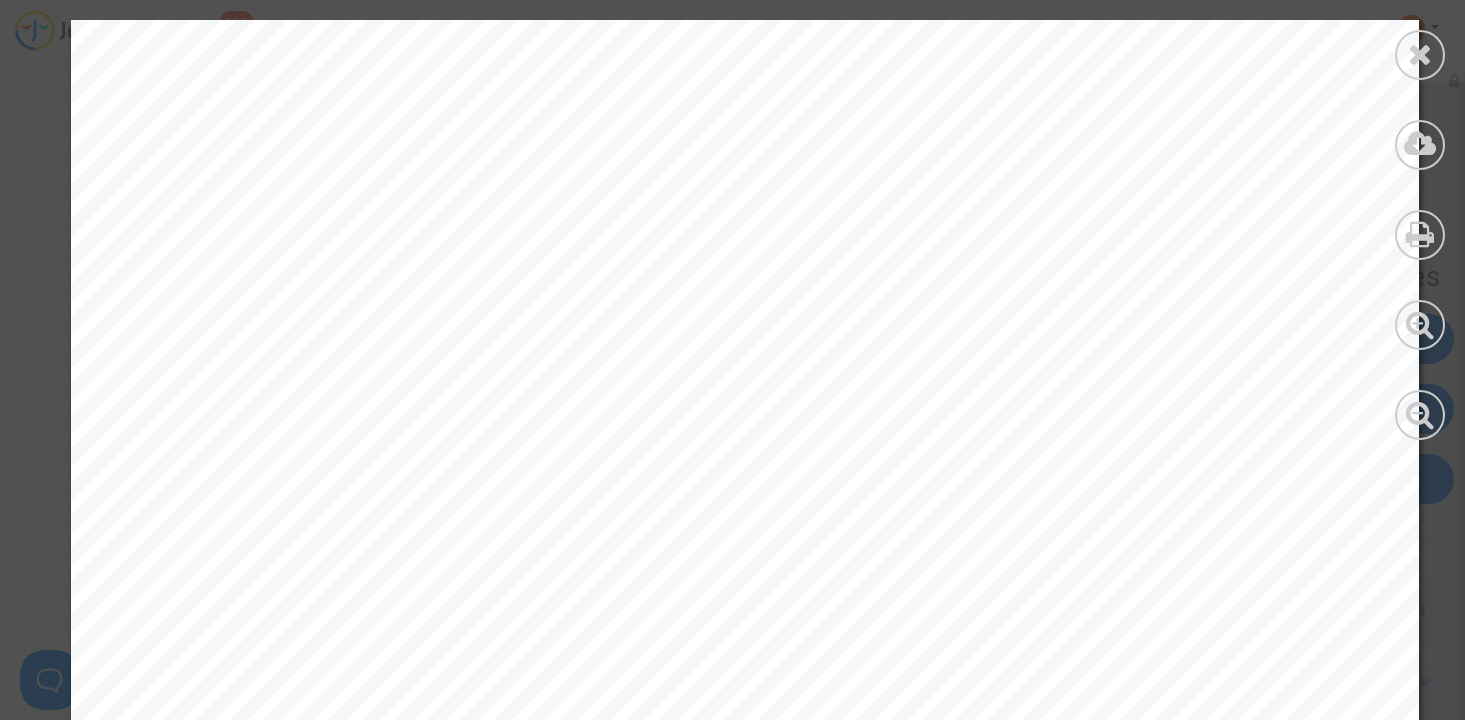 click at bounding box center (1420, 54) 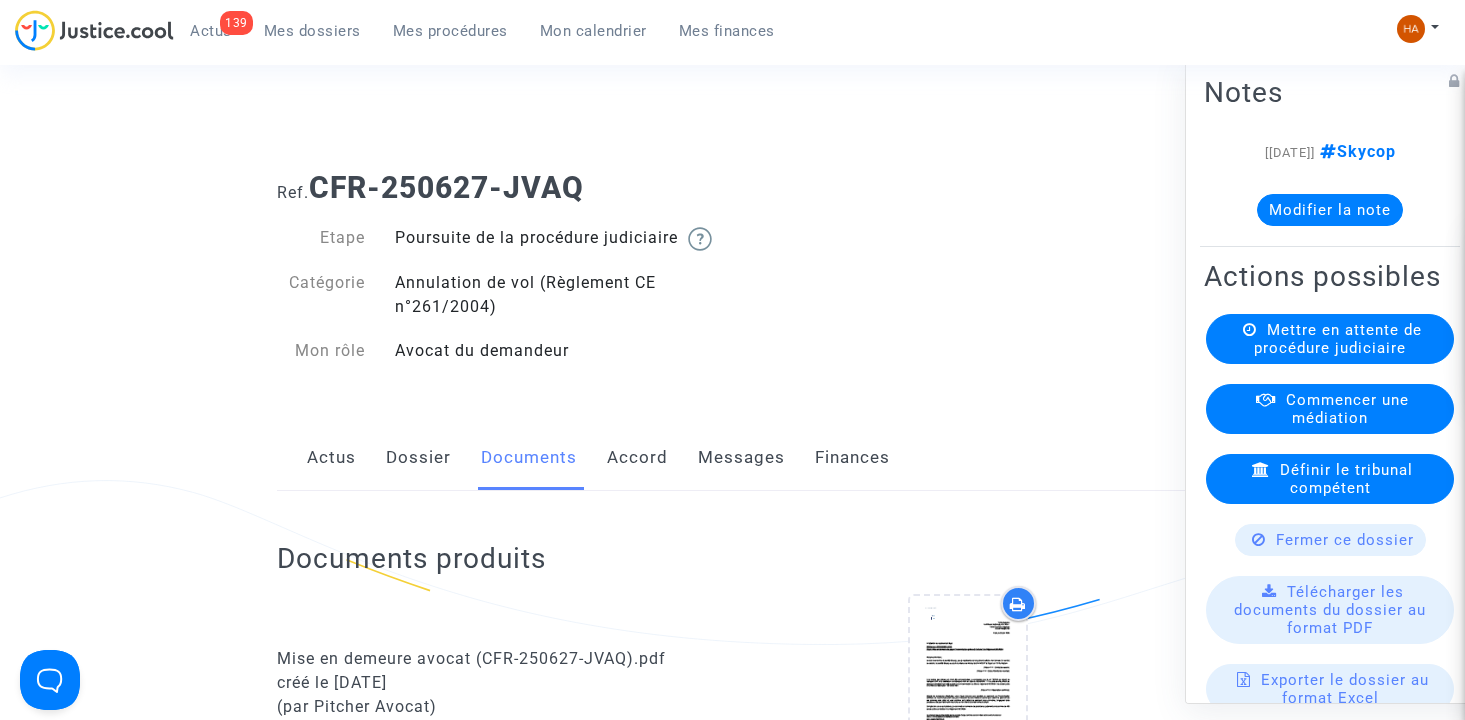 scroll, scrollTop: 0, scrollLeft: 0, axis: both 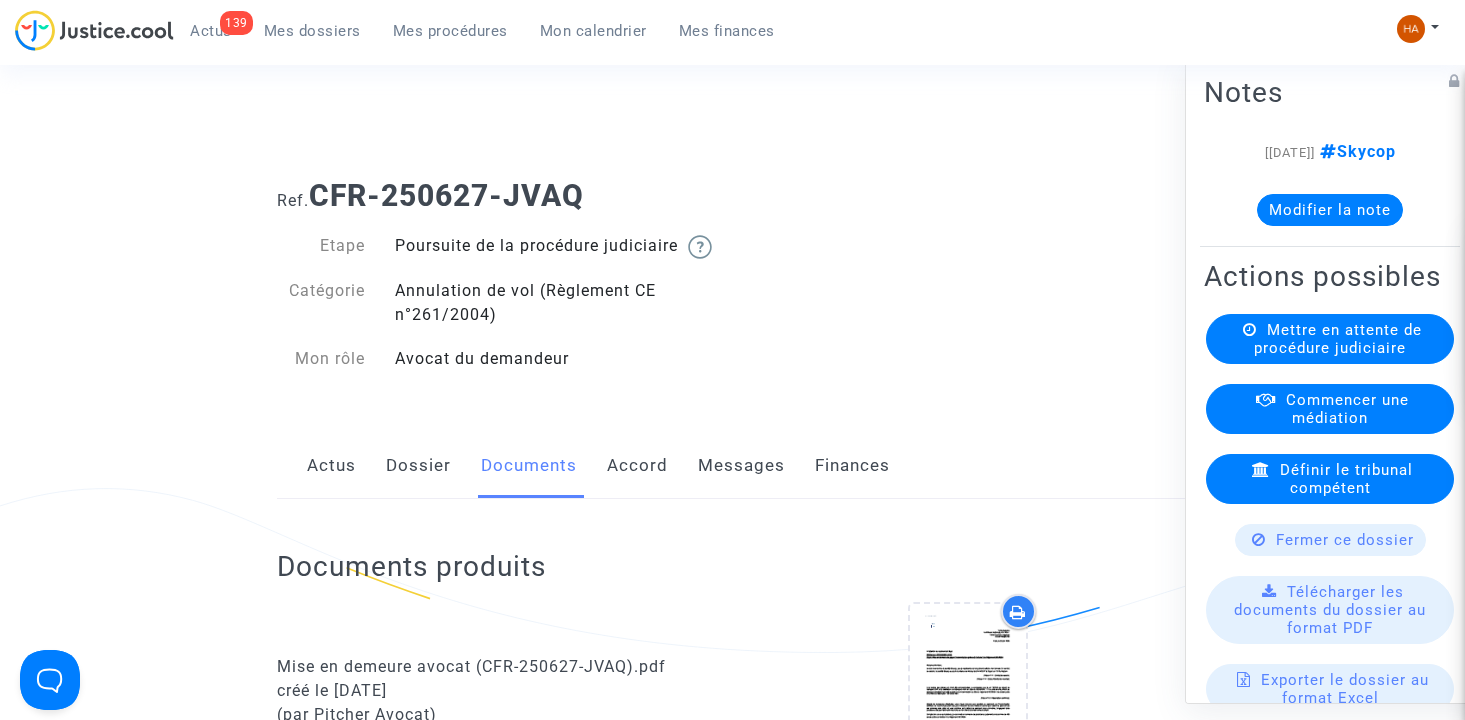 click on "Messages" 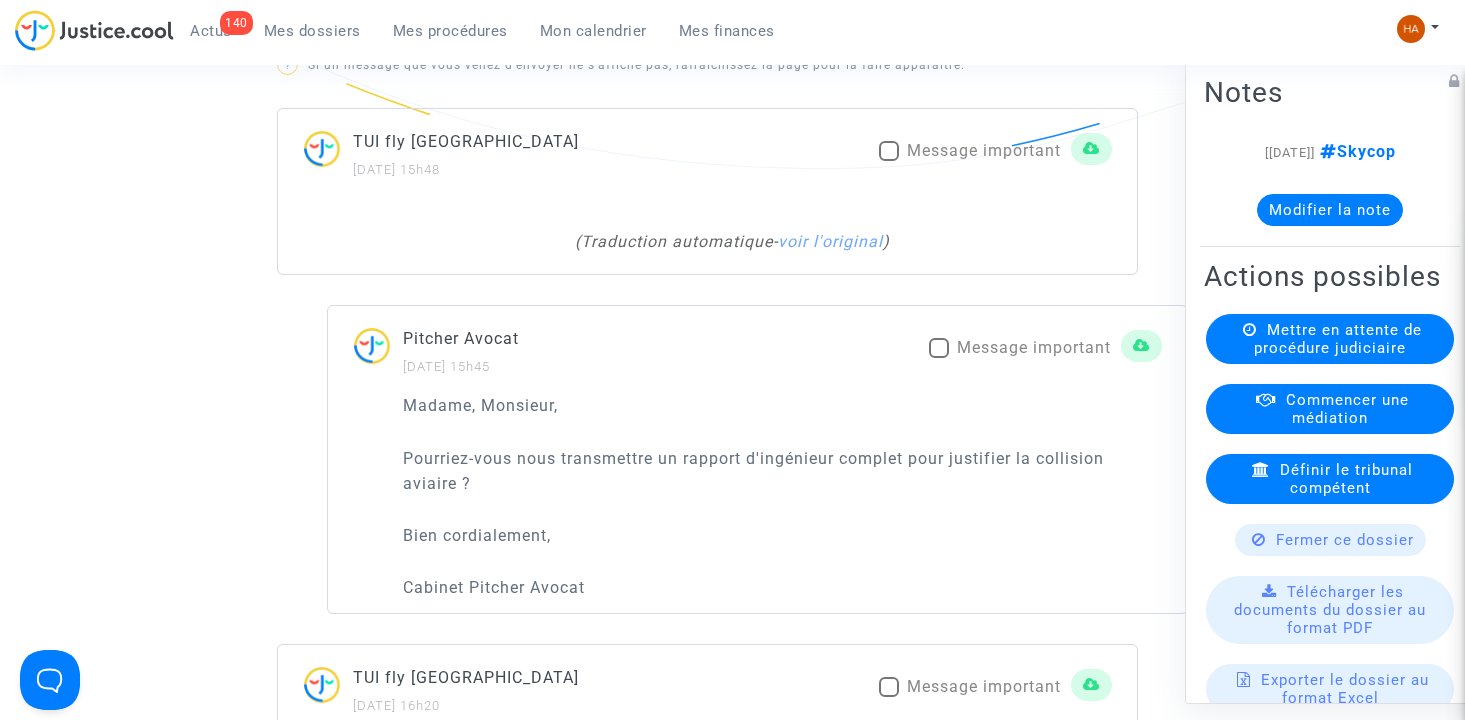scroll, scrollTop: 1100, scrollLeft: 0, axis: vertical 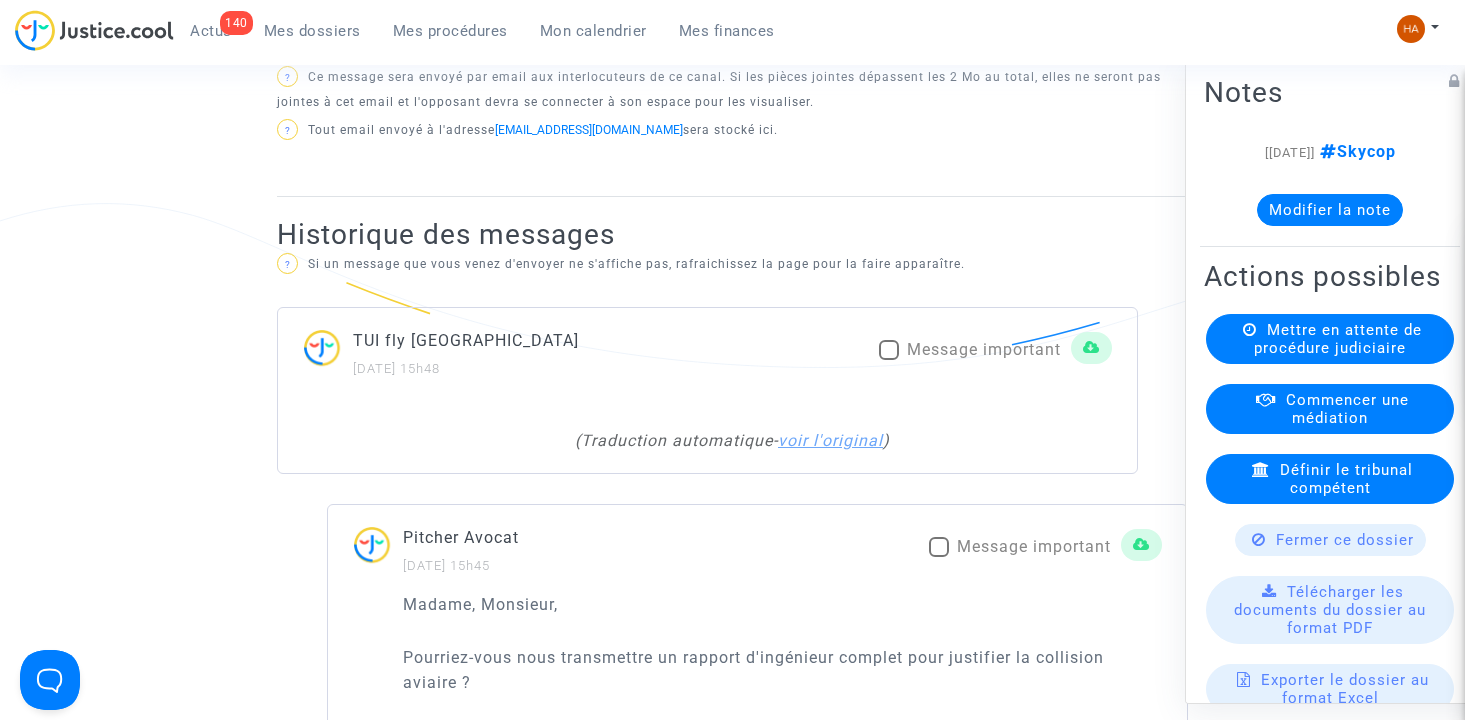 click on "voir l'original" 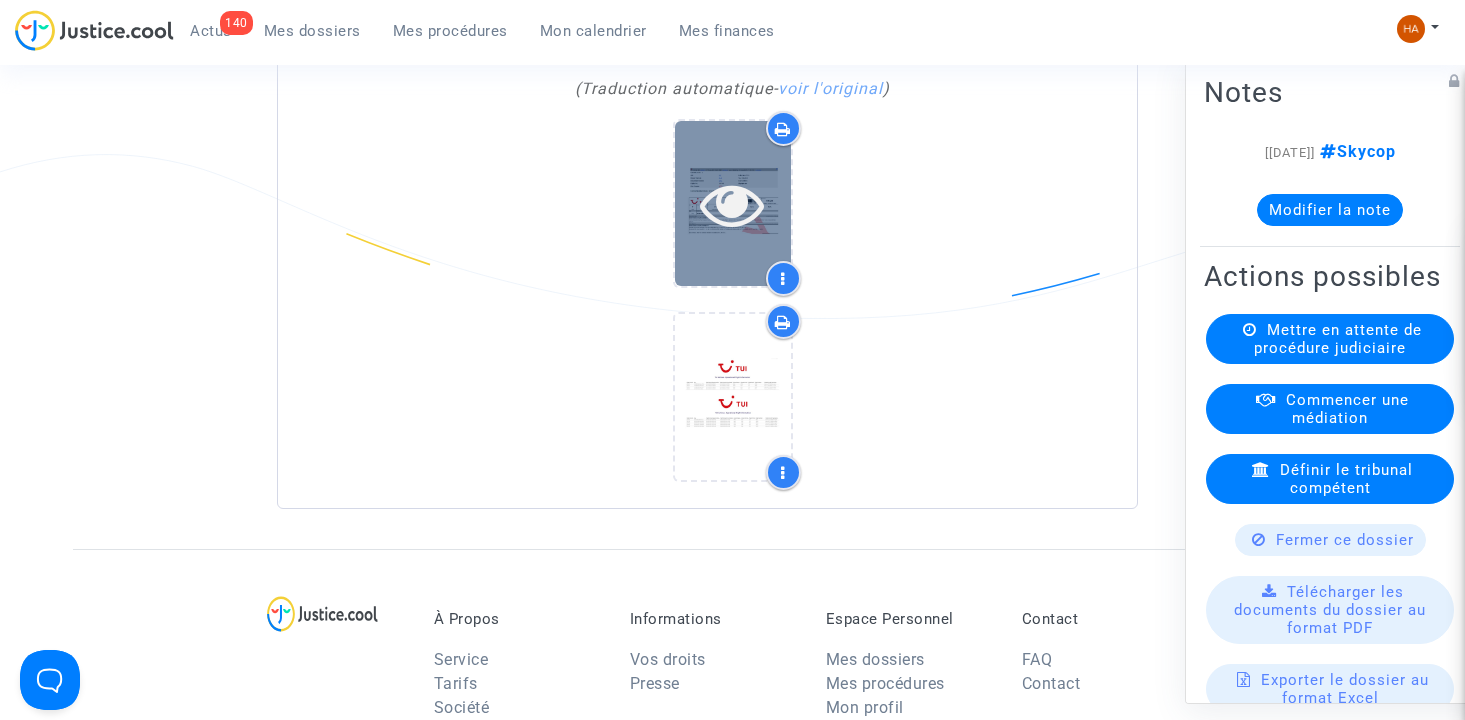 scroll, scrollTop: 2000, scrollLeft: 0, axis: vertical 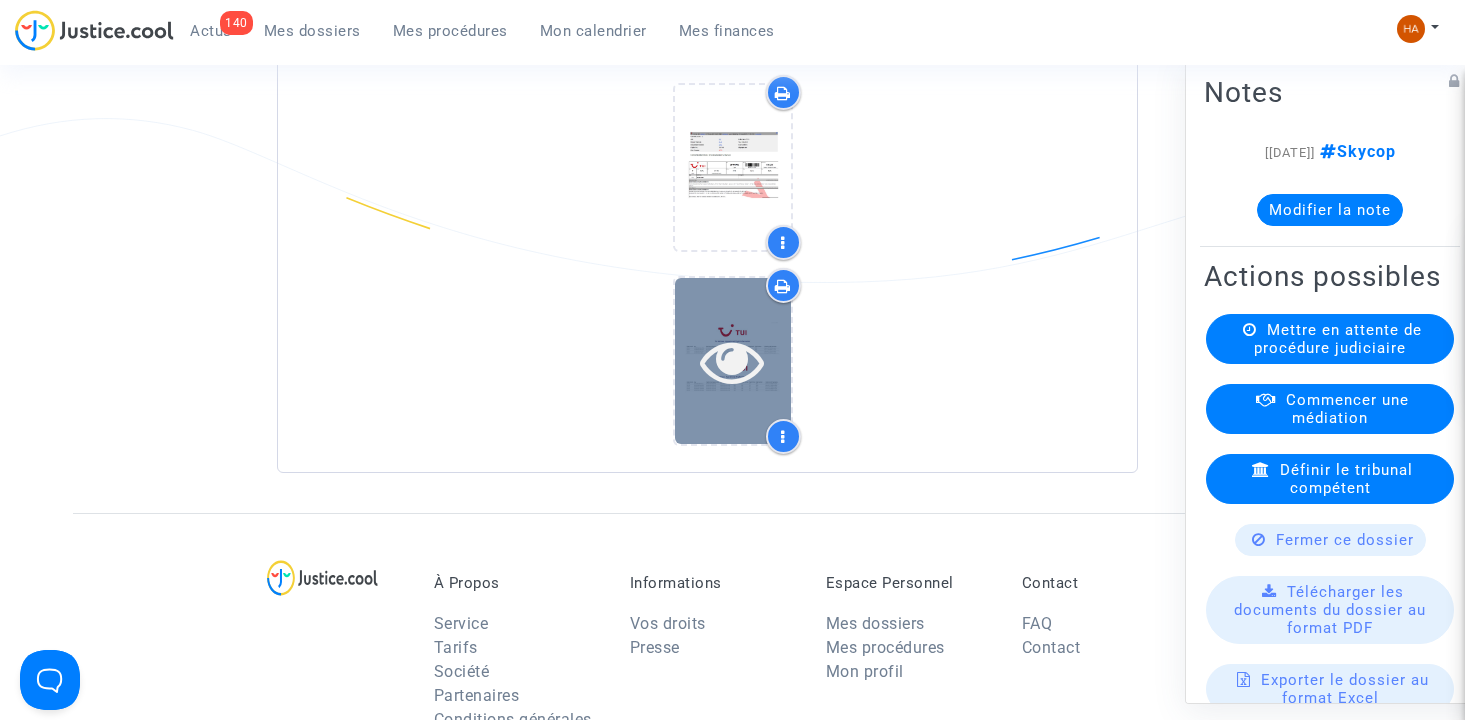 click at bounding box center (732, 361) 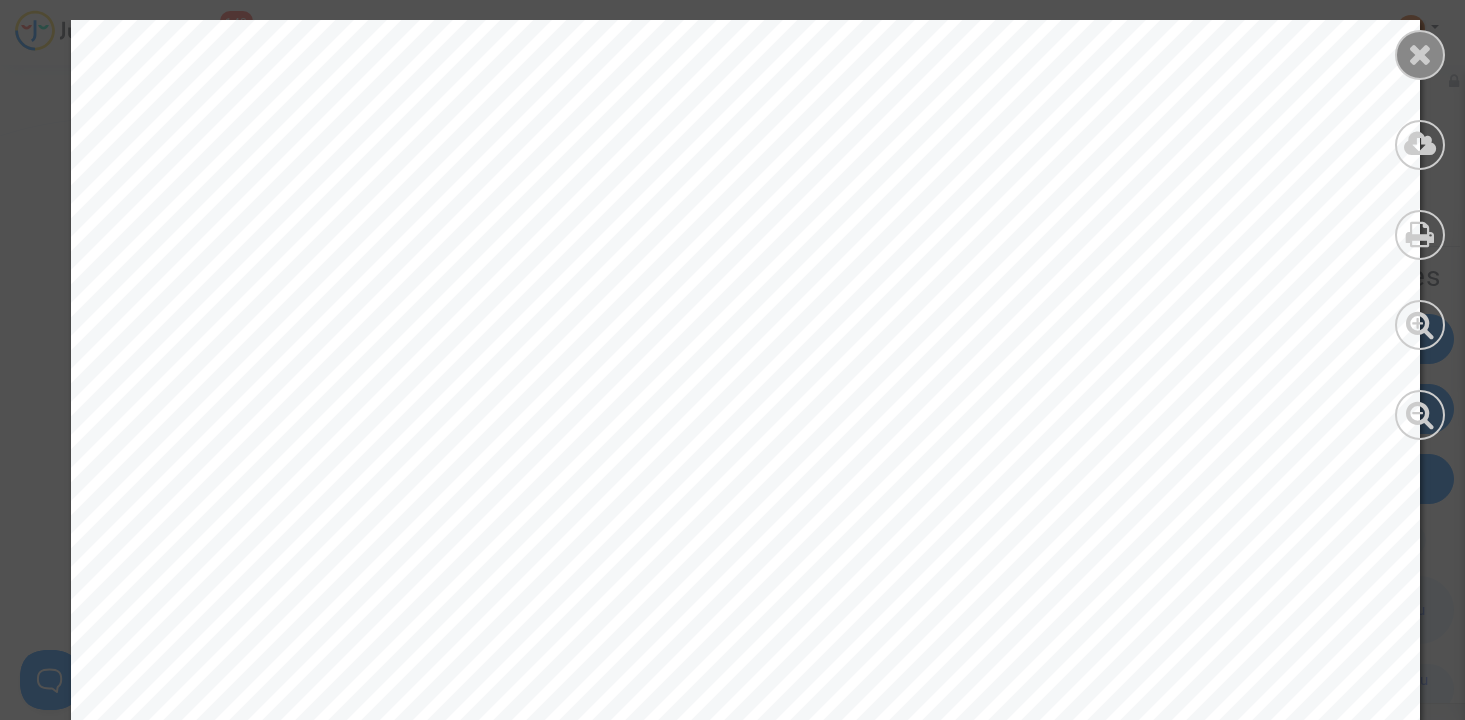 click at bounding box center (1420, 54) 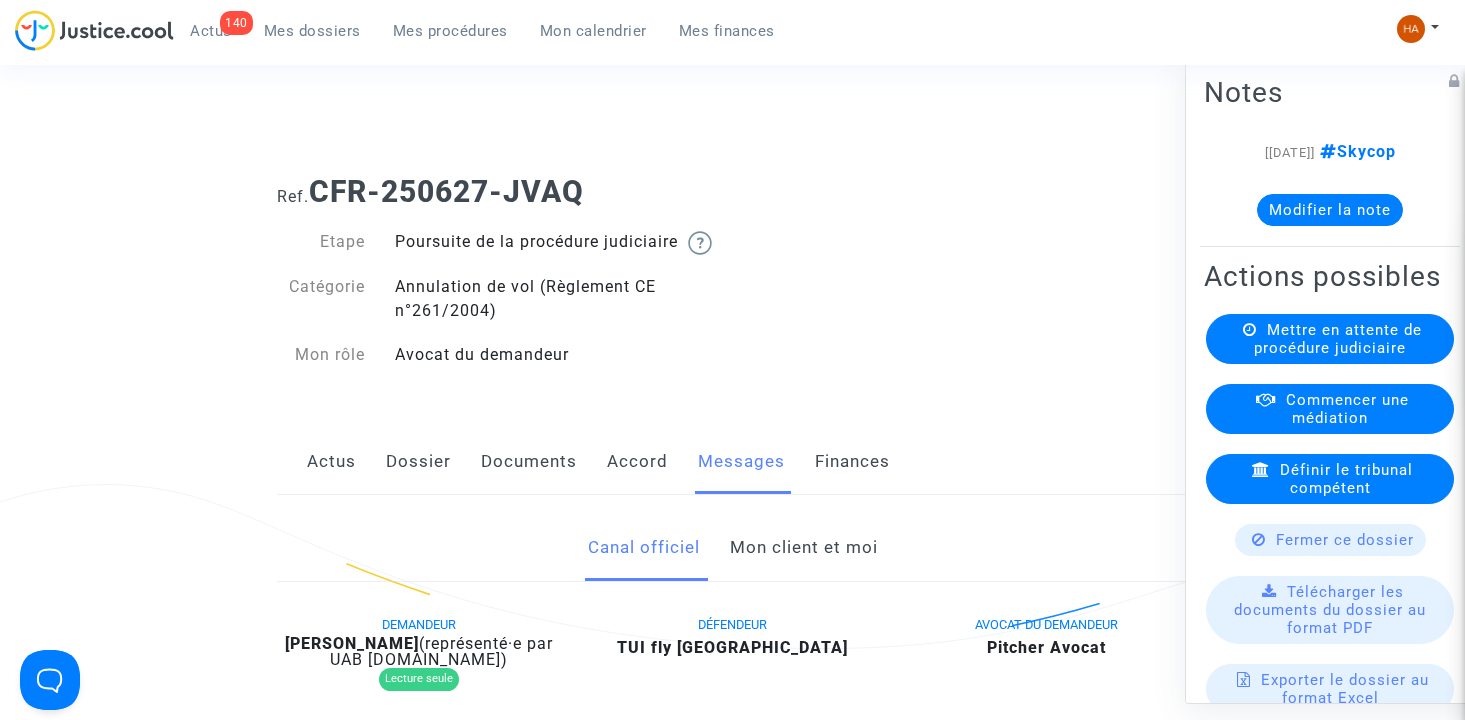 scroll, scrollTop: 0, scrollLeft: 0, axis: both 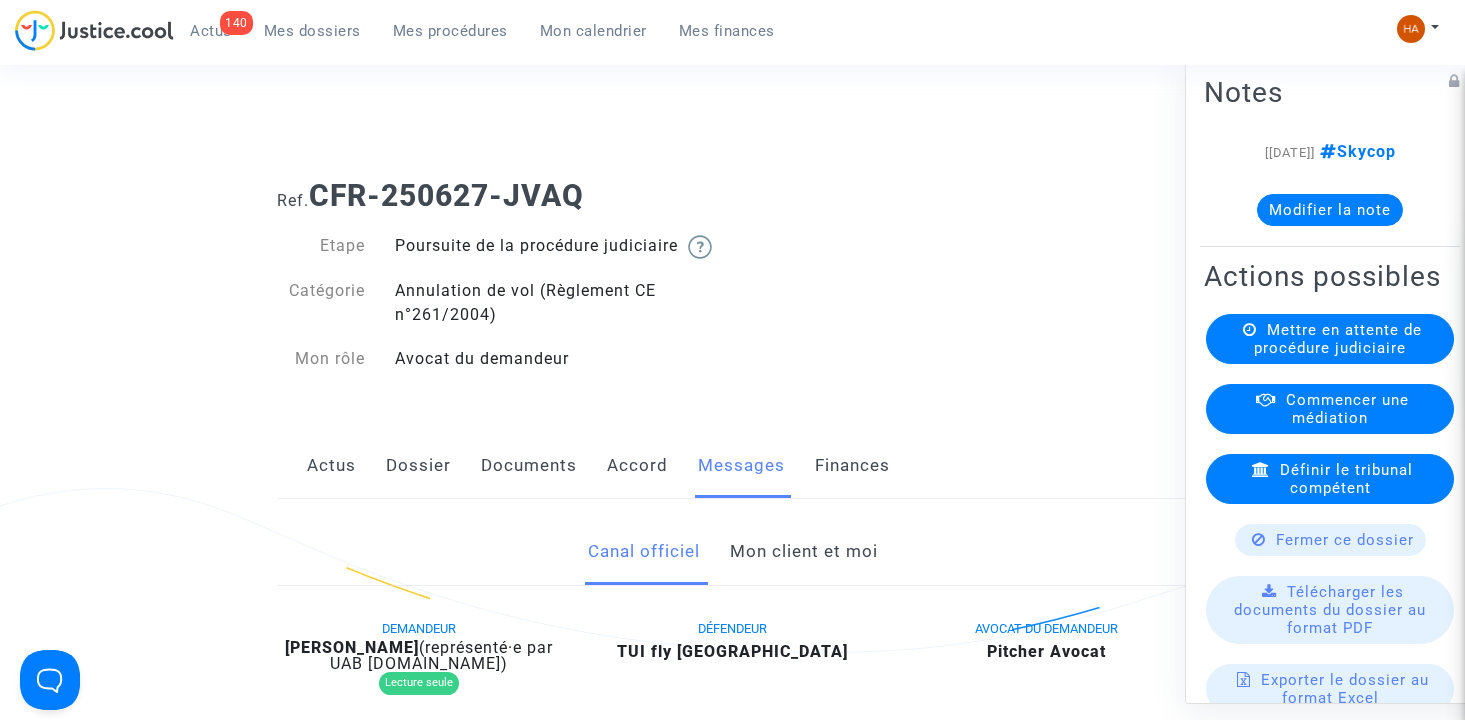 click on "Dossier" 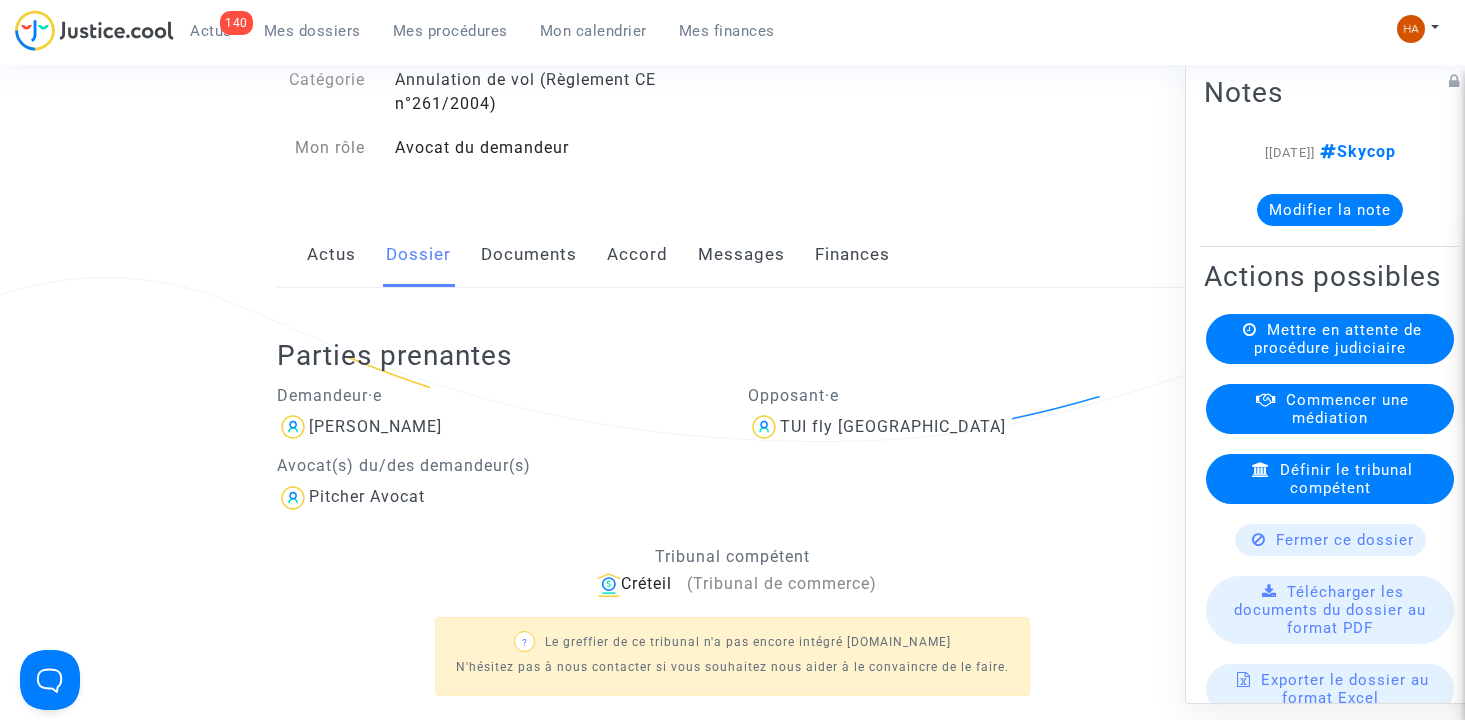 scroll, scrollTop: 55, scrollLeft: 0, axis: vertical 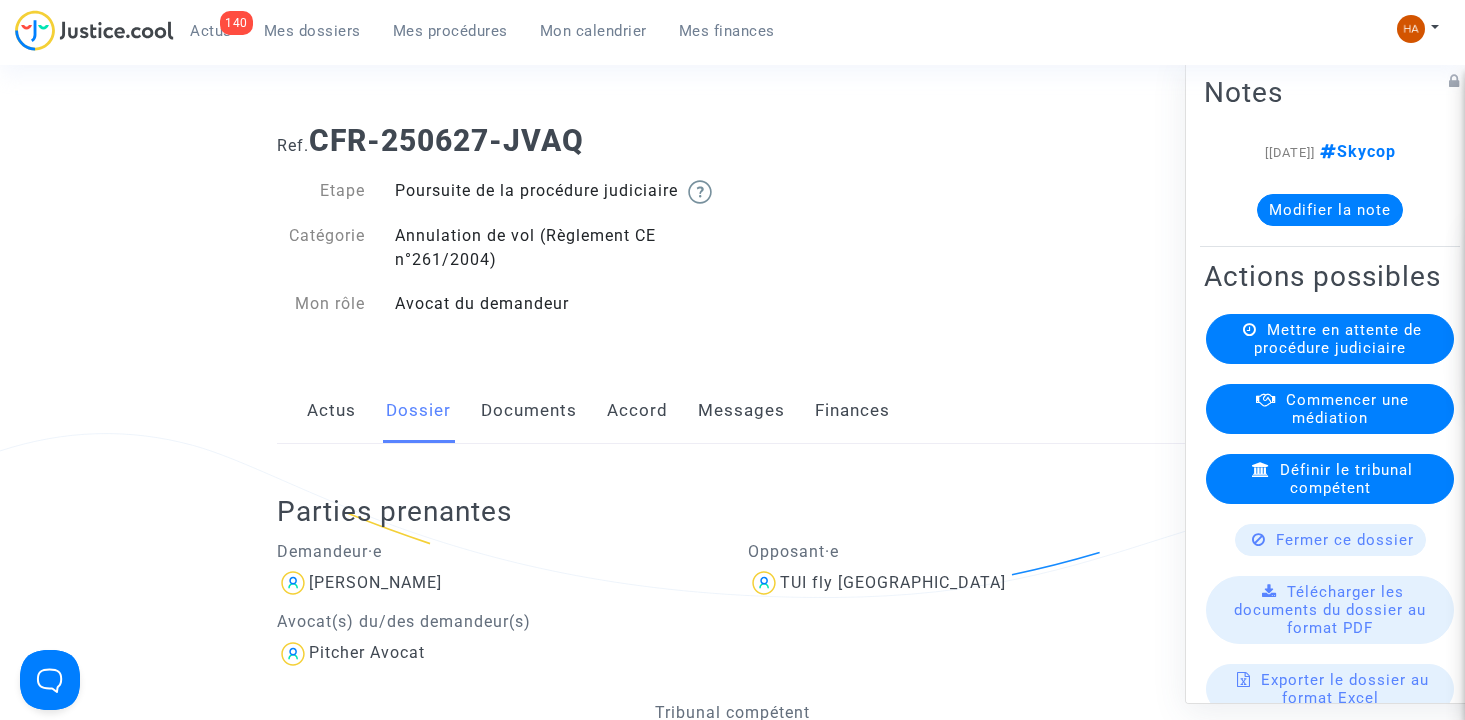 click on "Documents" 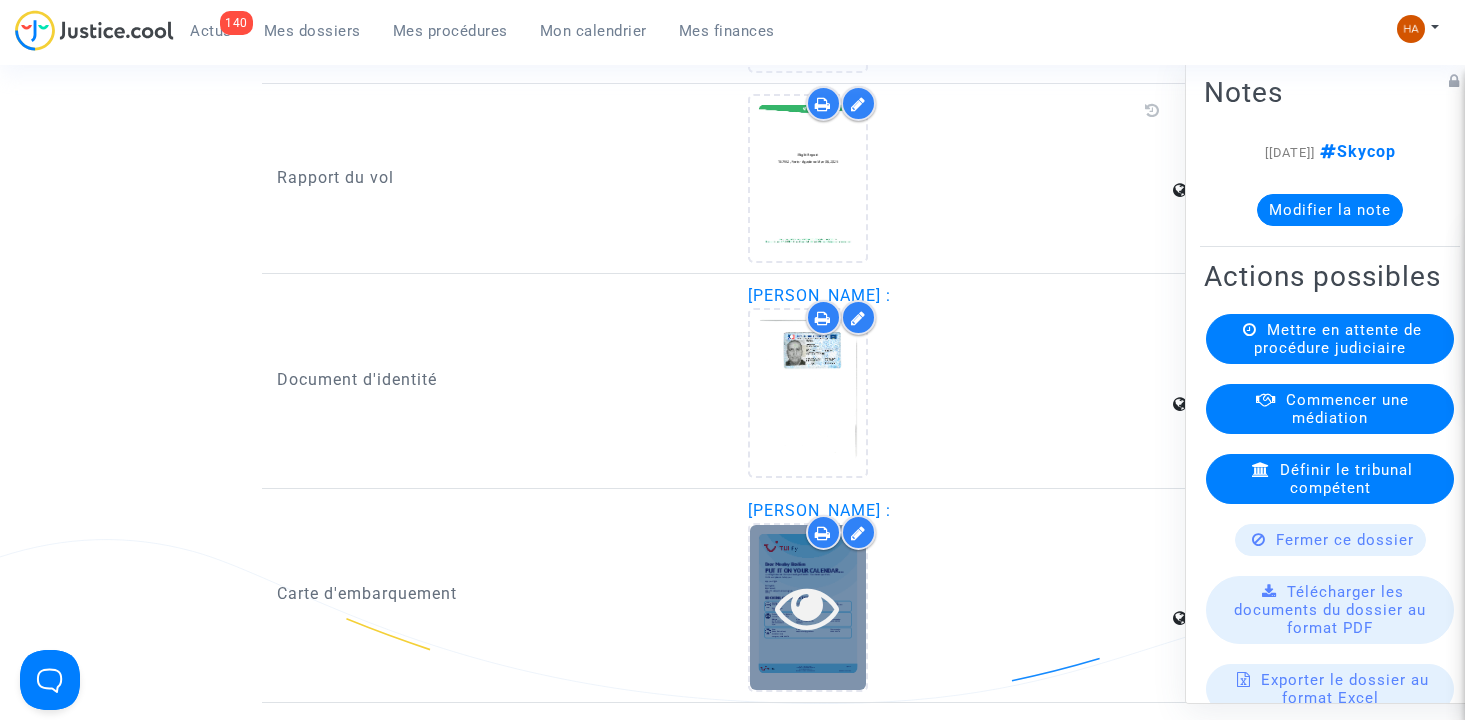 scroll, scrollTop: 2355, scrollLeft: 0, axis: vertical 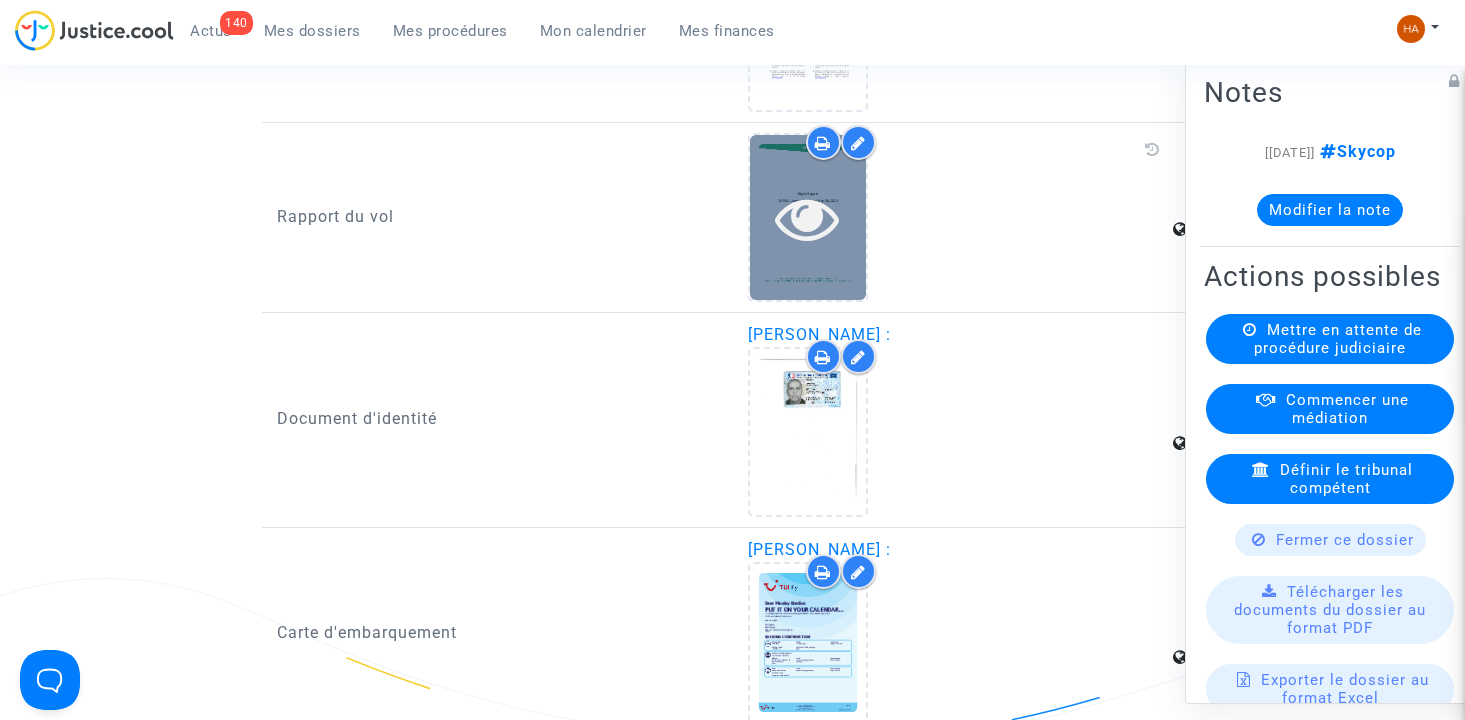 click at bounding box center [807, 218] 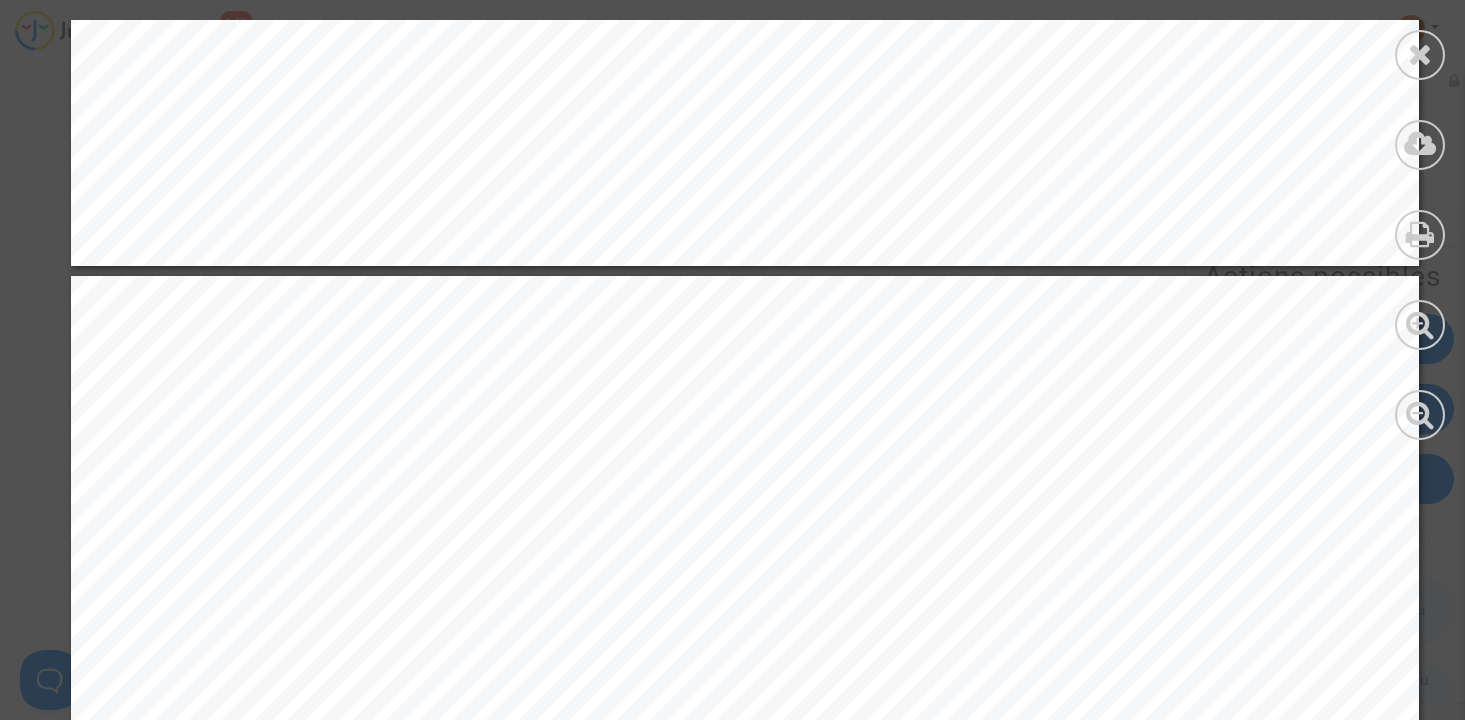 scroll, scrollTop: 13200, scrollLeft: 0, axis: vertical 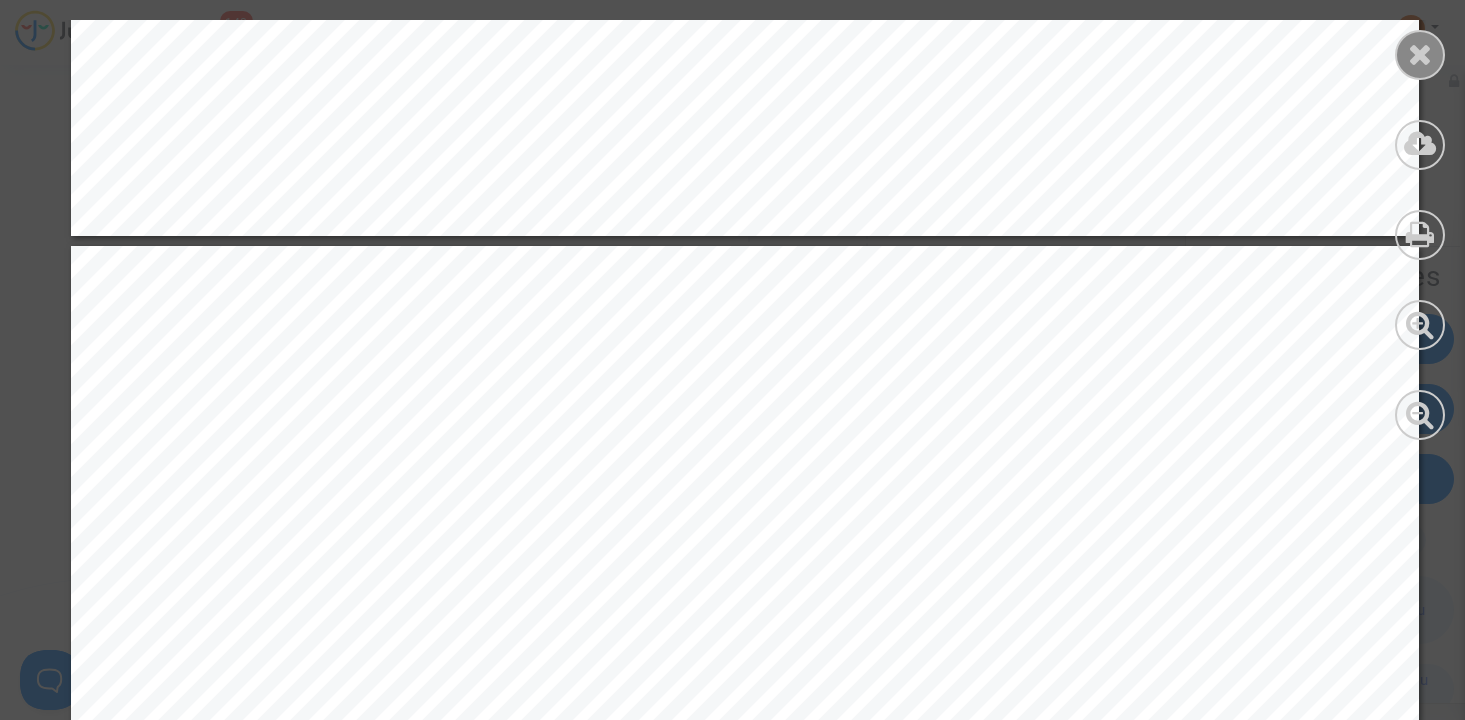 click at bounding box center (1420, 54) 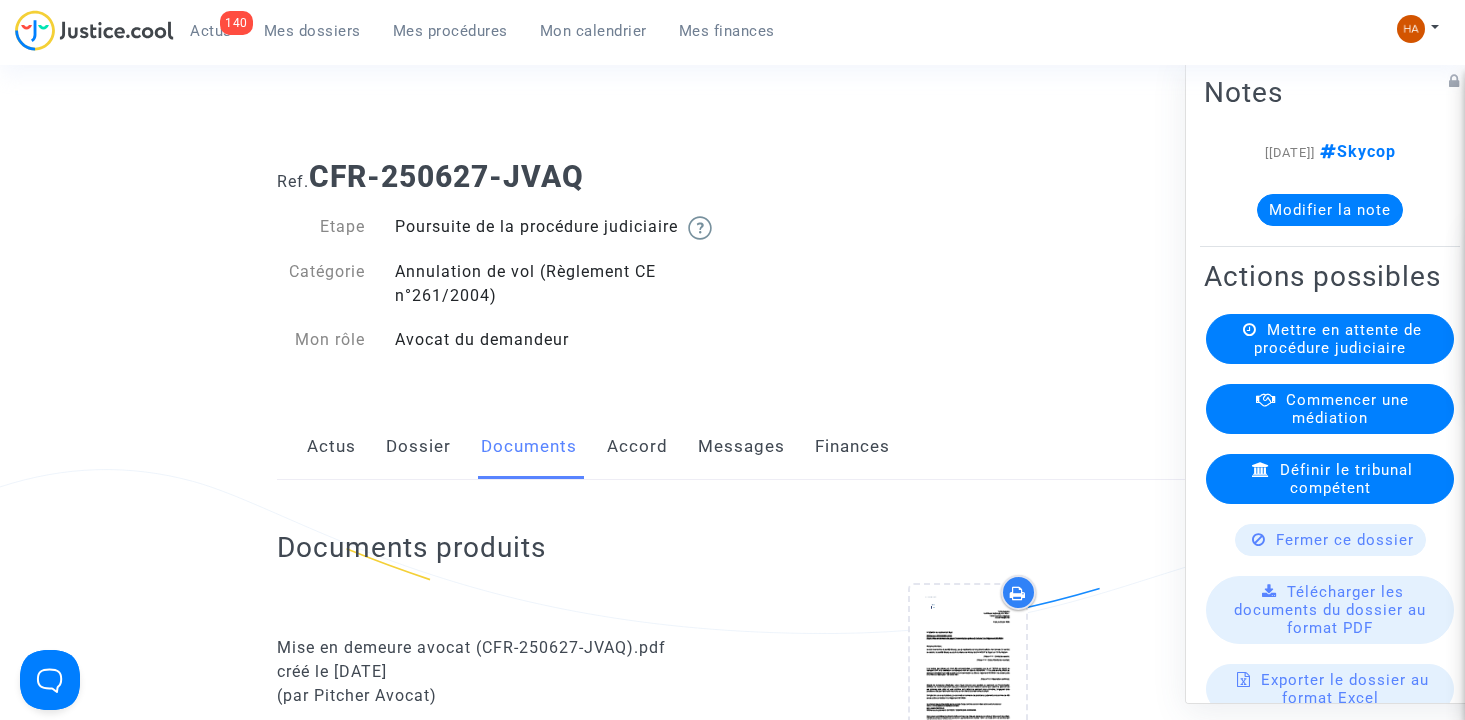 scroll, scrollTop: 0, scrollLeft: 0, axis: both 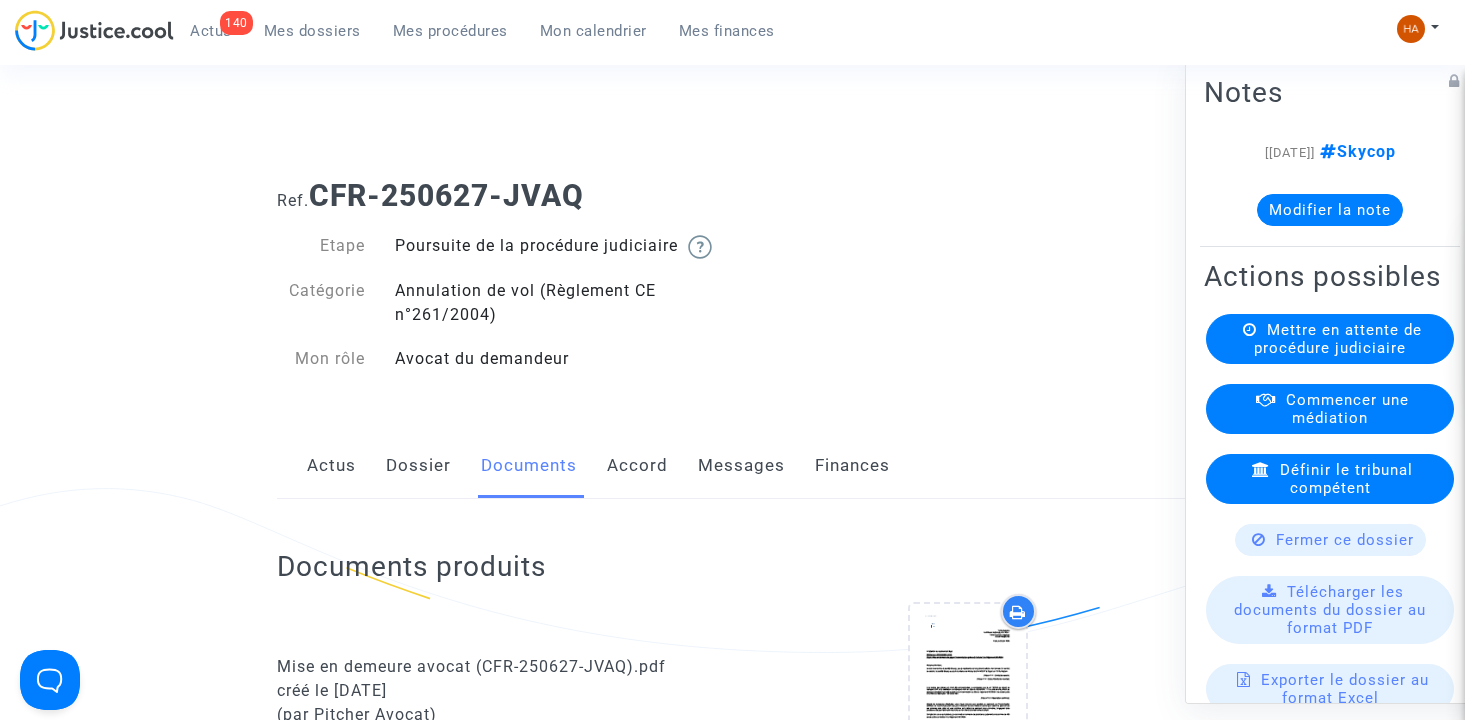 click on "Messages" 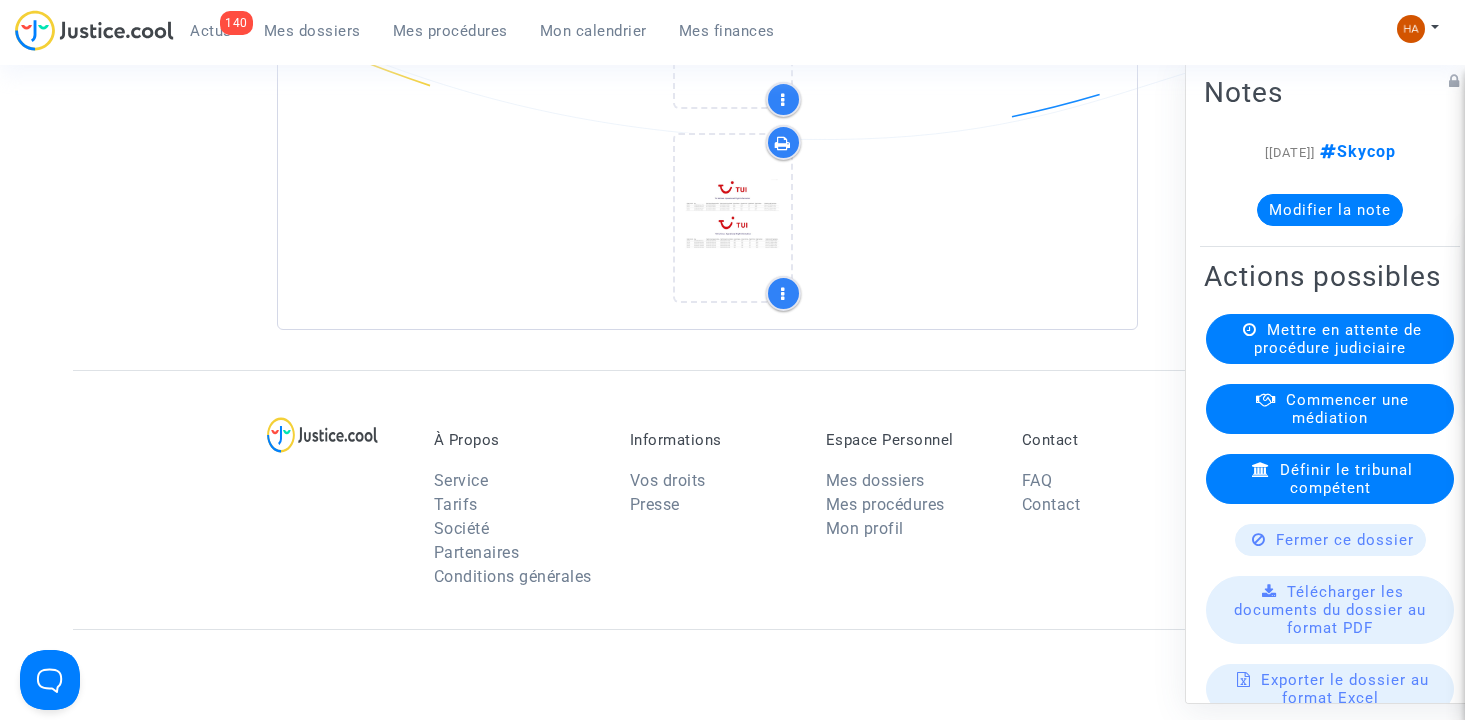 scroll, scrollTop: 2000, scrollLeft: 0, axis: vertical 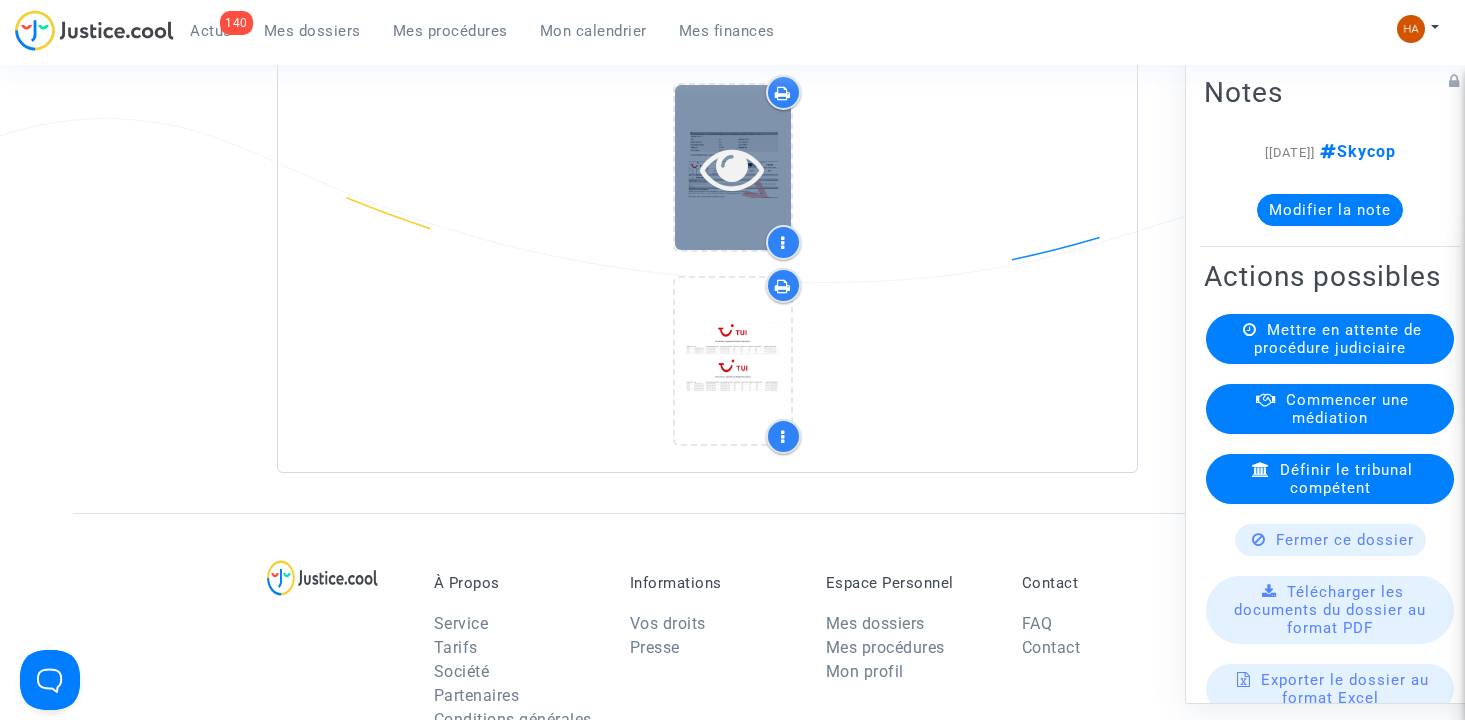 click at bounding box center (733, 167) 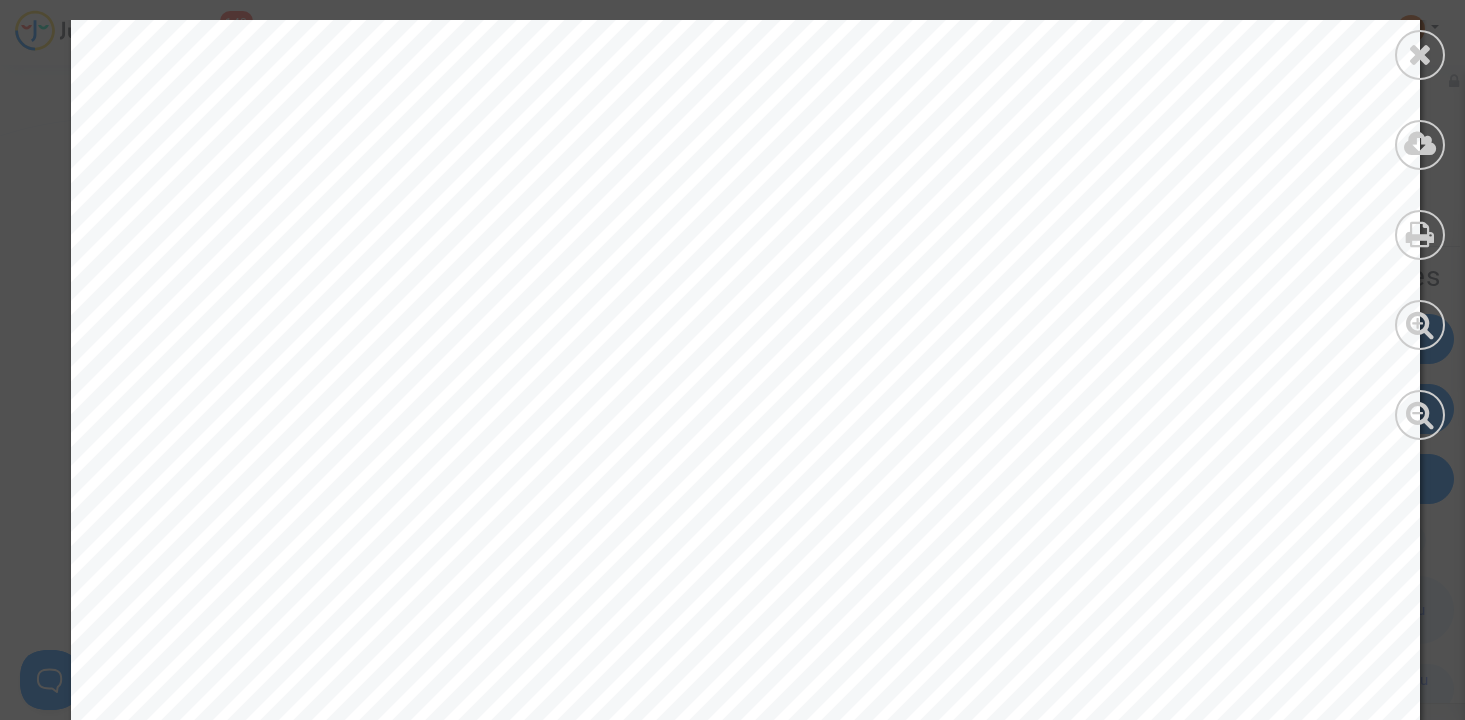 scroll, scrollTop: 600, scrollLeft: 0, axis: vertical 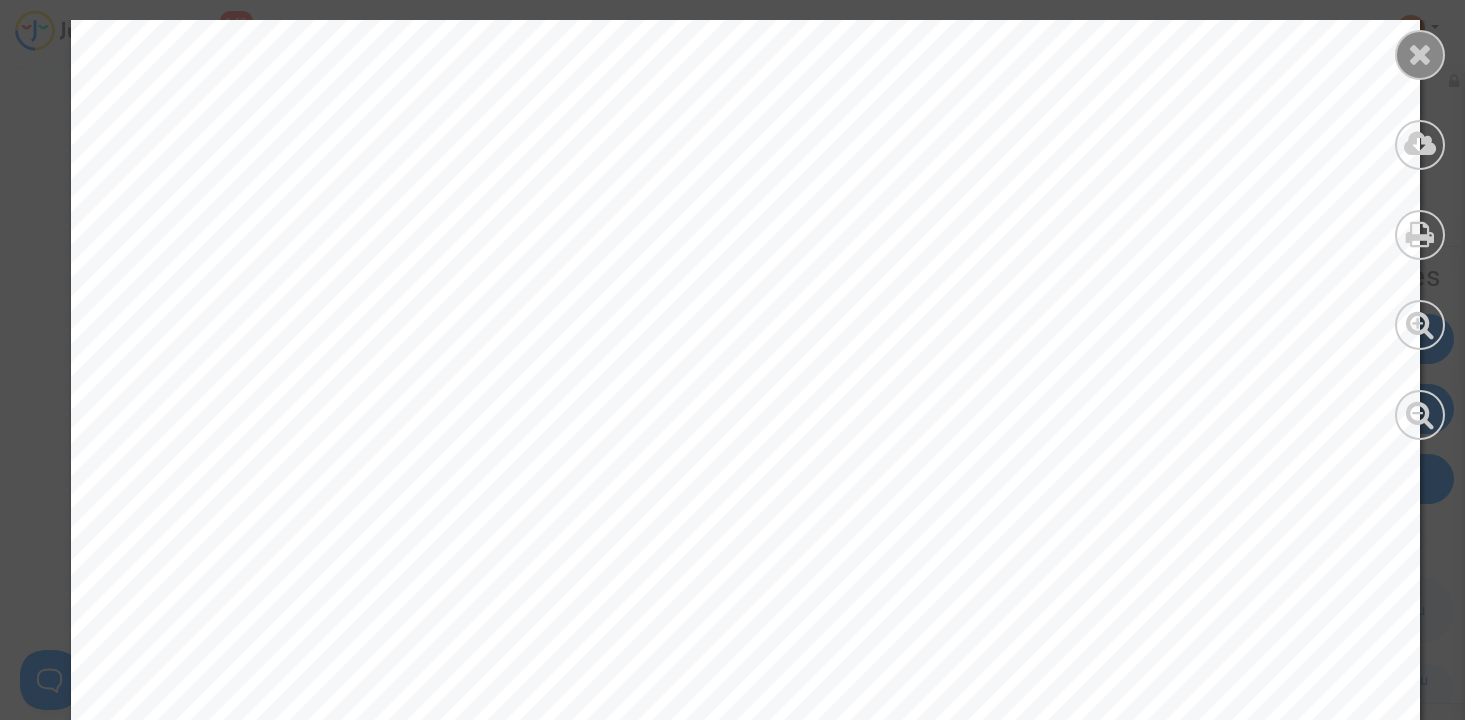 click at bounding box center [1420, 54] 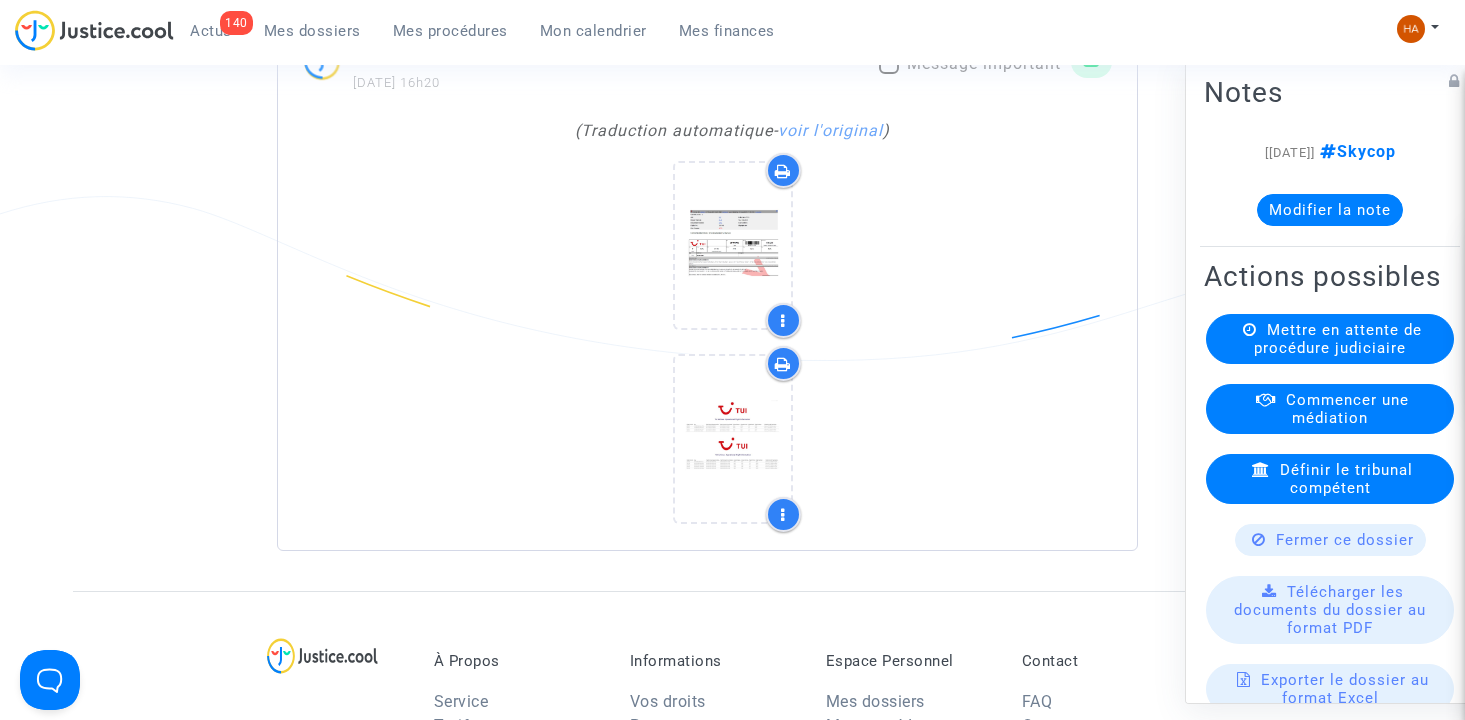 scroll, scrollTop: 2000, scrollLeft: 0, axis: vertical 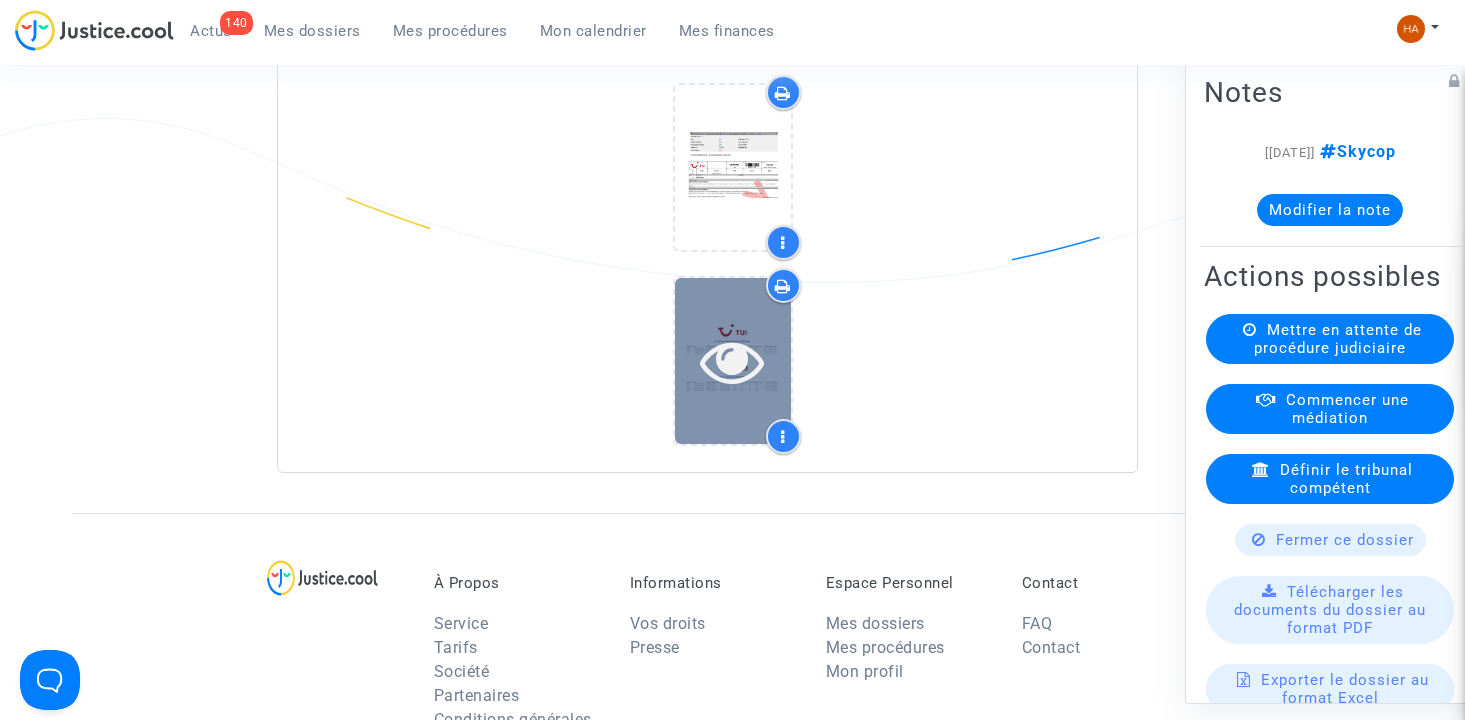 click at bounding box center [732, 361] 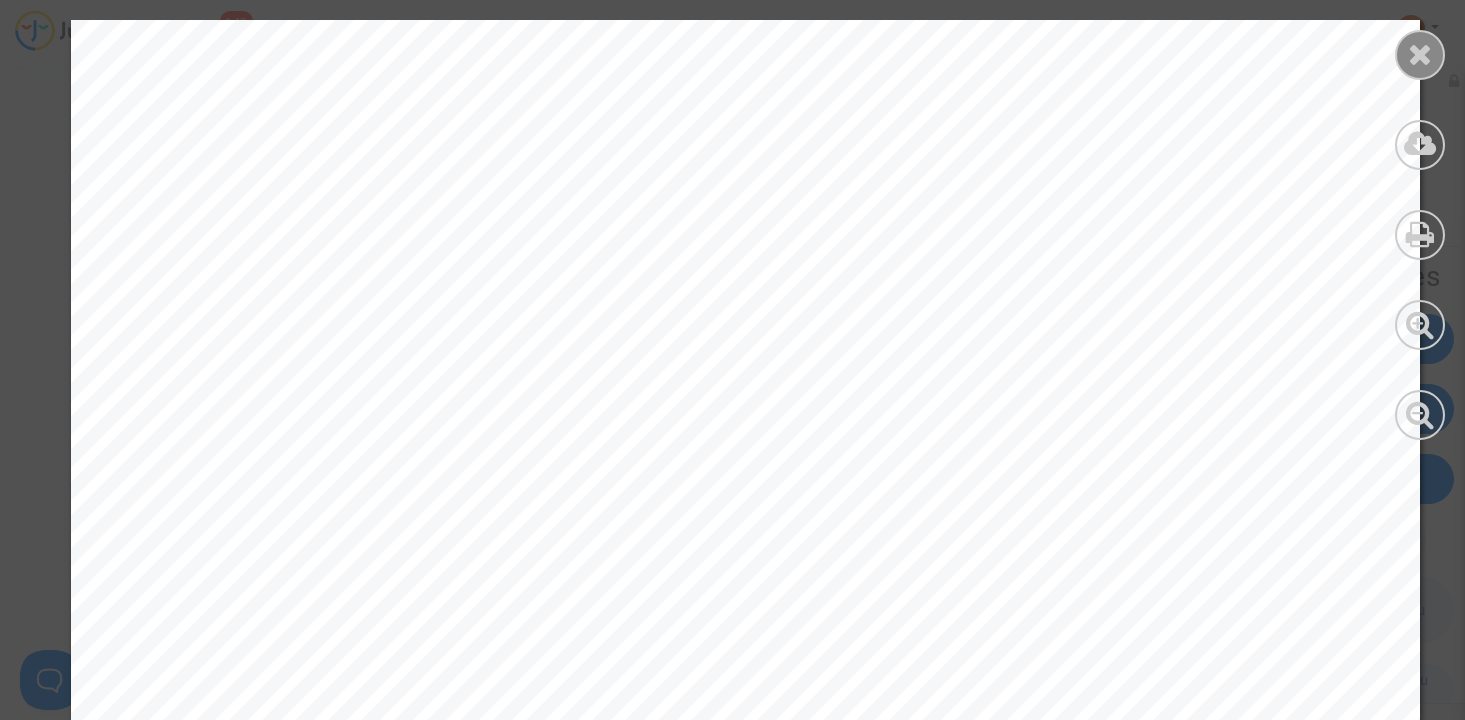 click at bounding box center (1420, 54) 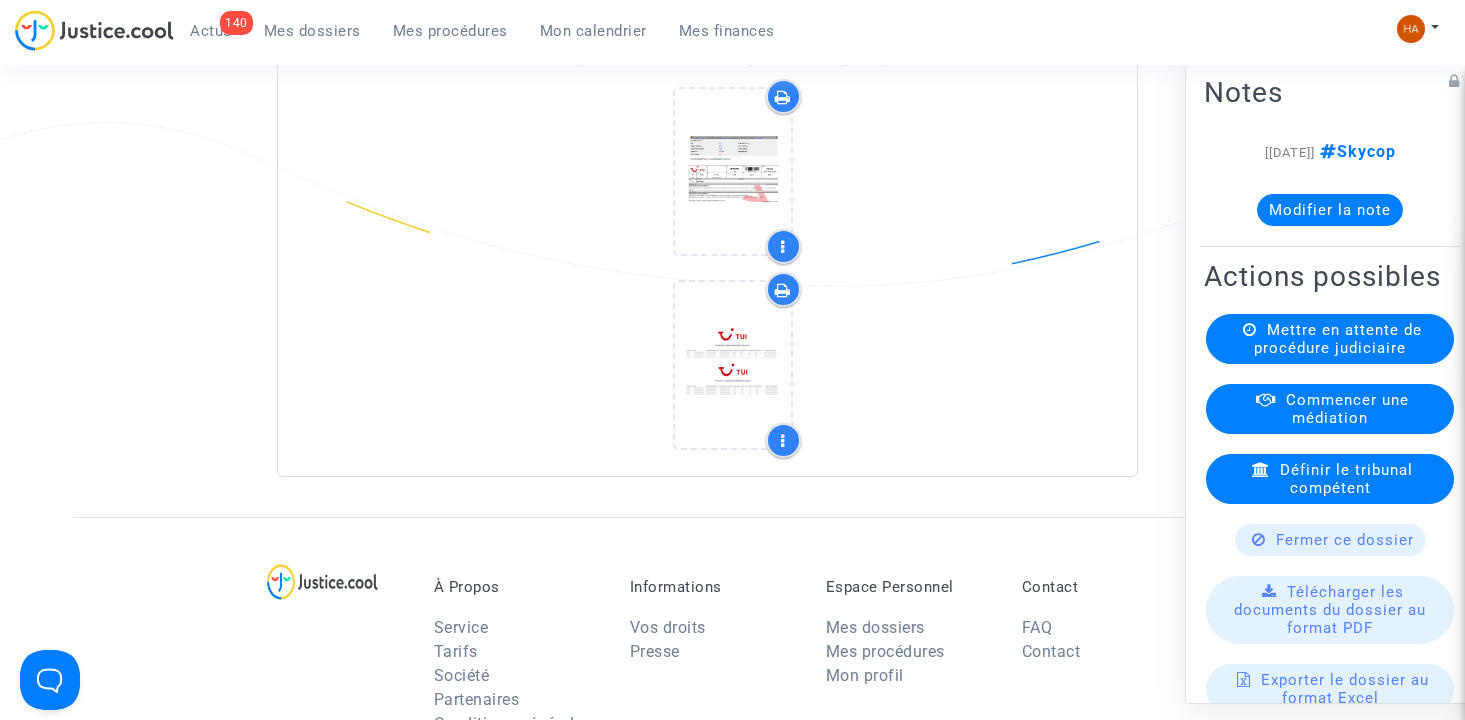 scroll, scrollTop: 2000, scrollLeft: 0, axis: vertical 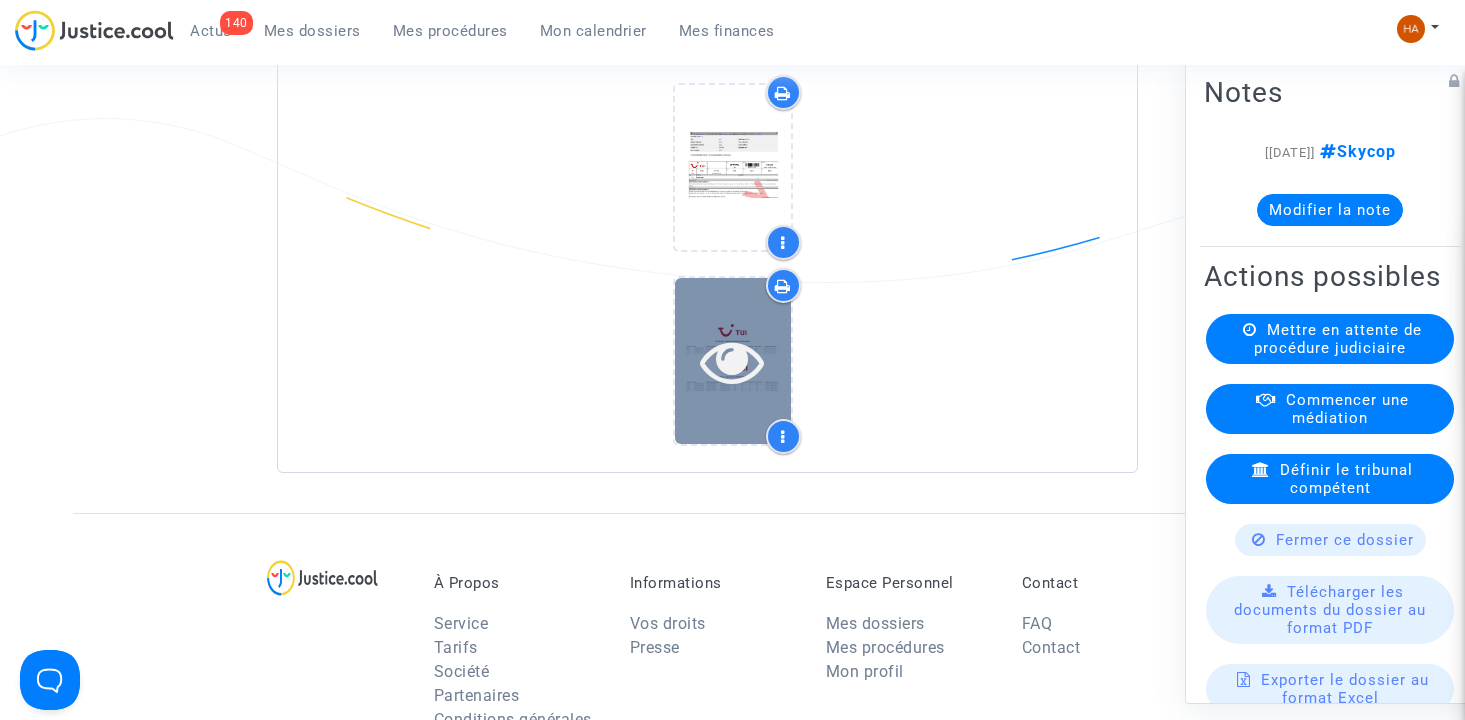 click at bounding box center (733, 360) 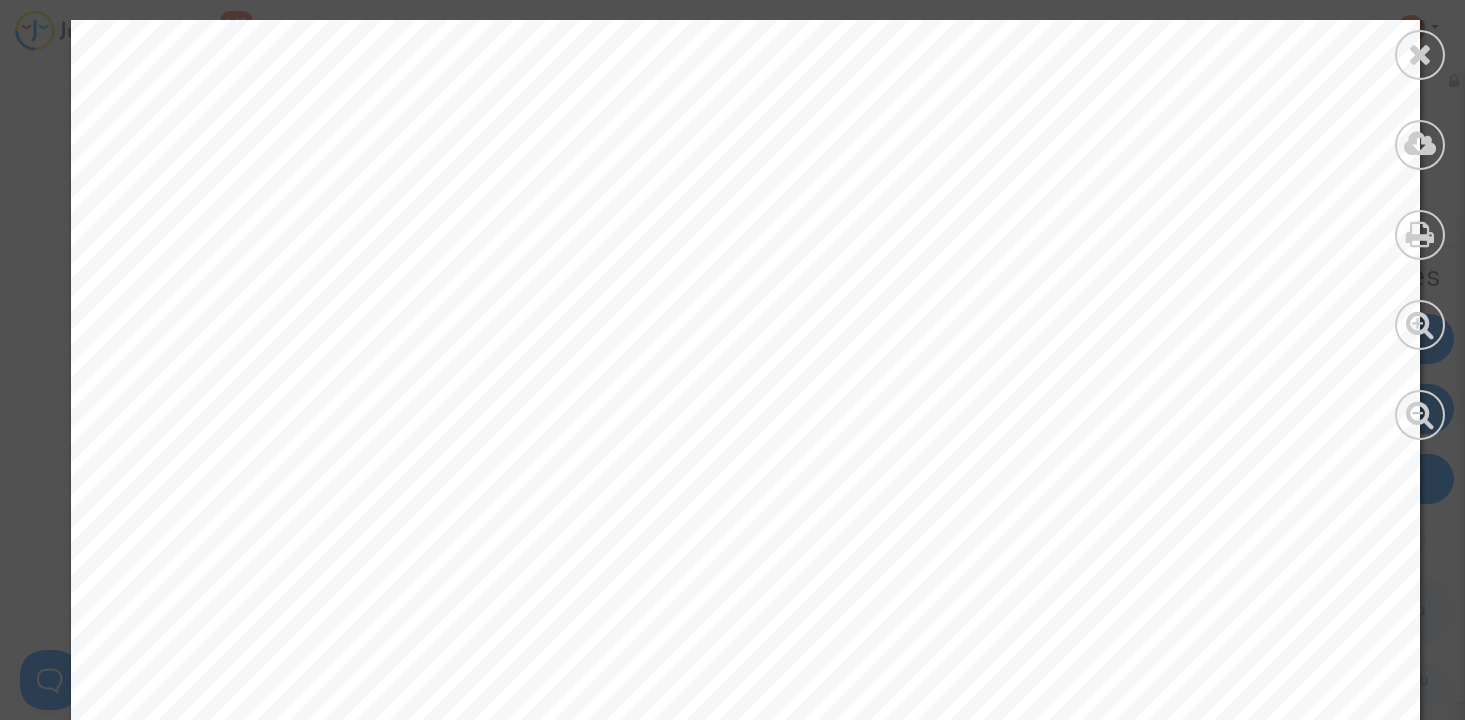 scroll, scrollTop: 600, scrollLeft: 0, axis: vertical 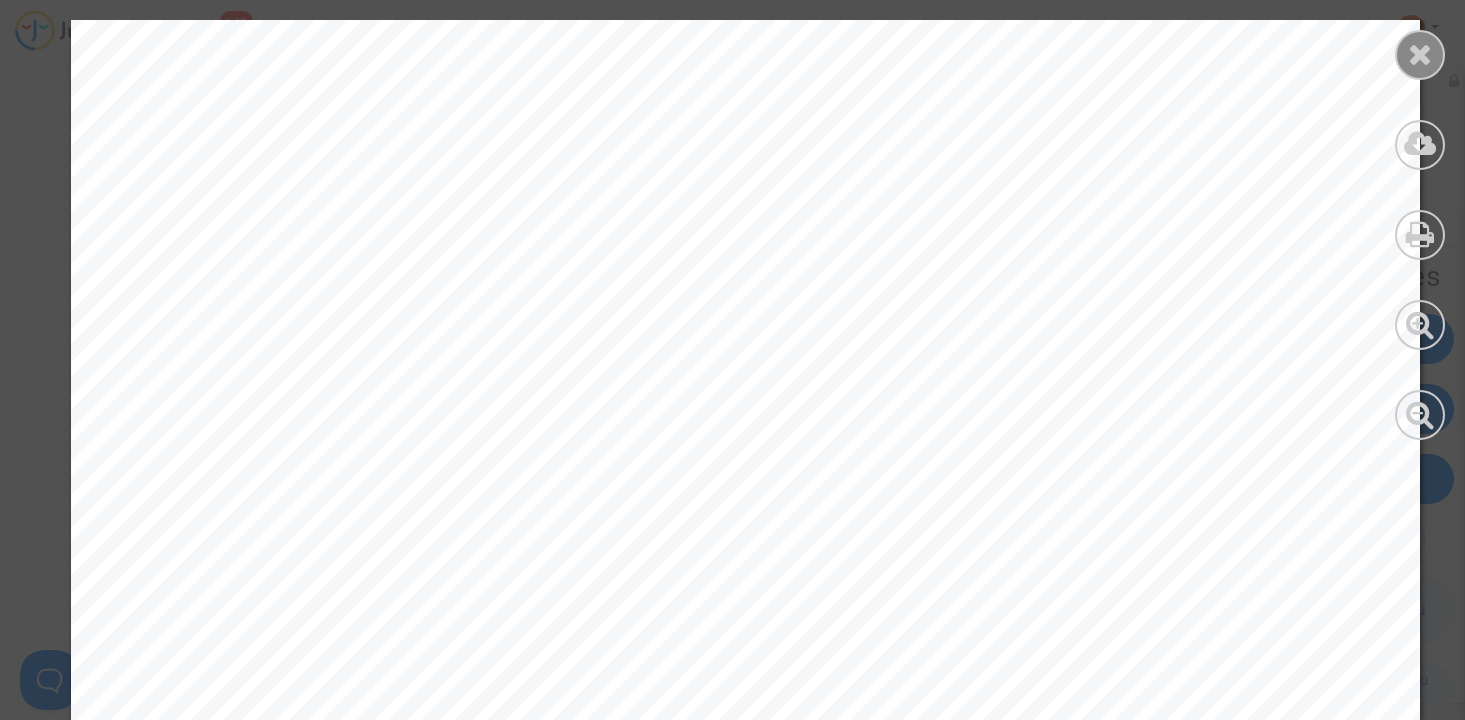 click at bounding box center (1420, 55) 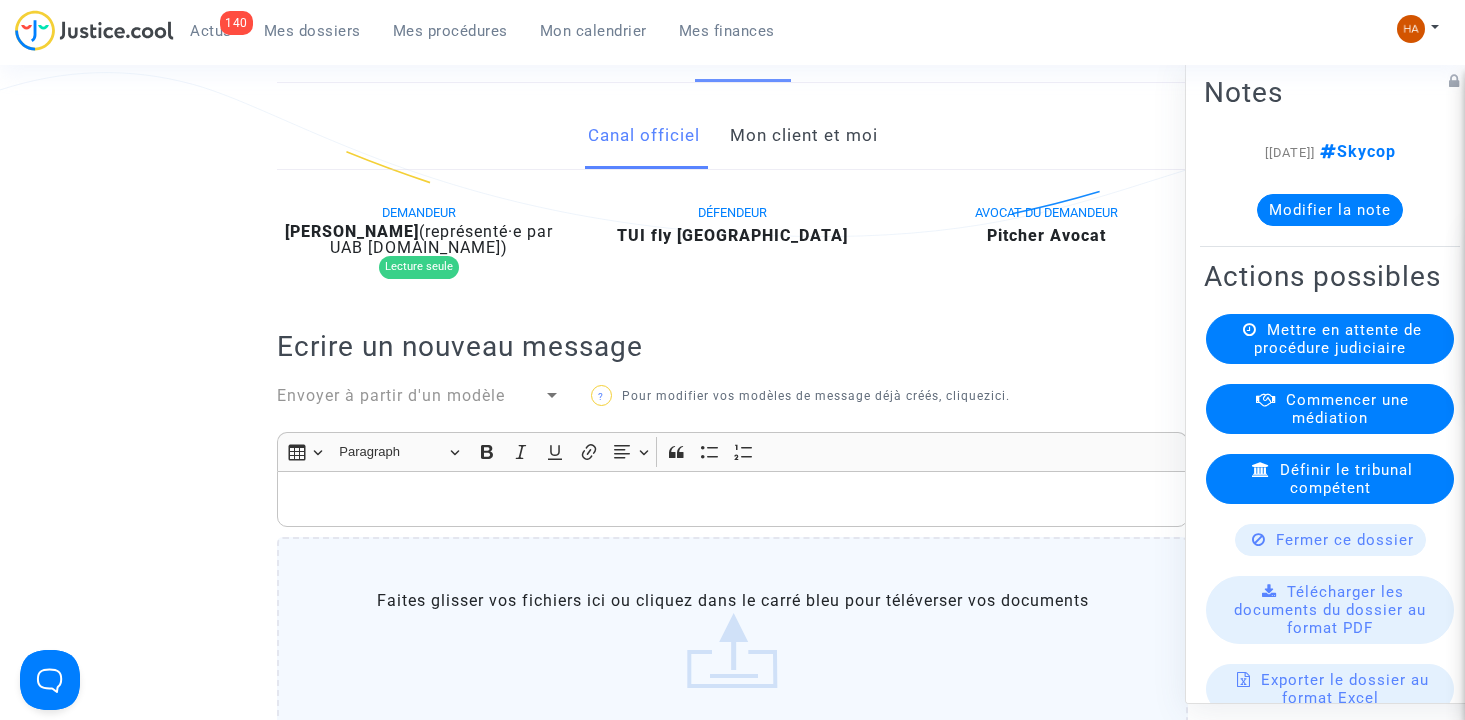 scroll, scrollTop: 400, scrollLeft: 0, axis: vertical 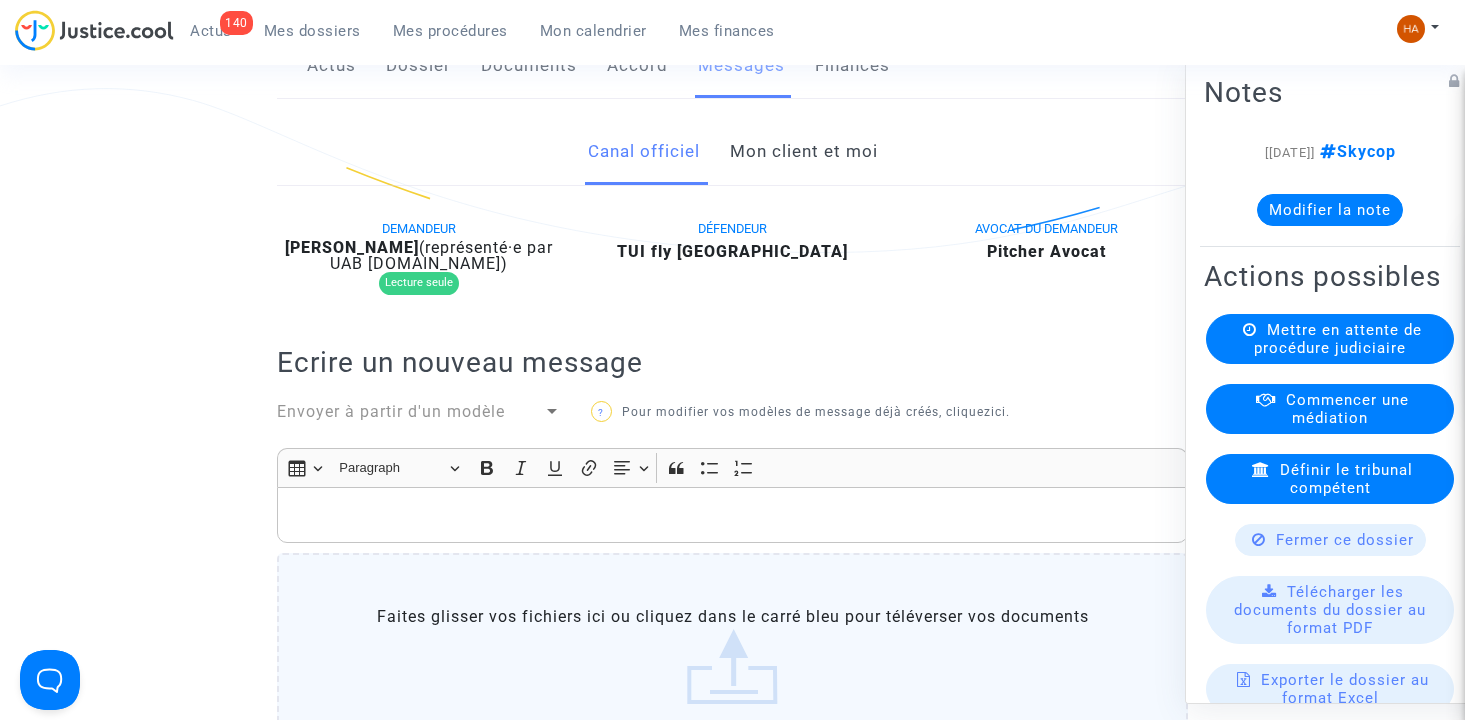 click 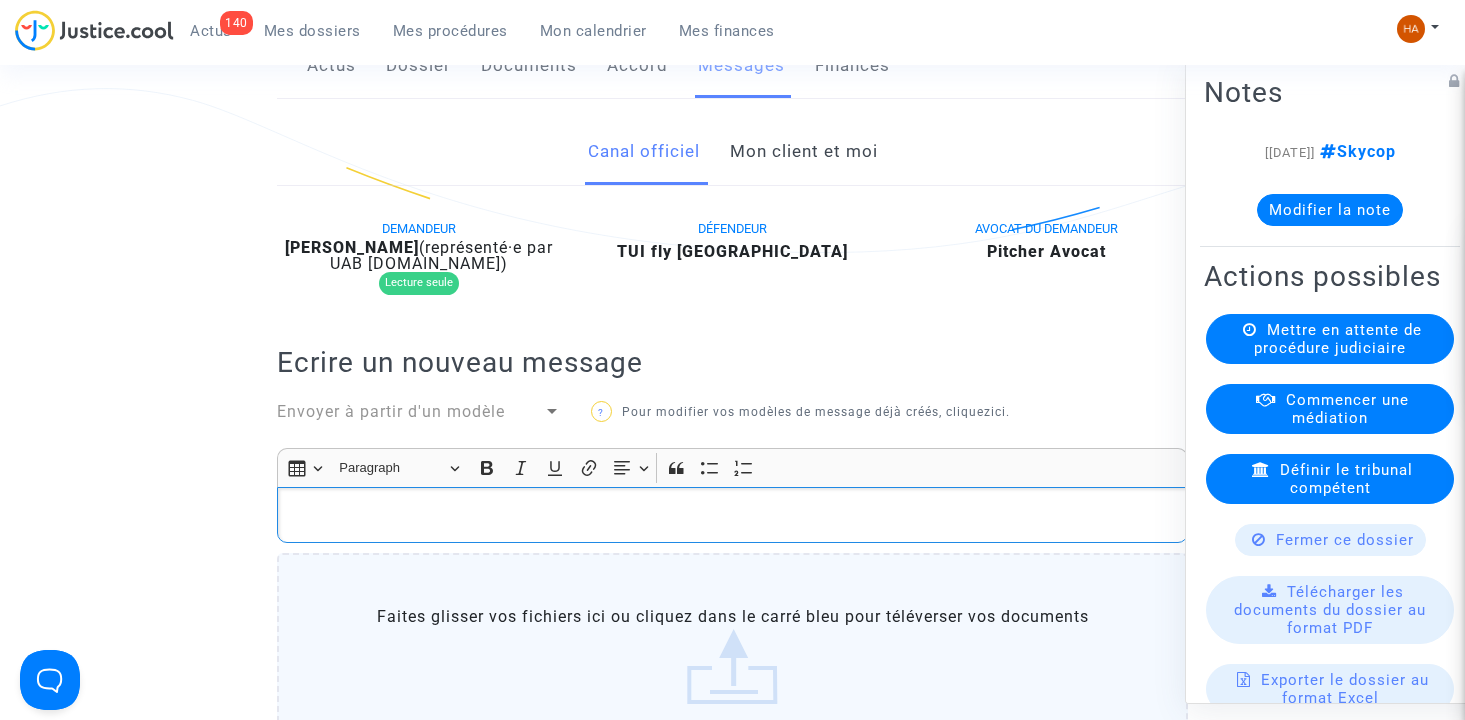type 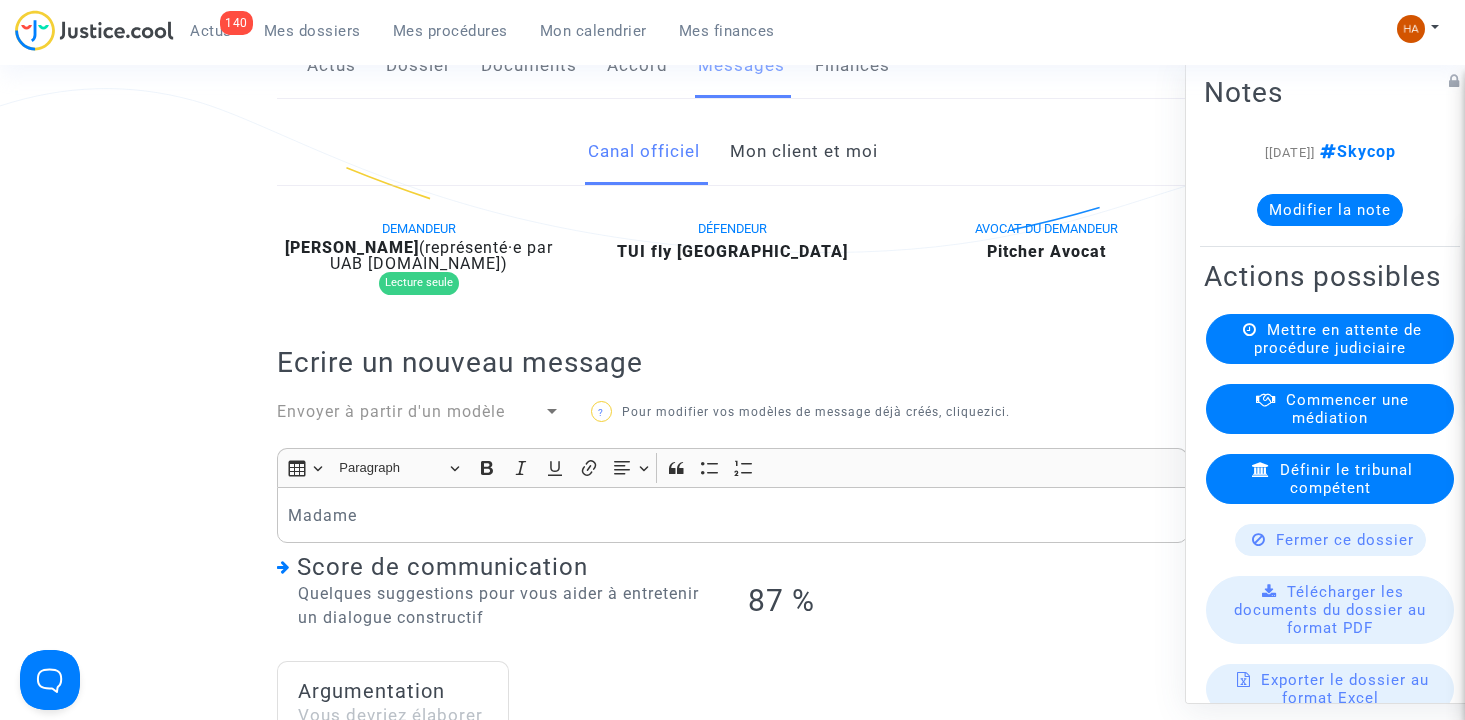 click on "Ref.  CFR-250627-JVAQ  Etape   Poursuite de la procédure judiciaire       Catégorie   Annulation de vol (Règlement CE n°261/2004)   Mon rôle   Avocat du demandeur   Actus   Dossier   Documents   Accord   Messages   Finances   Canal officiel   Mon client et moi   DEMANDEUR  Moulay brahim MOULY  (représenté·e par UAB Skycop.com) Lecture seule  DÉFENDEUR  TUI fly Belgium  AVOCAT DU DEMANDEUR  Pitcher Avocat Ecrire un nouveau message Envoyer à partir d'un modèle ?  Pour modifier vos modèles de message déjà créés, cliquez  ici .  Rich Text Editor Insert table Insert table Heading Paragraph Paragraph Heading 1 Heading 2 Heading 3 Bold (CTRL+B) Bold Italic (CTRL+I) Italic Underline (CTRL+U) Underline Link (Ctrl+K) Link Text alignment Text alignment Align left Align left Align right Align right Align center Align center Justify Justify Block quote Block quote Bulleted List Bulleted List Numbered List Numbered List Madame Score de communication 87 % Argumentation  Vous devriez élaborer vos propos.  ?" 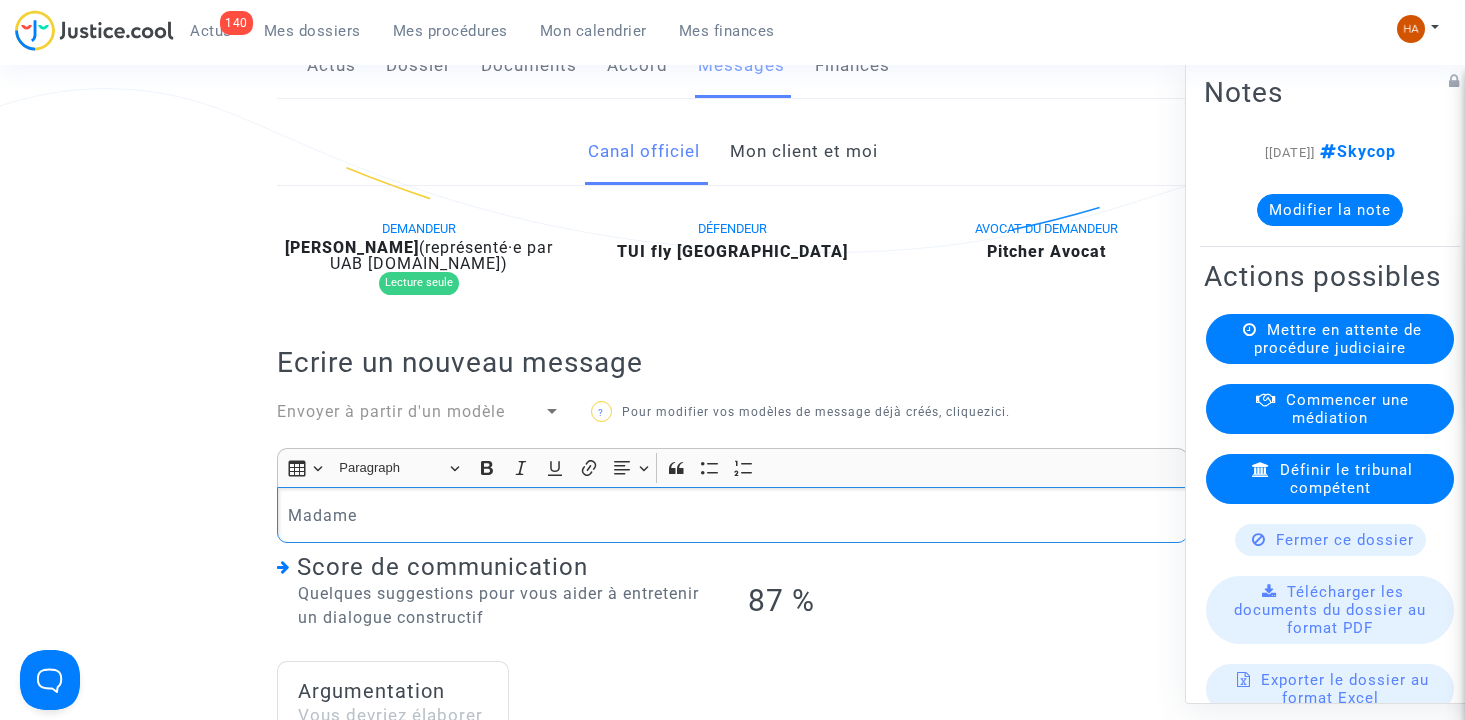 click on "Madame" 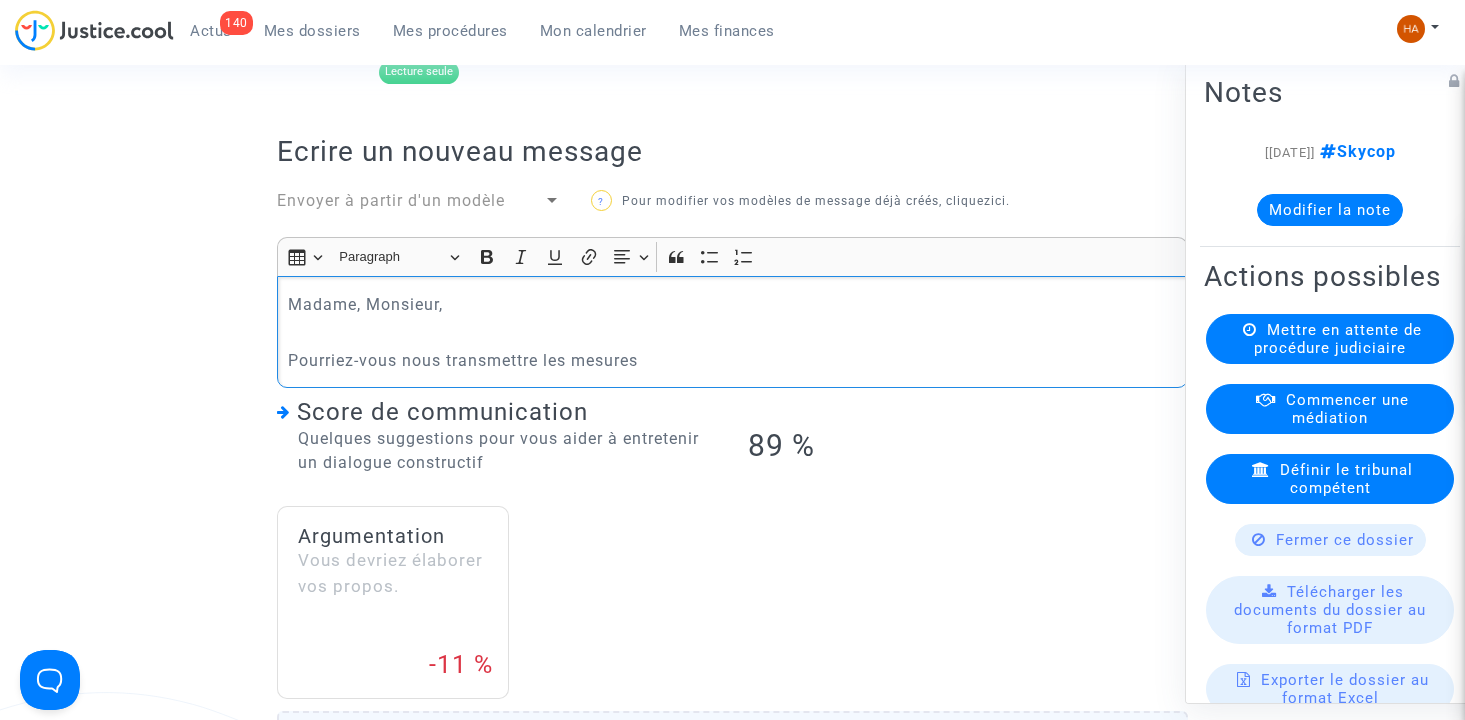 scroll, scrollTop: 618, scrollLeft: 0, axis: vertical 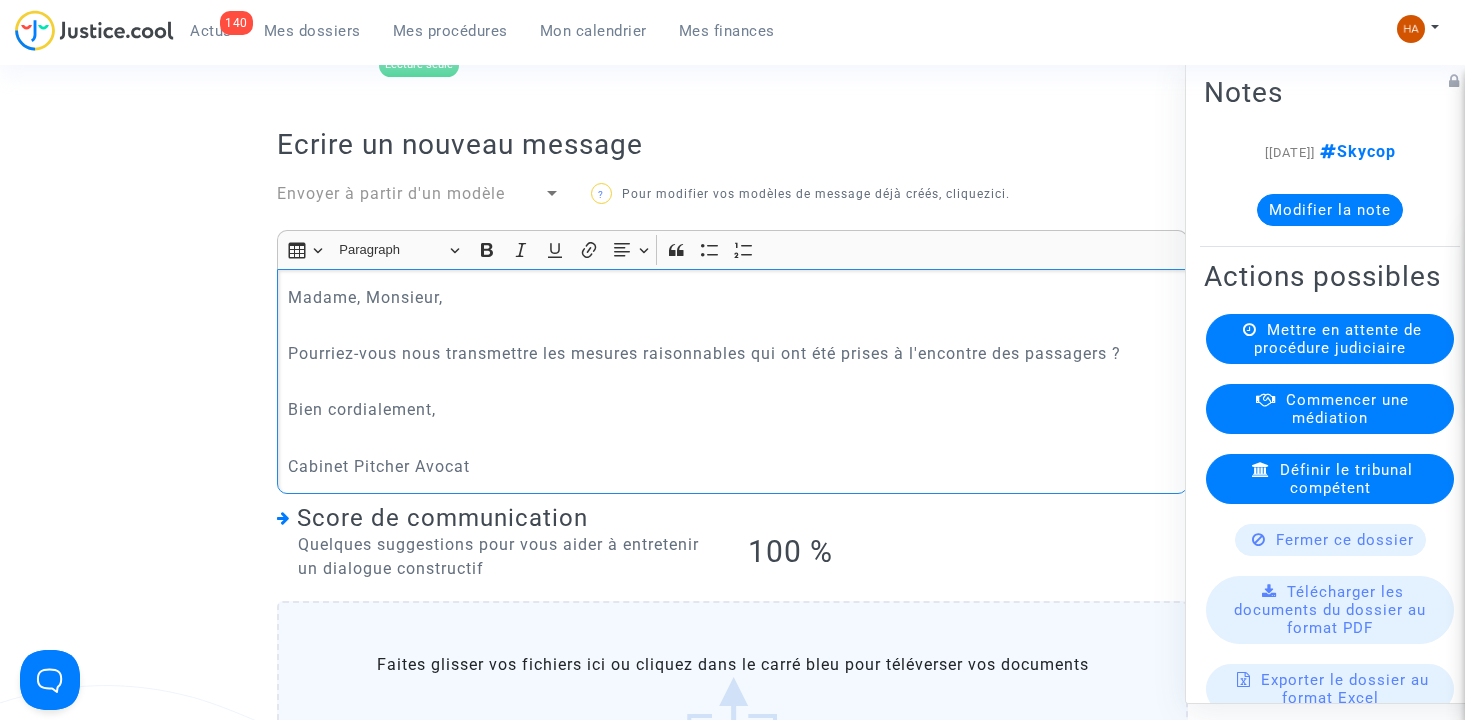 drag, startPoint x: 487, startPoint y: 509, endPoint x: 265, endPoint y: 326, distance: 287.70297 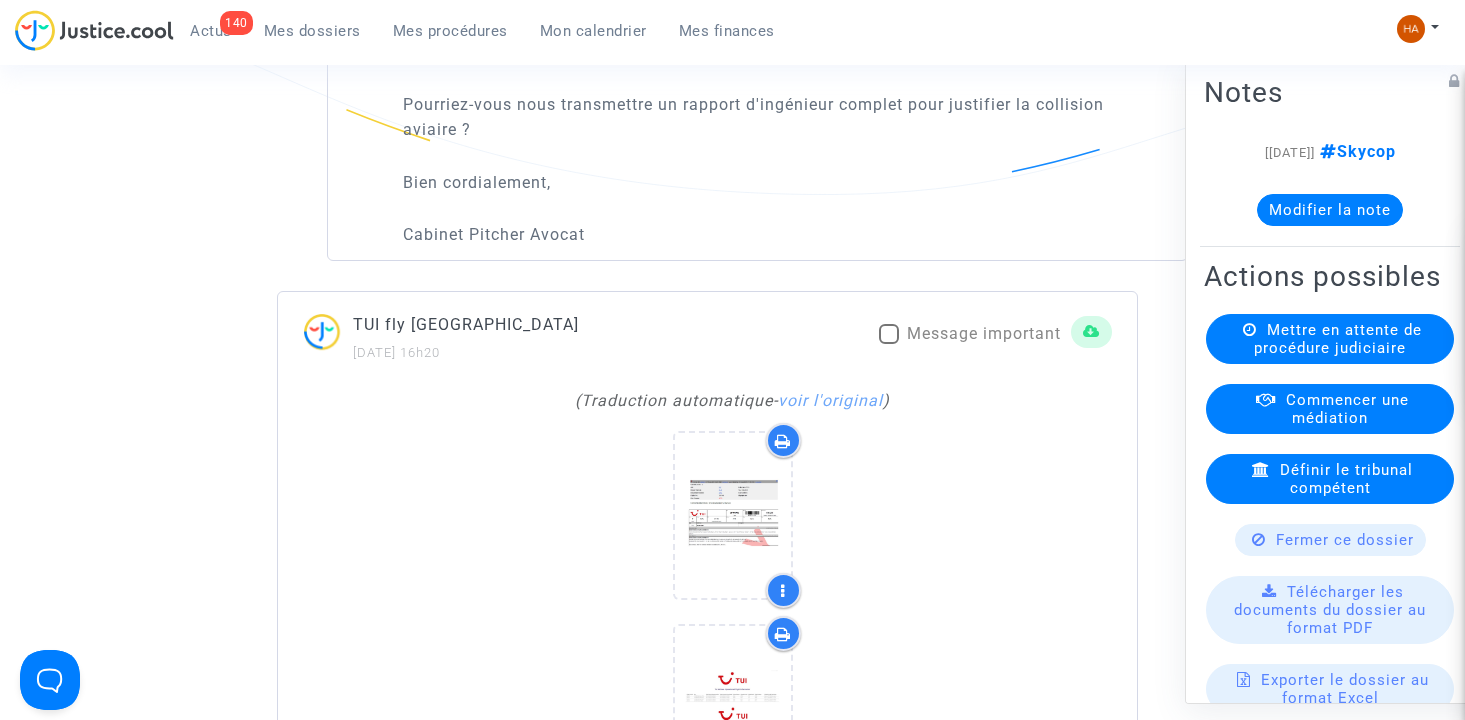 scroll, scrollTop: 2120, scrollLeft: 0, axis: vertical 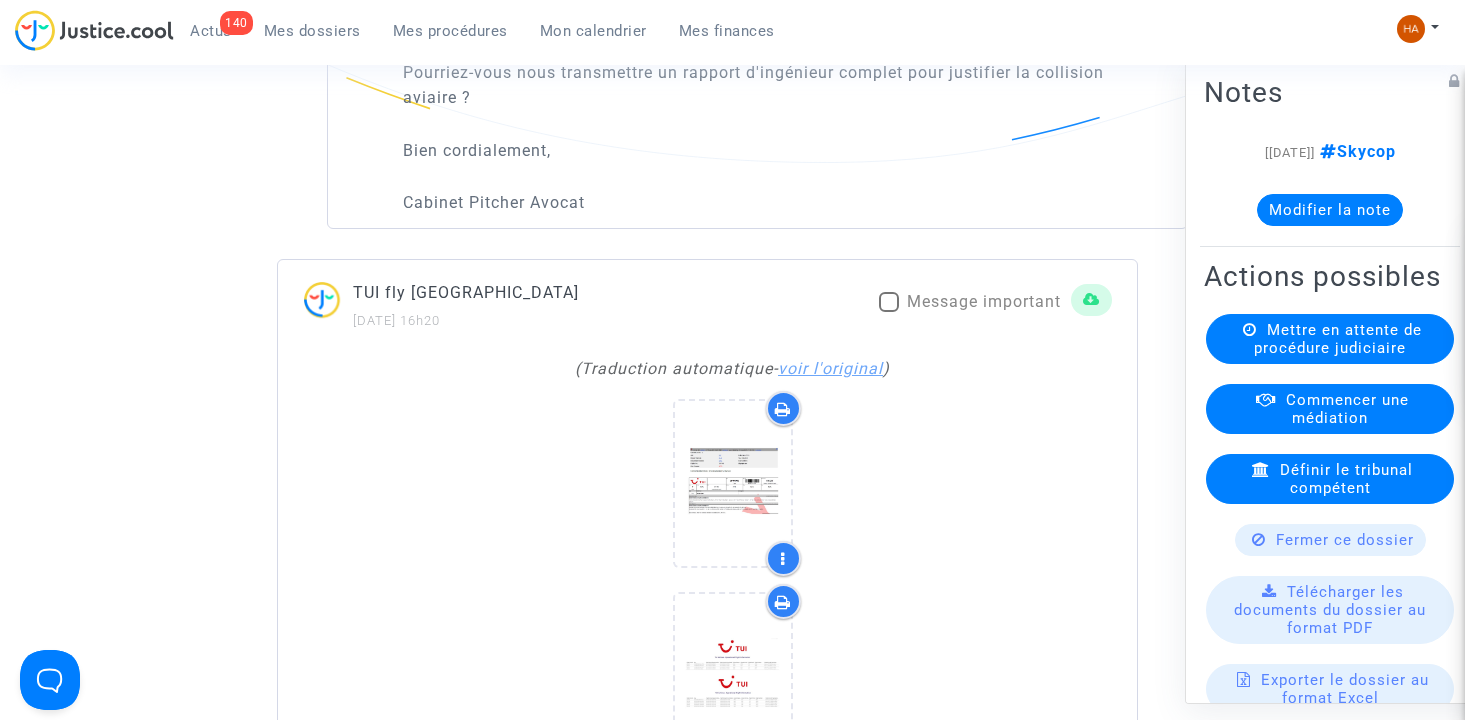 click on "voir l'original" 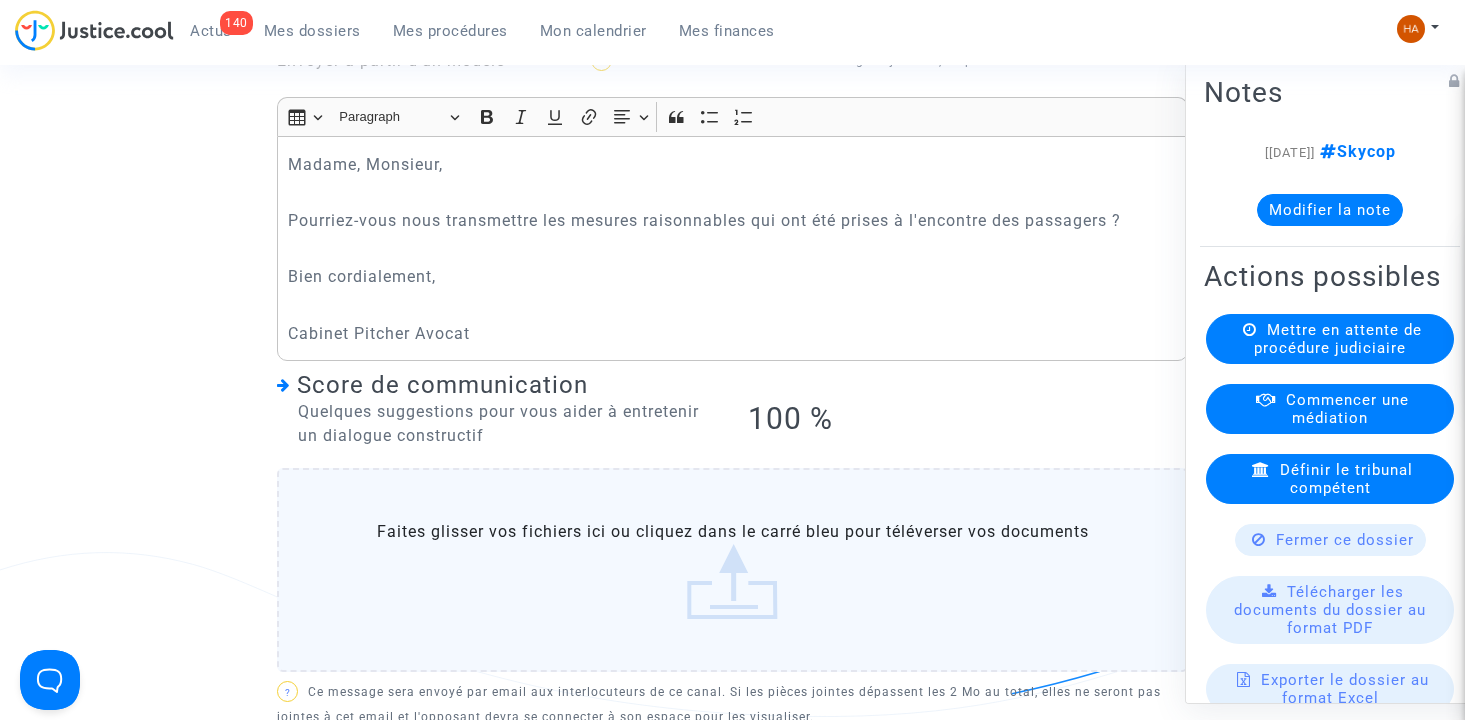 scroll, scrollTop: 739, scrollLeft: 0, axis: vertical 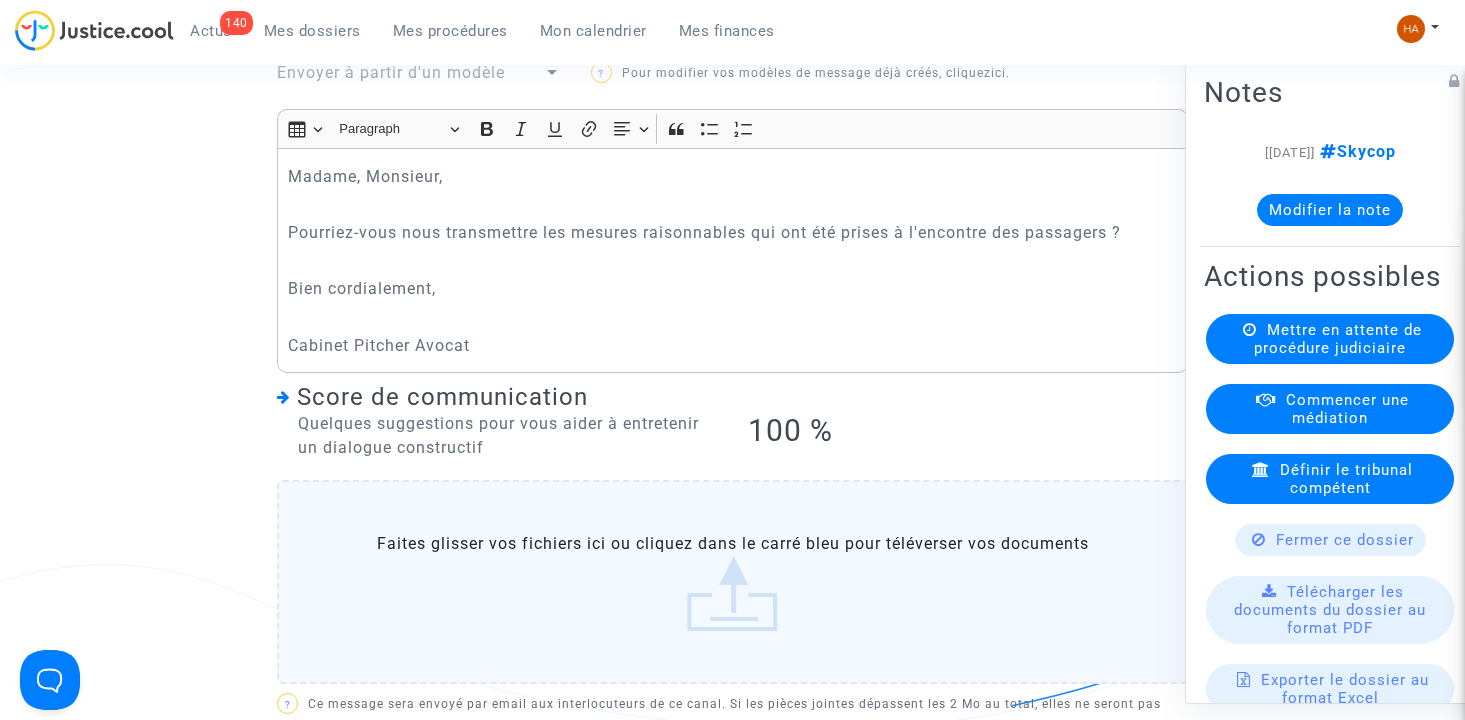 click 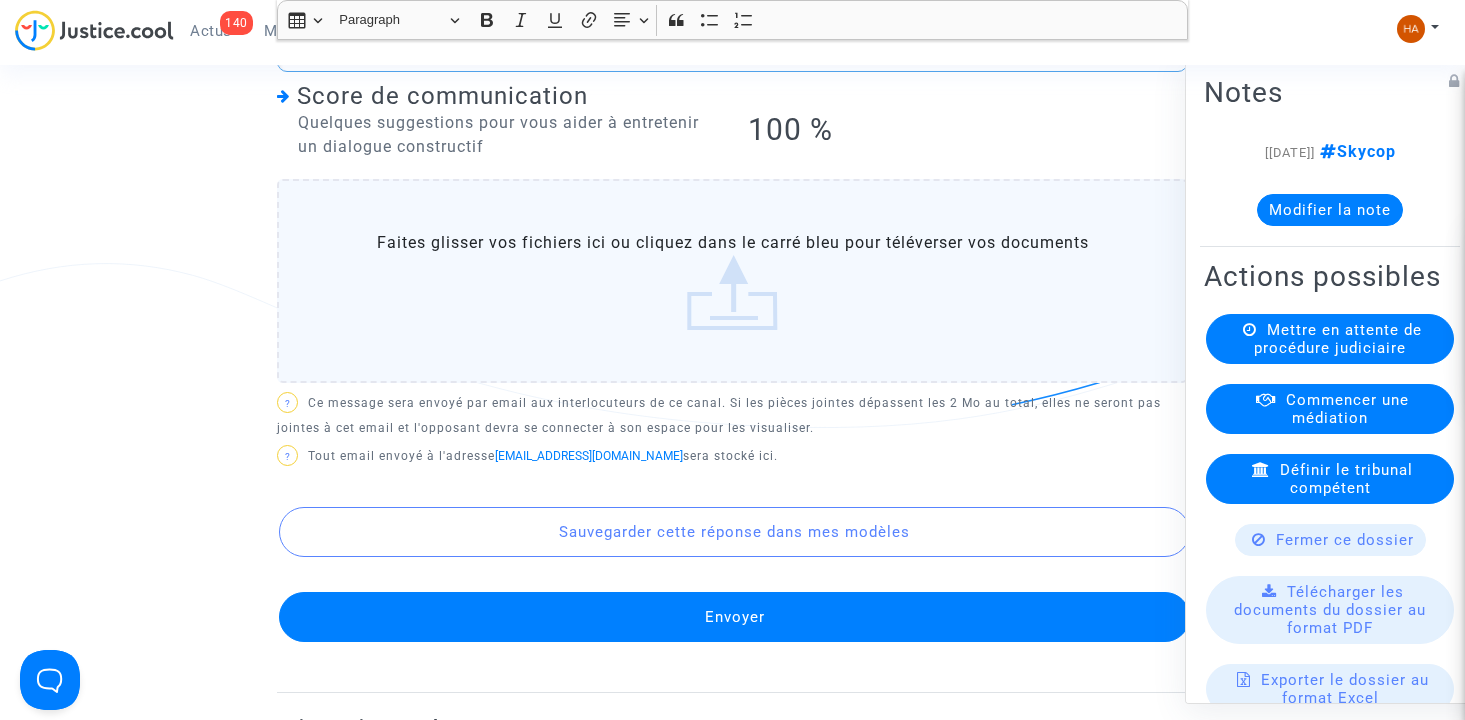 scroll, scrollTop: 1100, scrollLeft: 0, axis: vertical 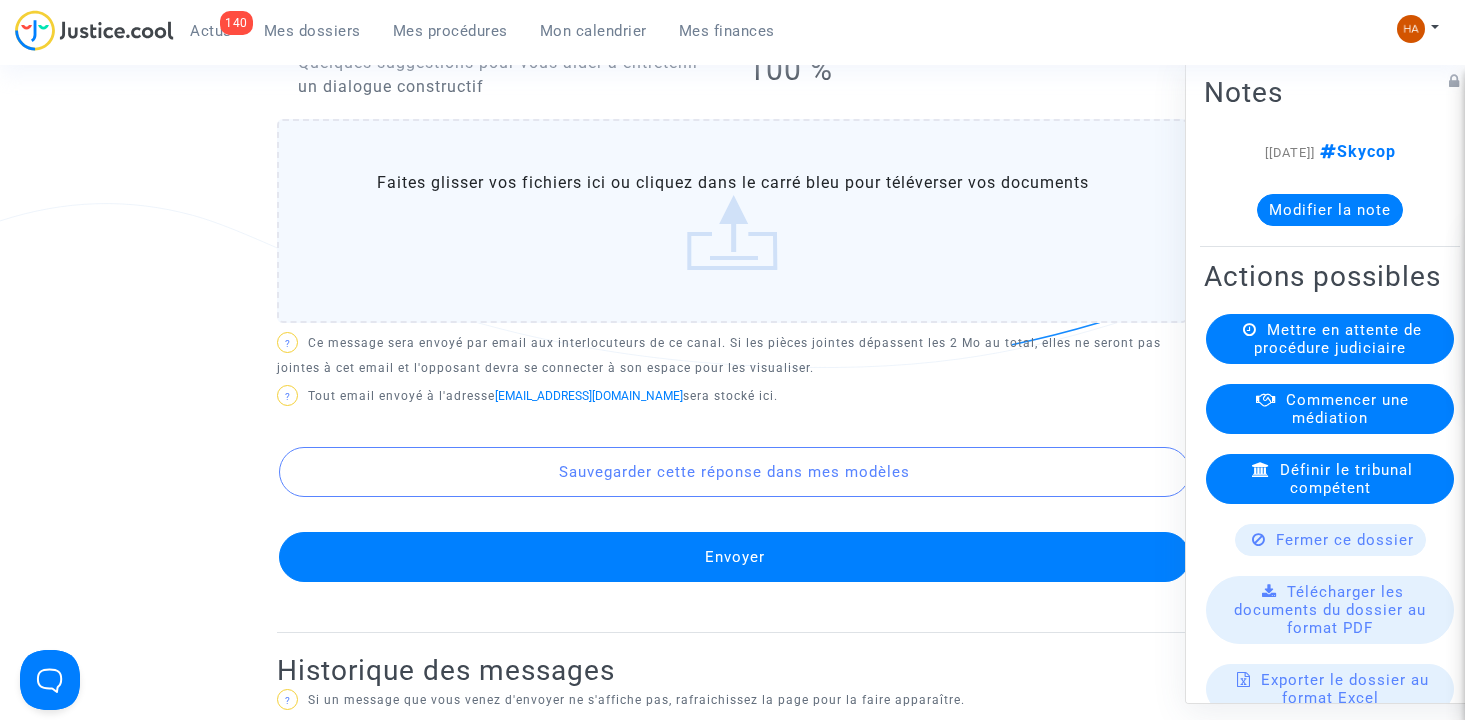 click on "Envoyer" 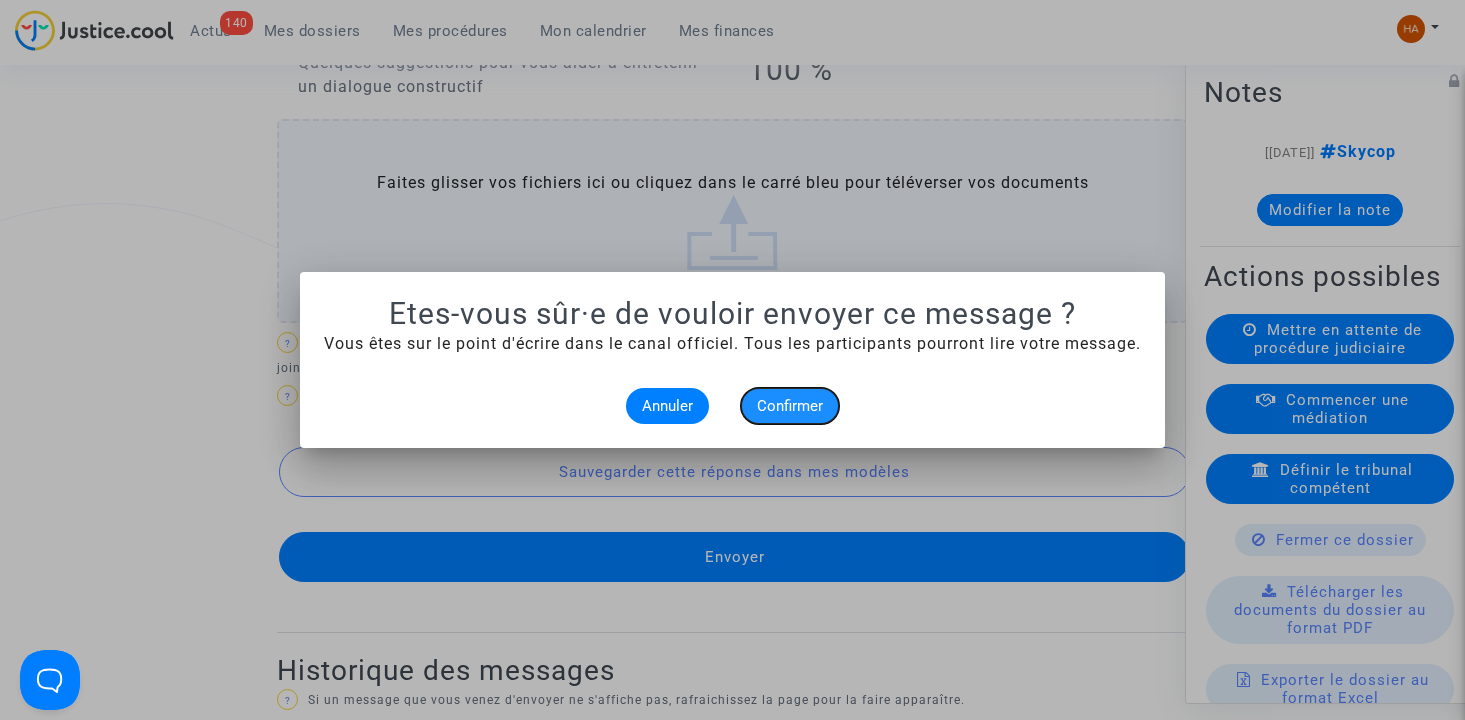 click on "Confirmer" at bounding box center [790, 406] 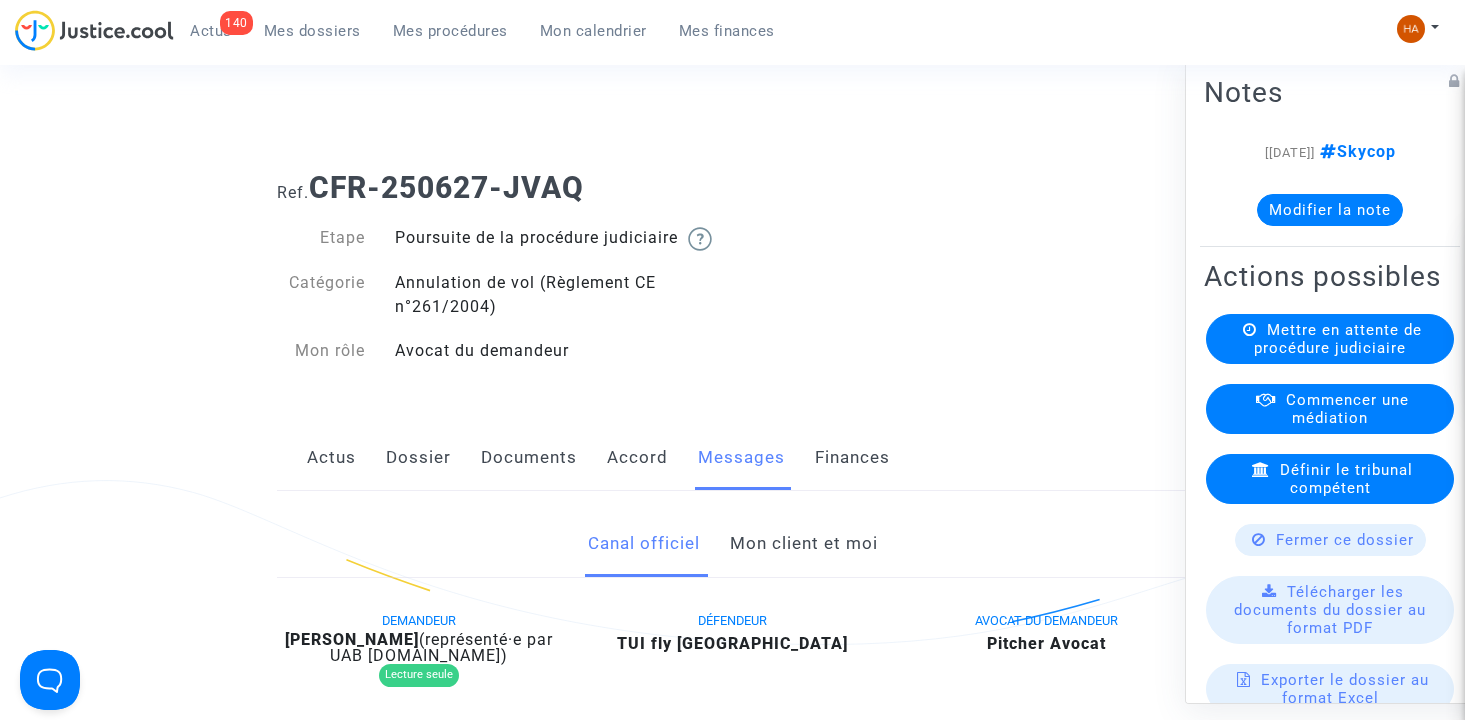 scroll, scrollTop: 0, scrollLeft: 0, axis: both 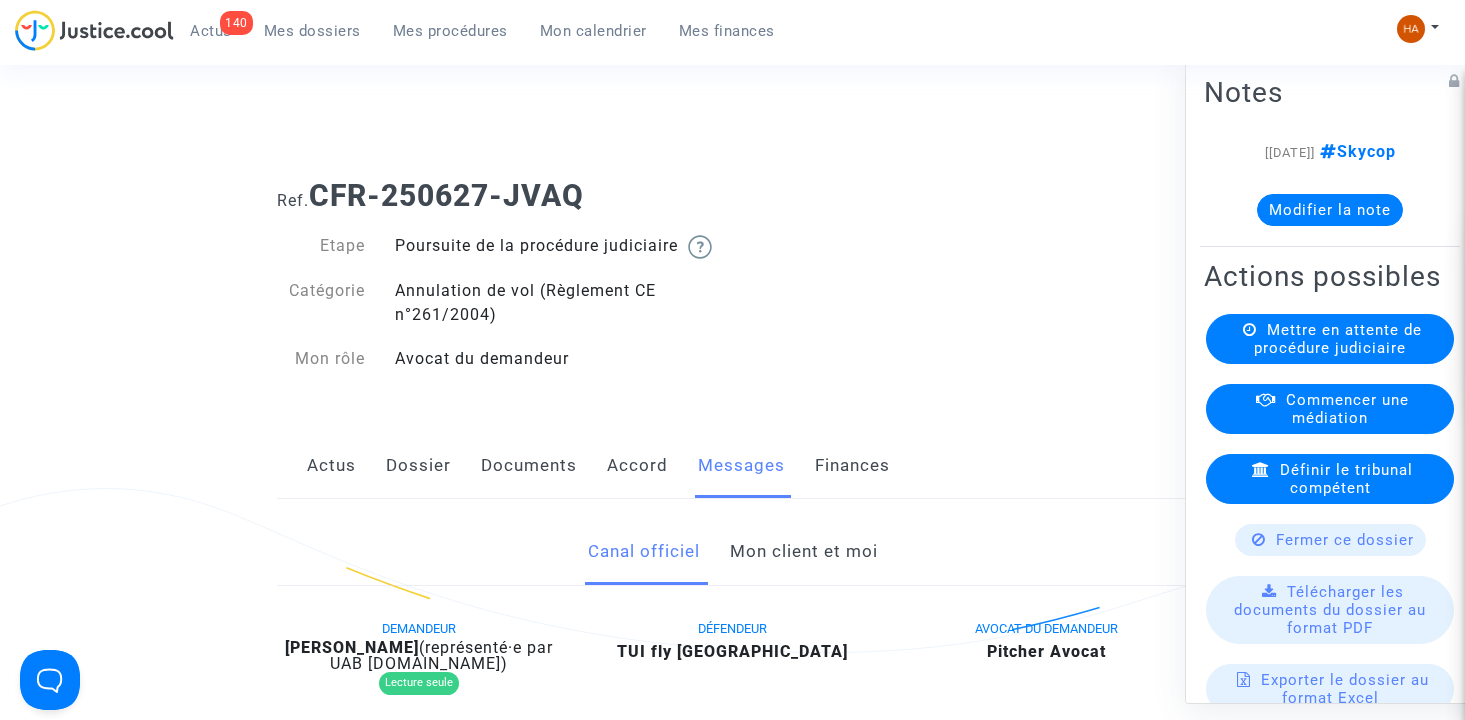 click on "Modifier la note" 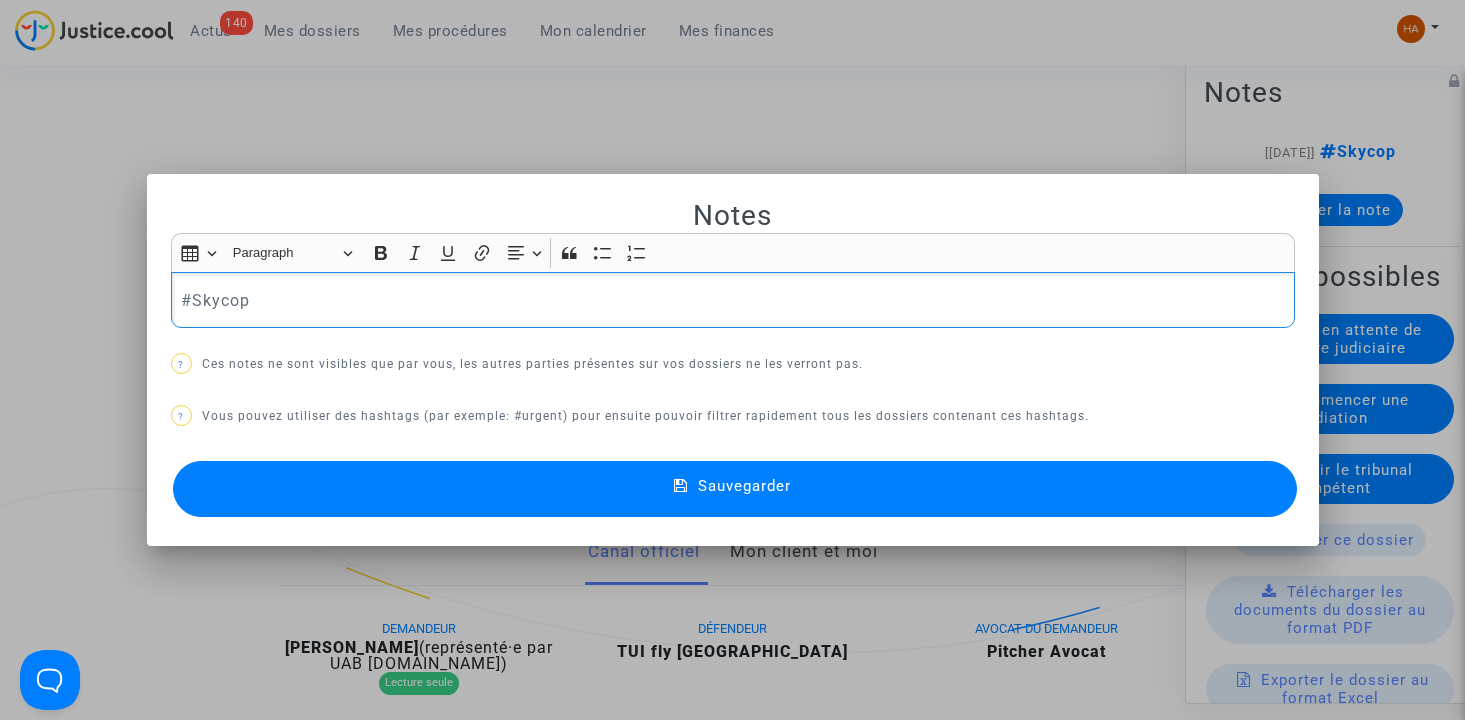 click on "#Skycop" at bounding box center (732, 300) 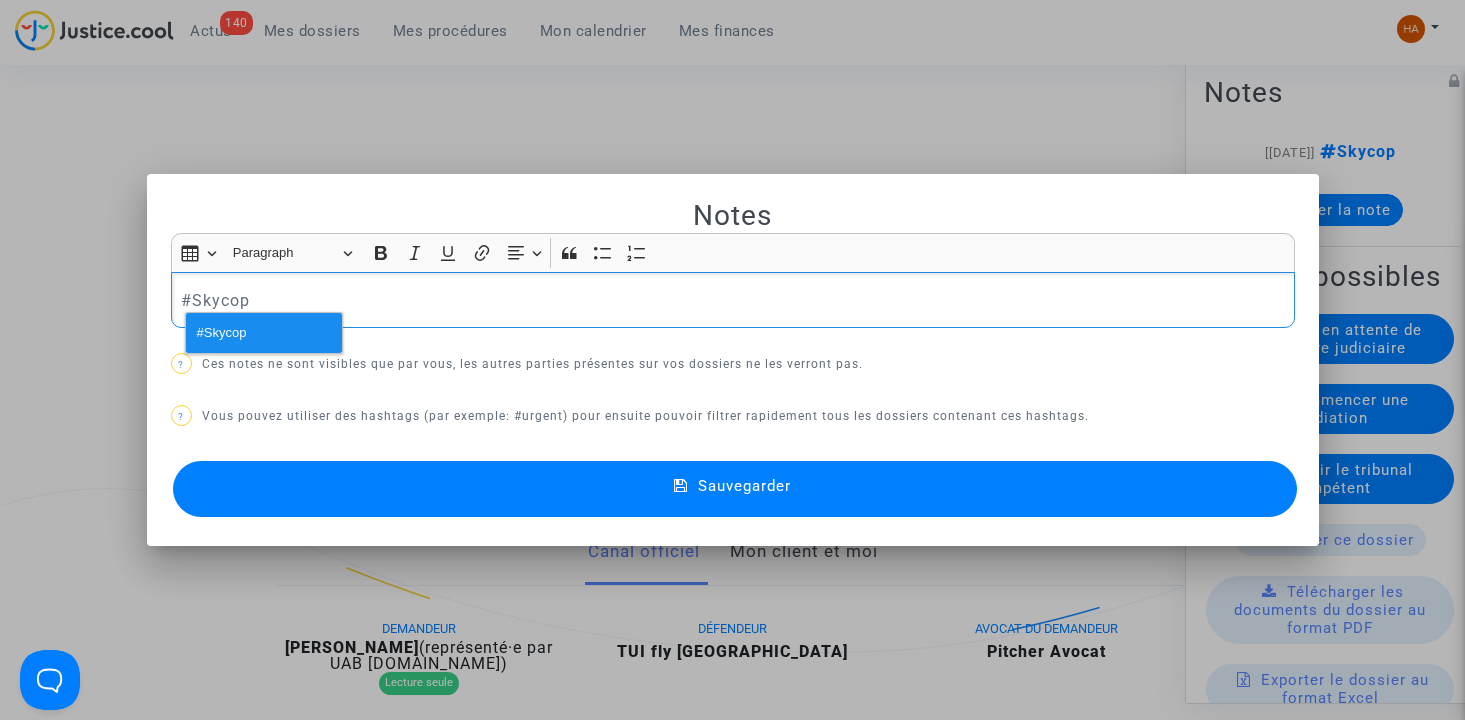 type 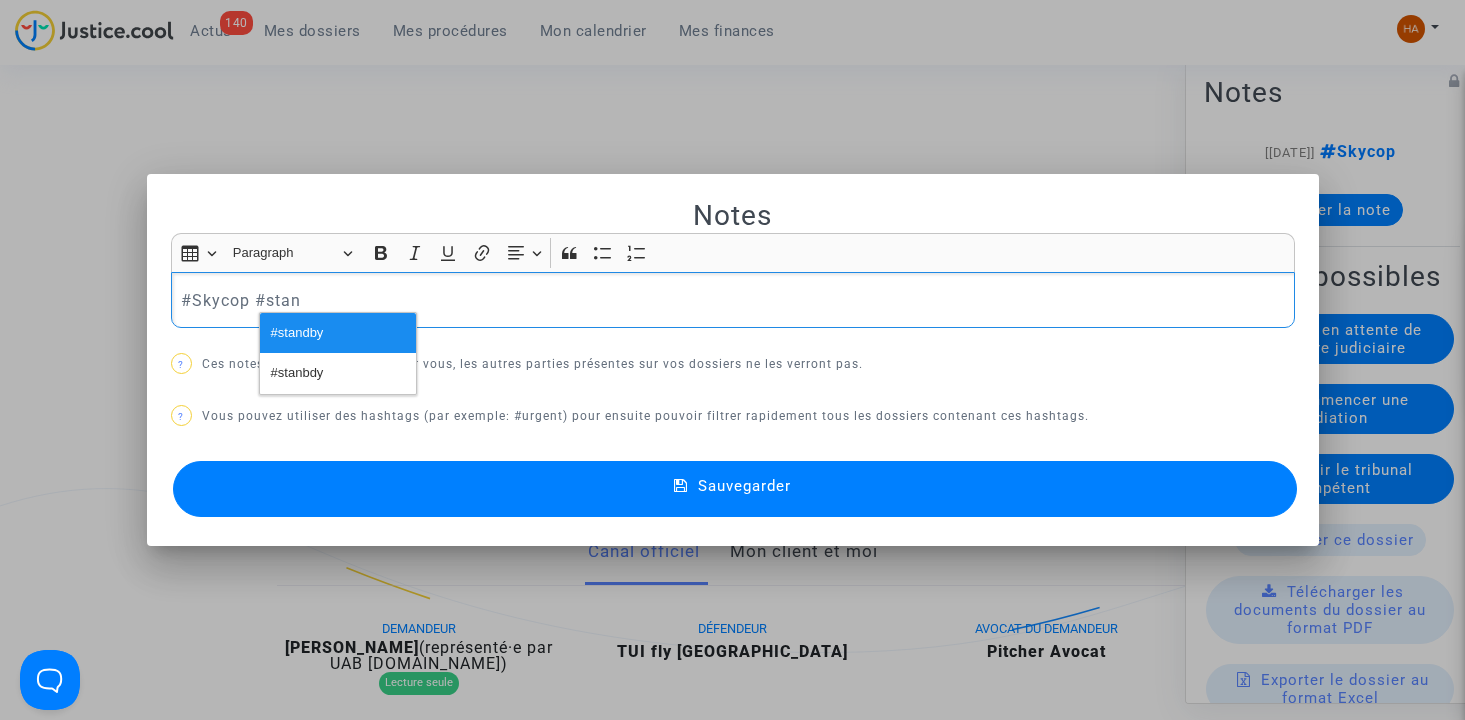 click on "#Skycop #stan" at bounding box center [732, 300] 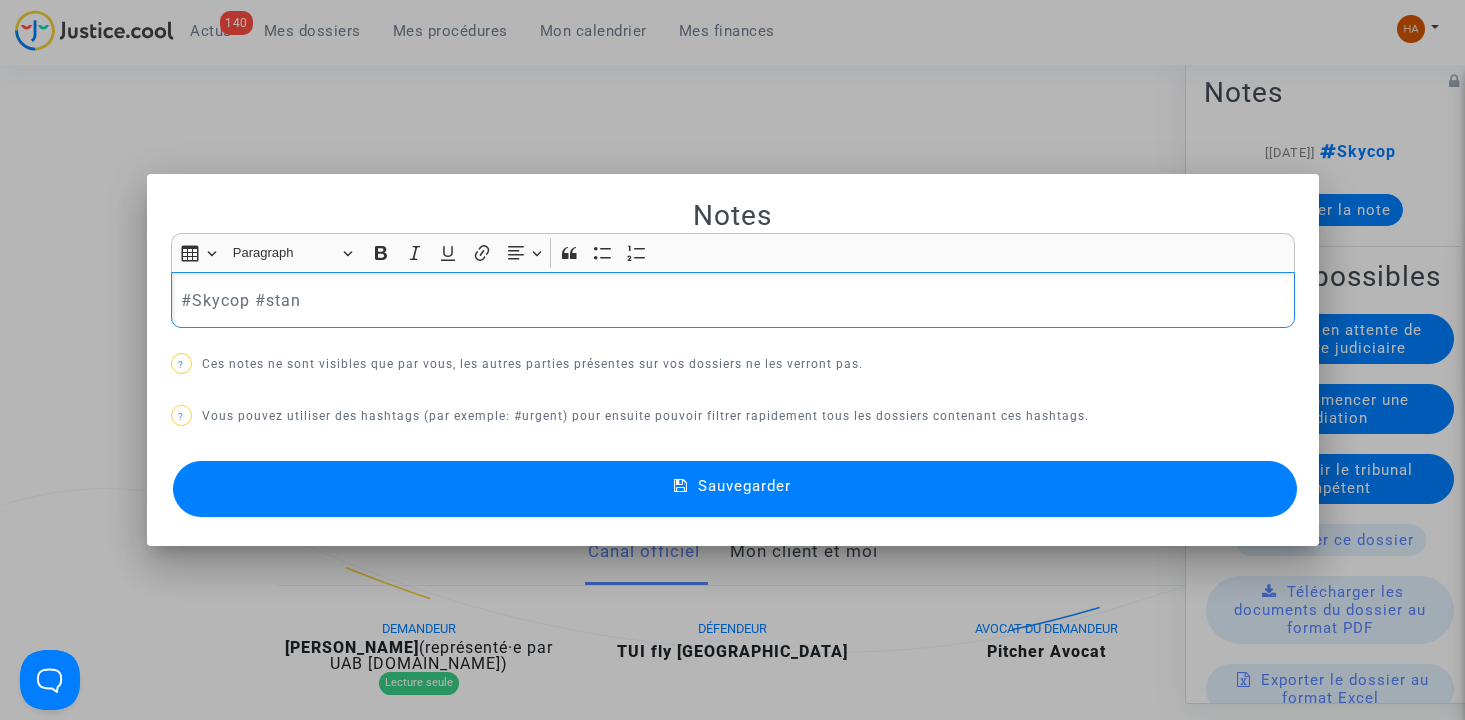 drag, startPoint x: 309, startPoint y: 301, endPoint x: 250, endPoint y: 305, distance: 59.135437 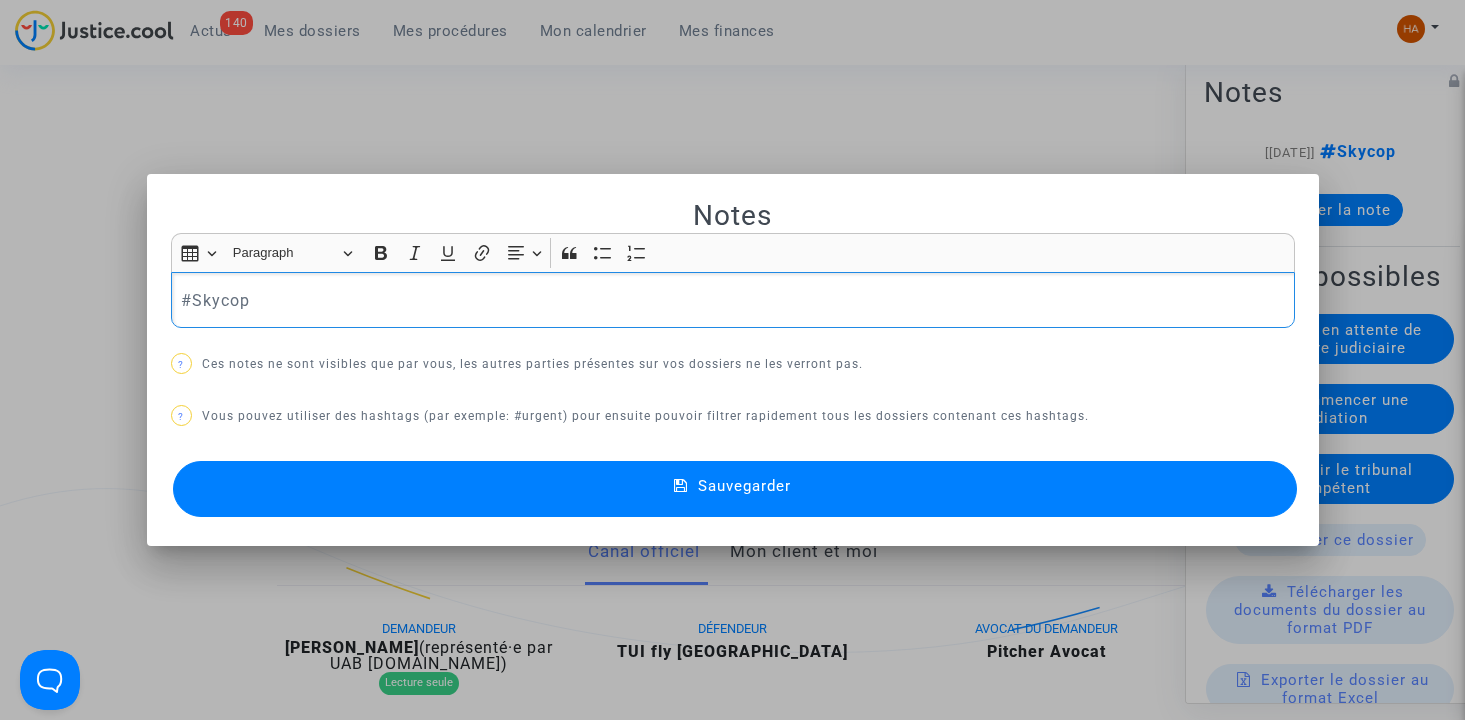 click at bounding box center (732, 360) 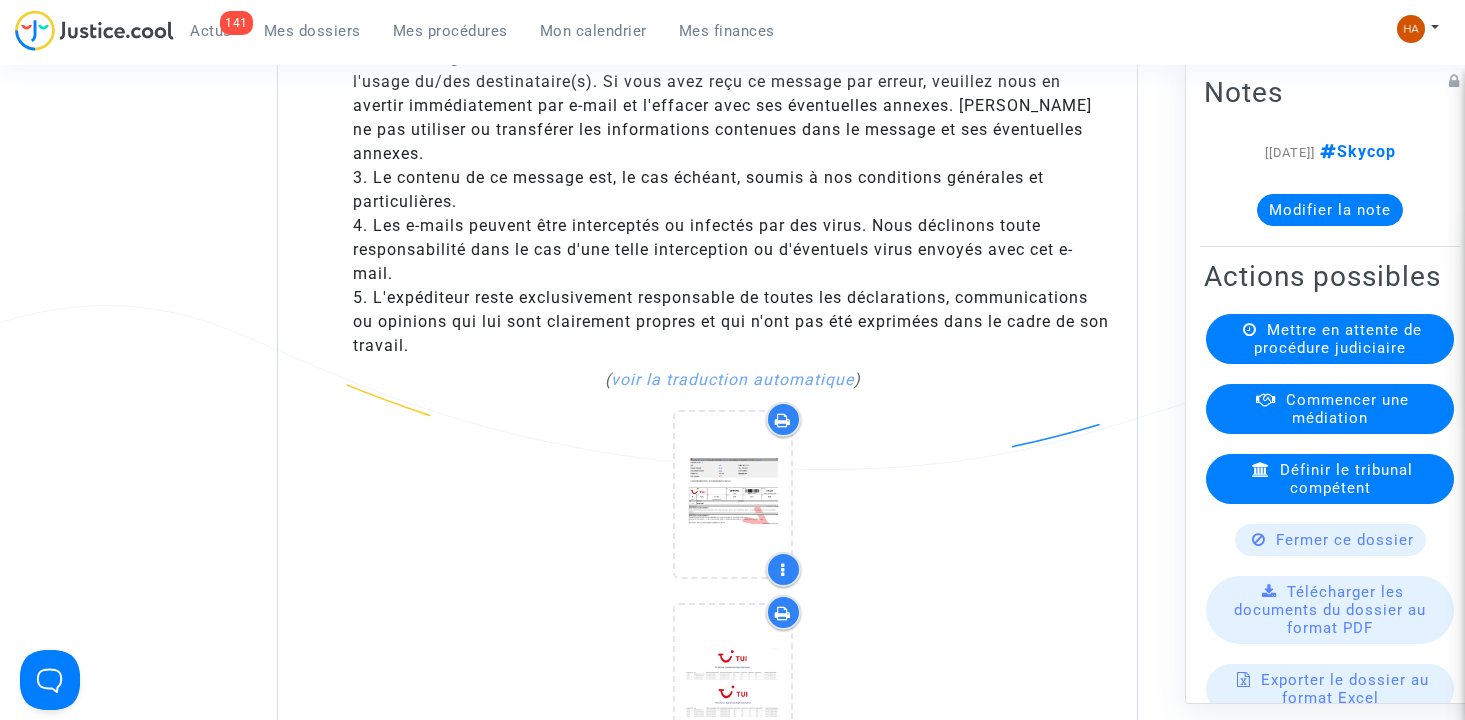 scroll, scrollTop: 5921, scrollLeft: 0, axis: vertical 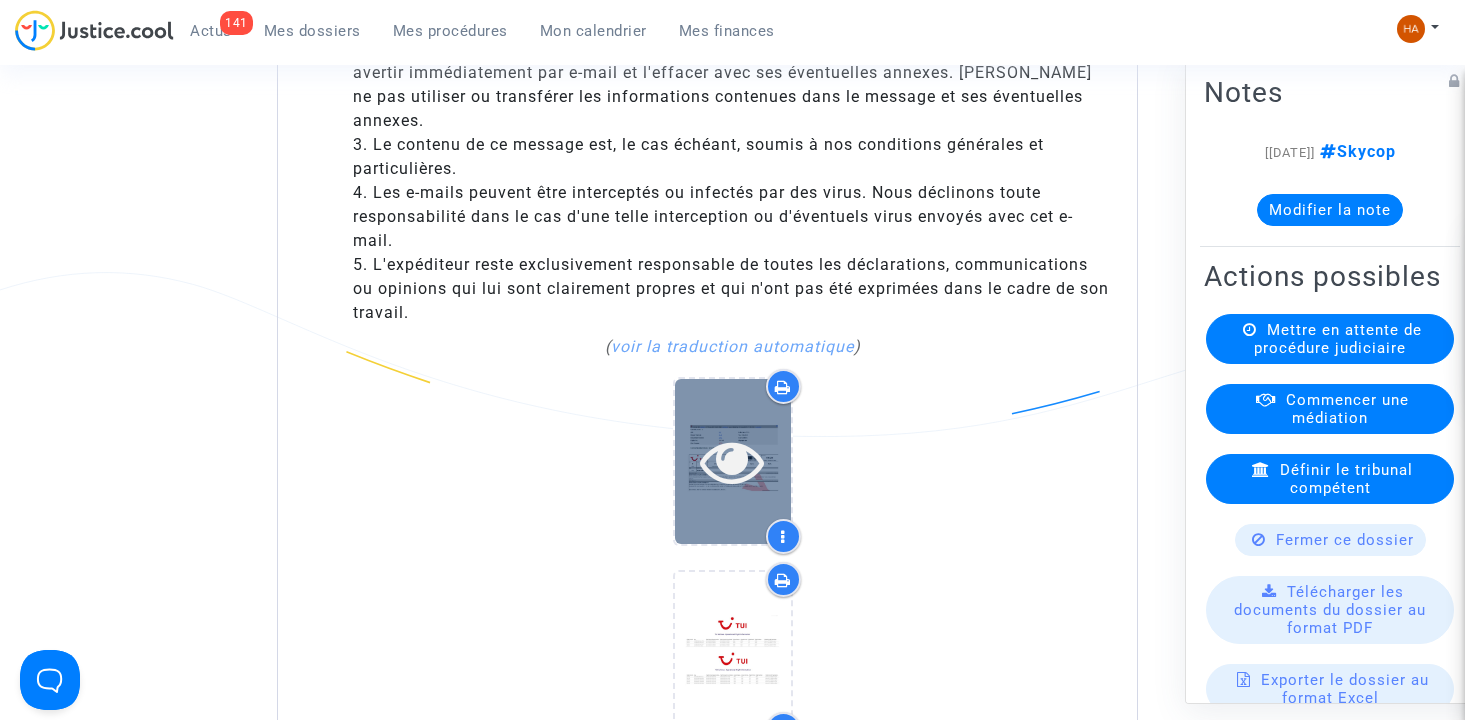 click at bounding box center [732, 461] 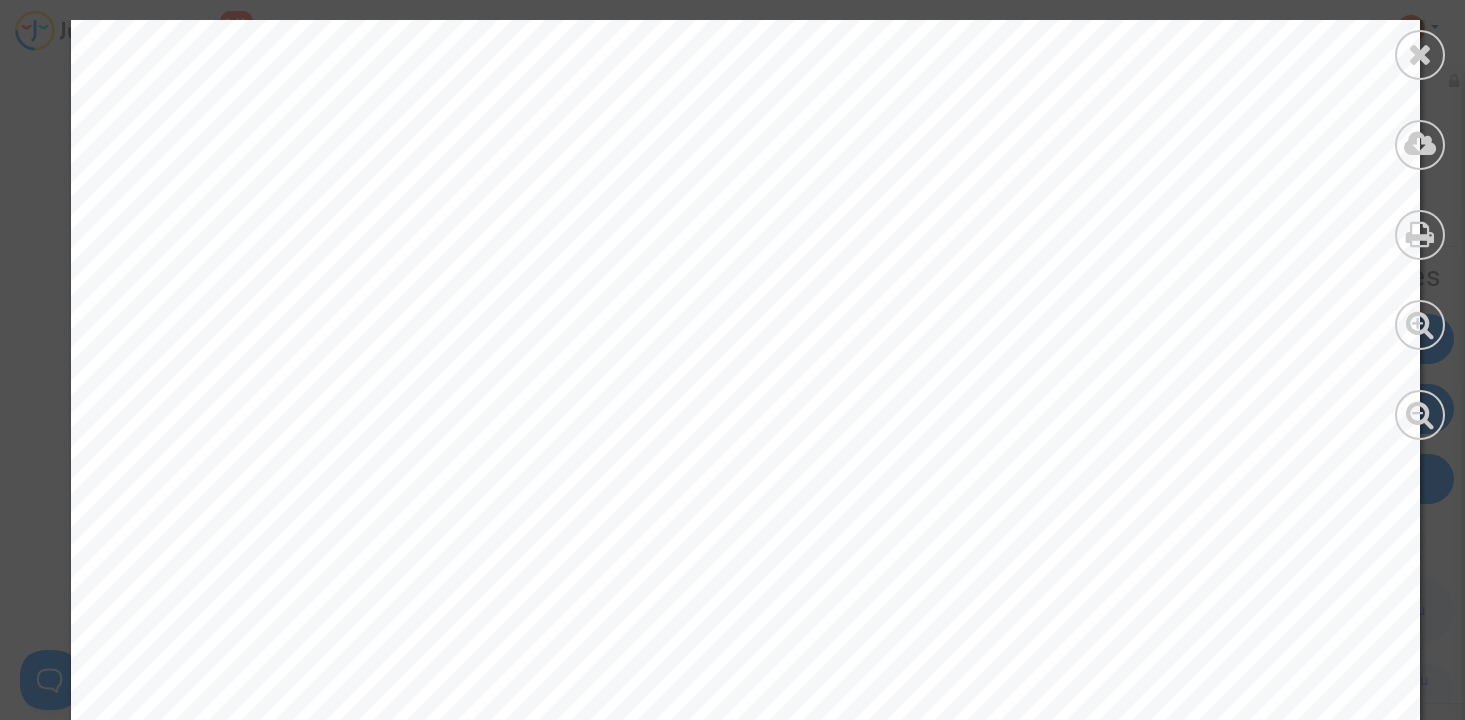 scroll, scrollTop: 458, scrollLeft: 0, axis: vertical 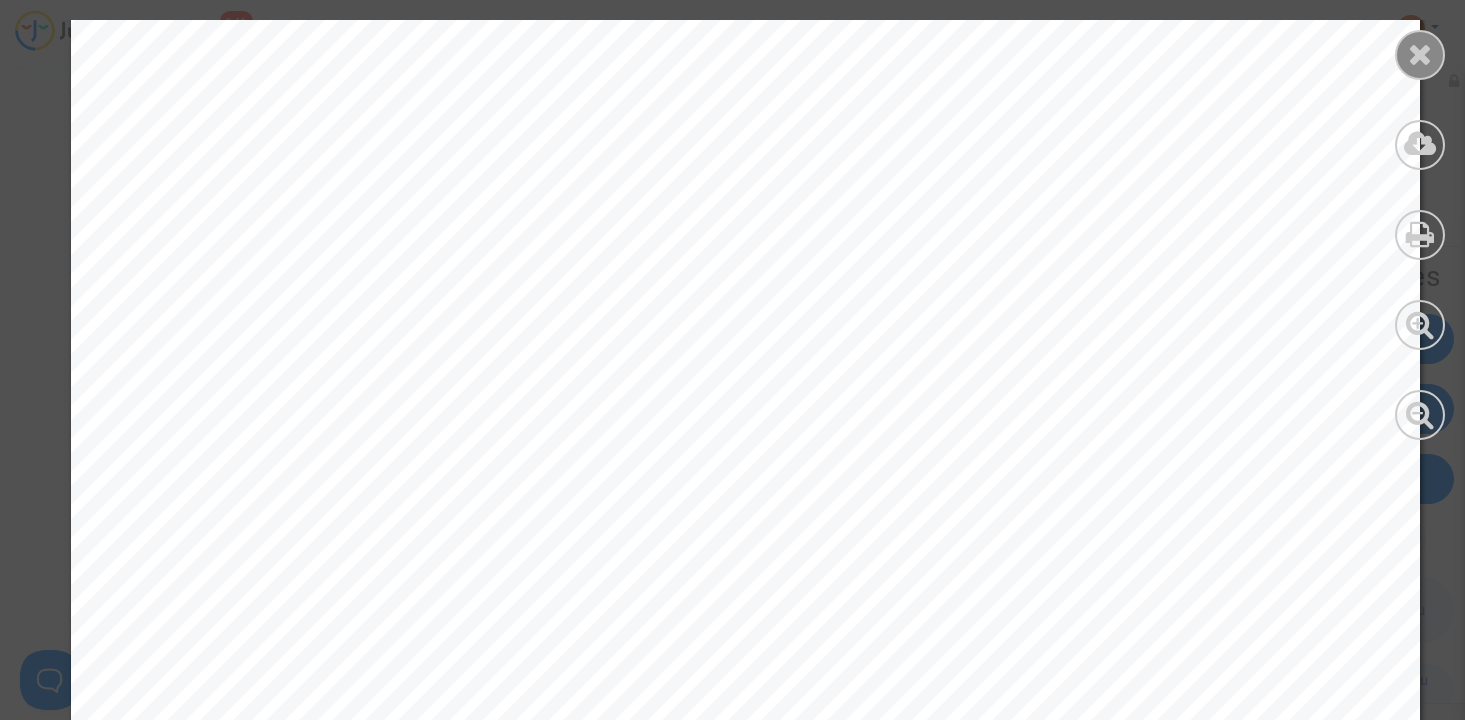 click at bounding box center (1420, 54) 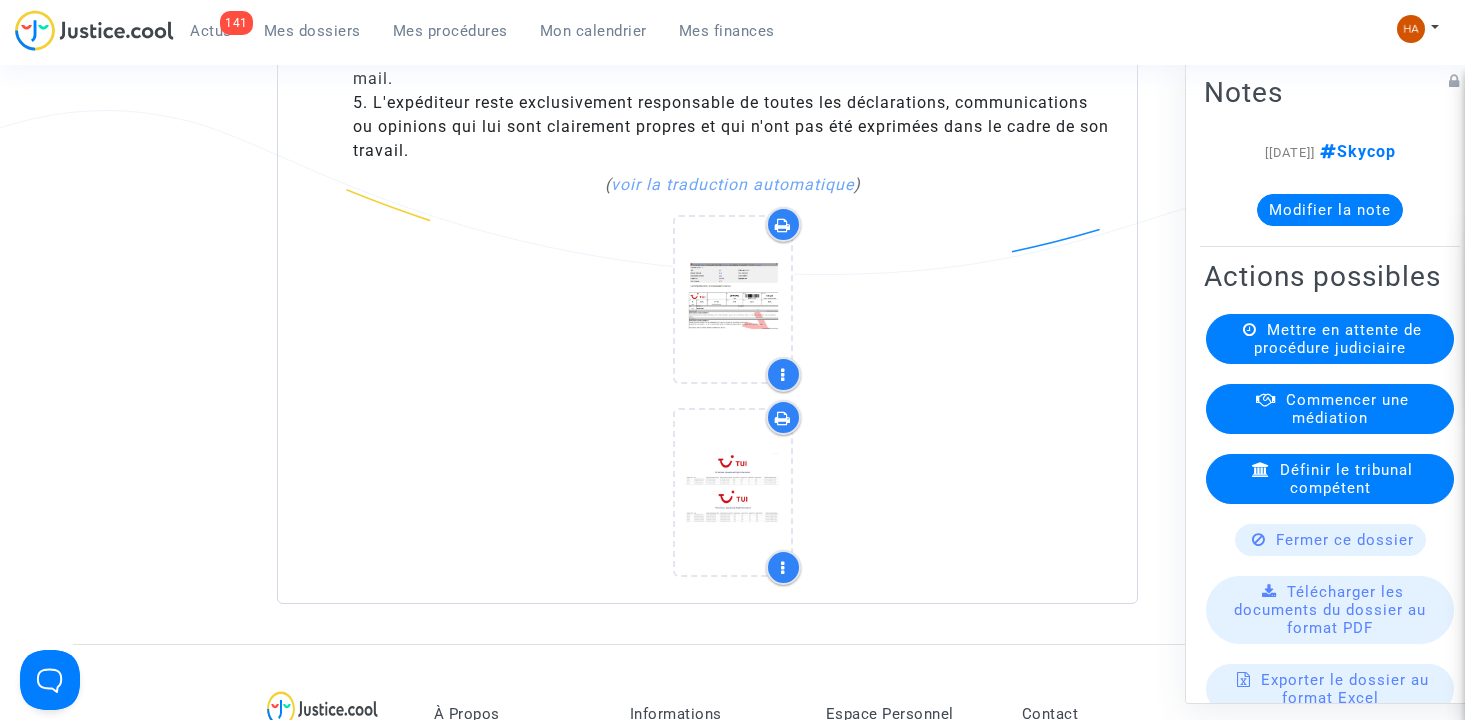 scroll, scrollTop: 6058, scrollLeft: 0, axis: vertical 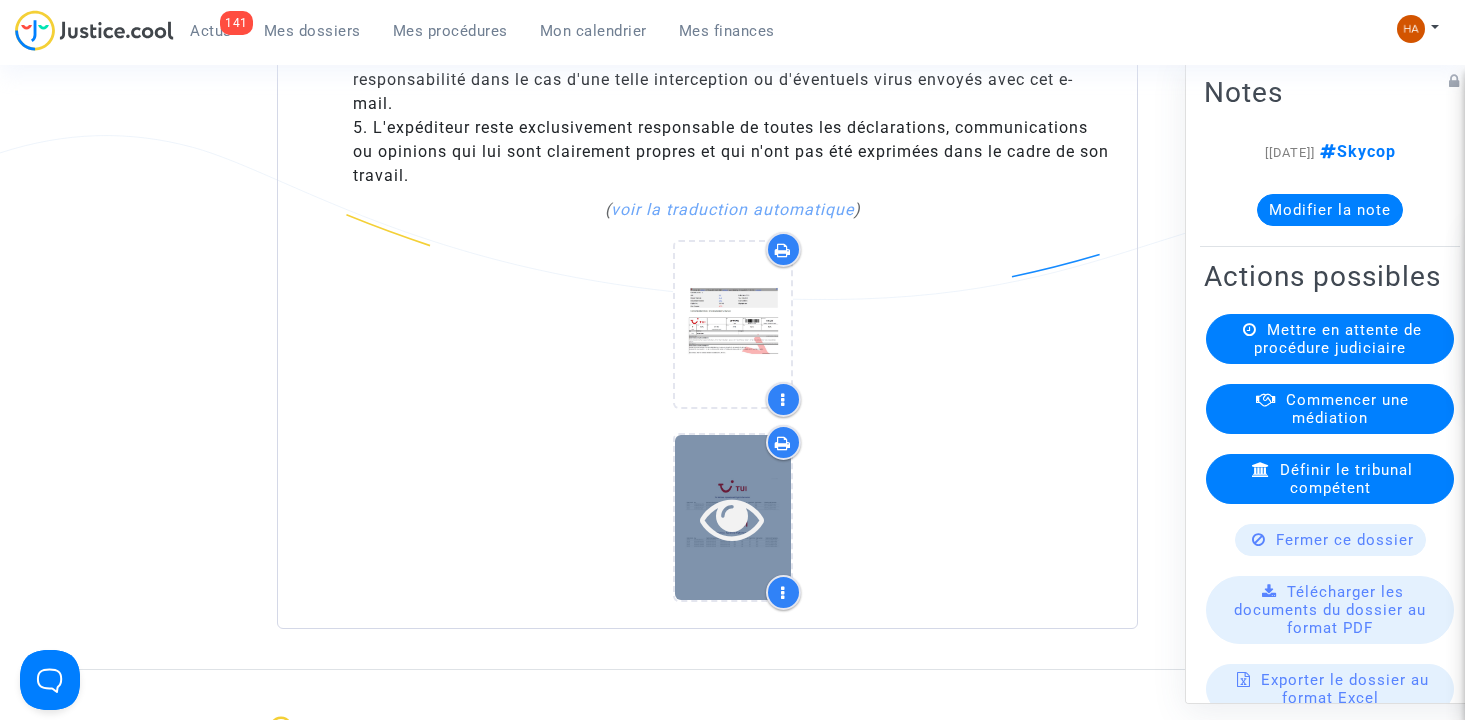 click at bounding box center [732, 518] 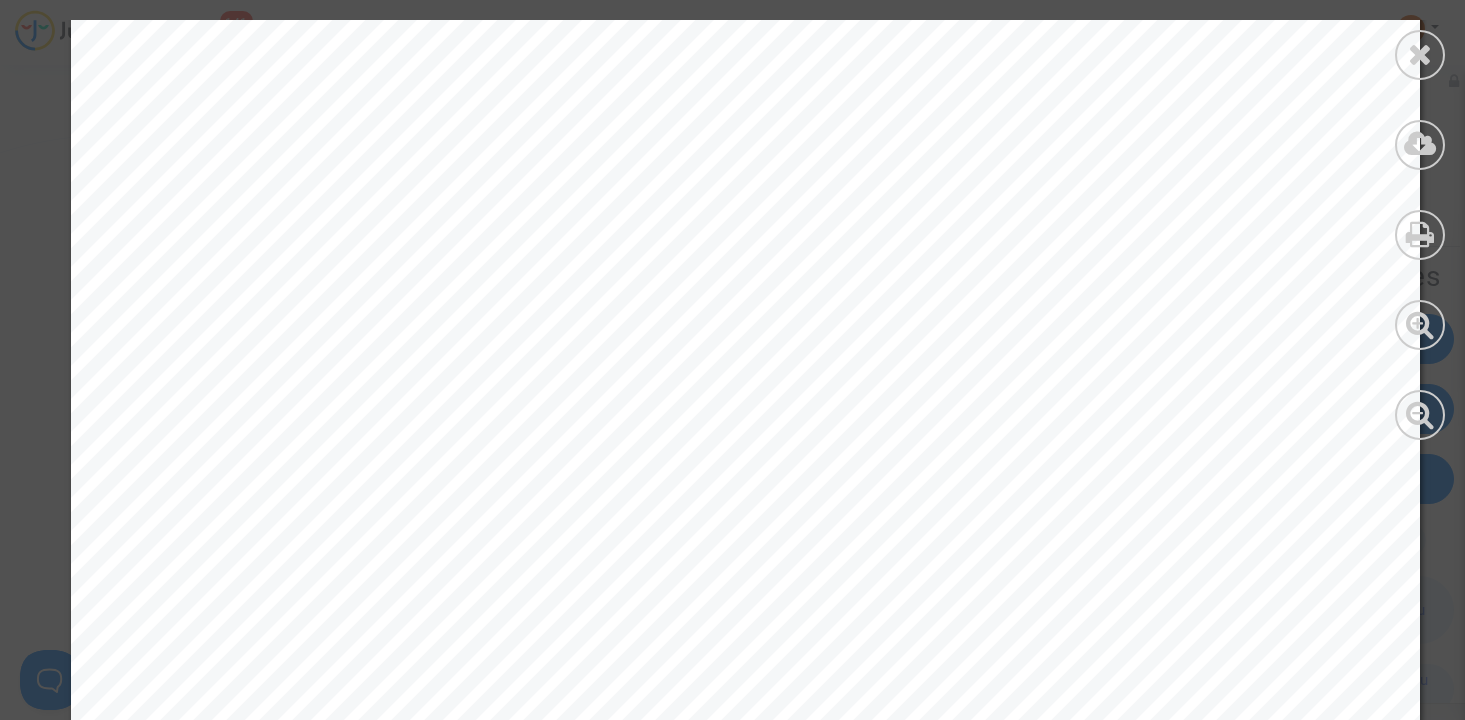 scroll, scrollTop: 100, scrollLeft: 0, axis: vertical 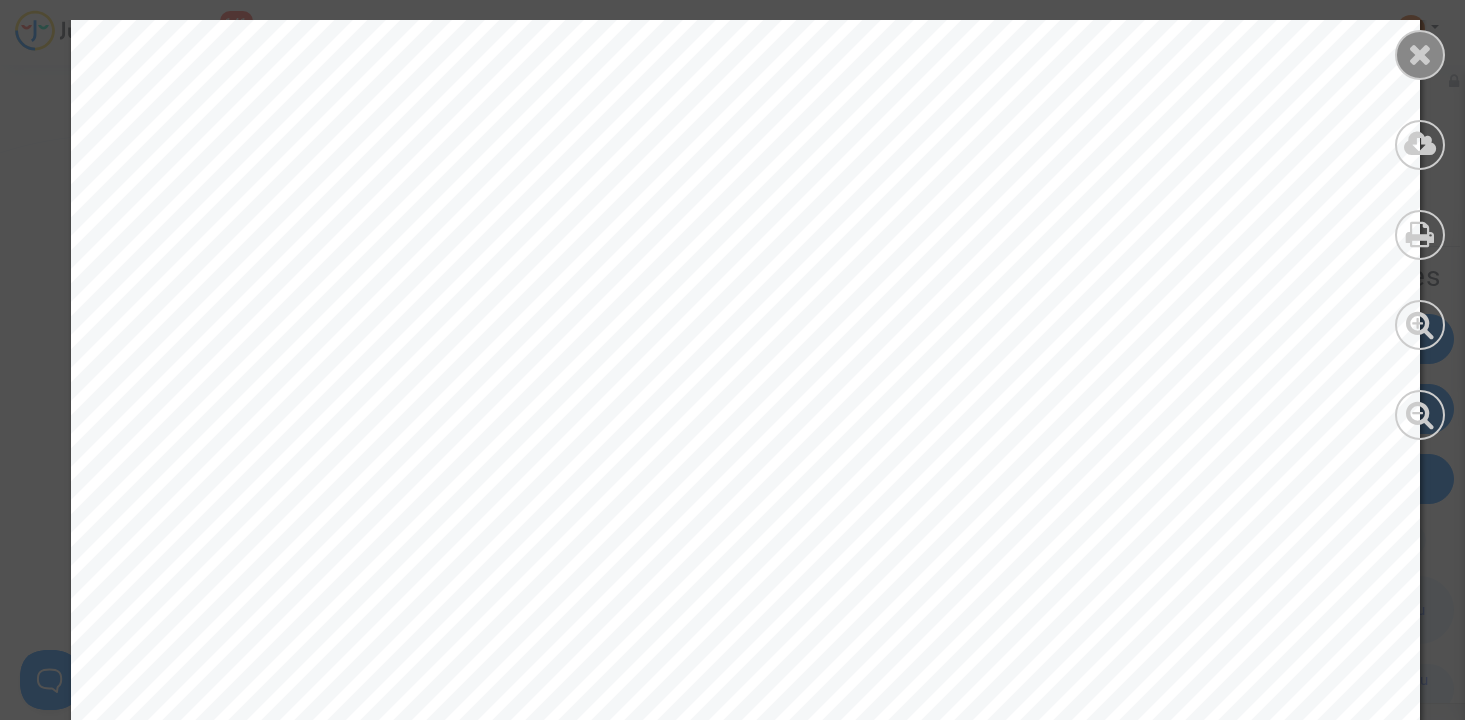 click at bounding box center (1420, 54) 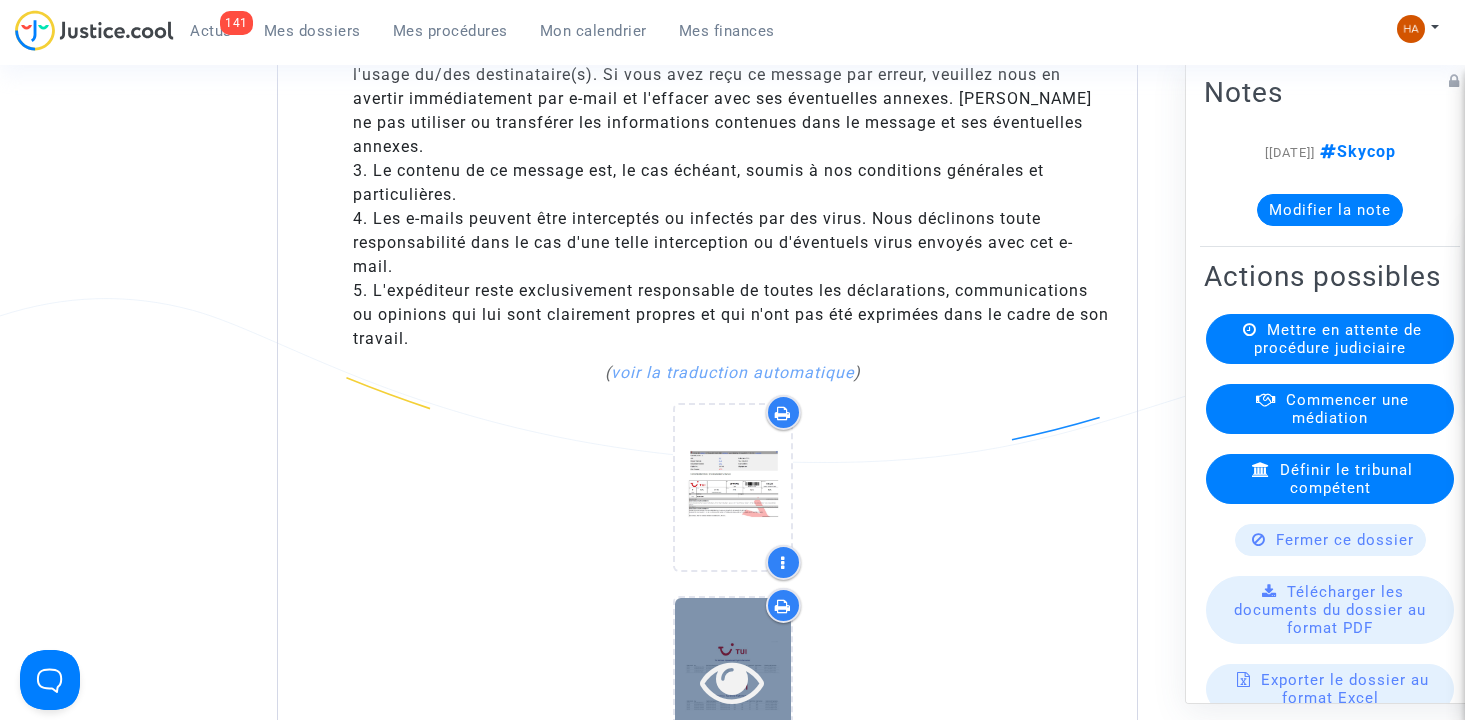 scroll, scrollTop: 5858, scrollLeft: 0, axis: vertical 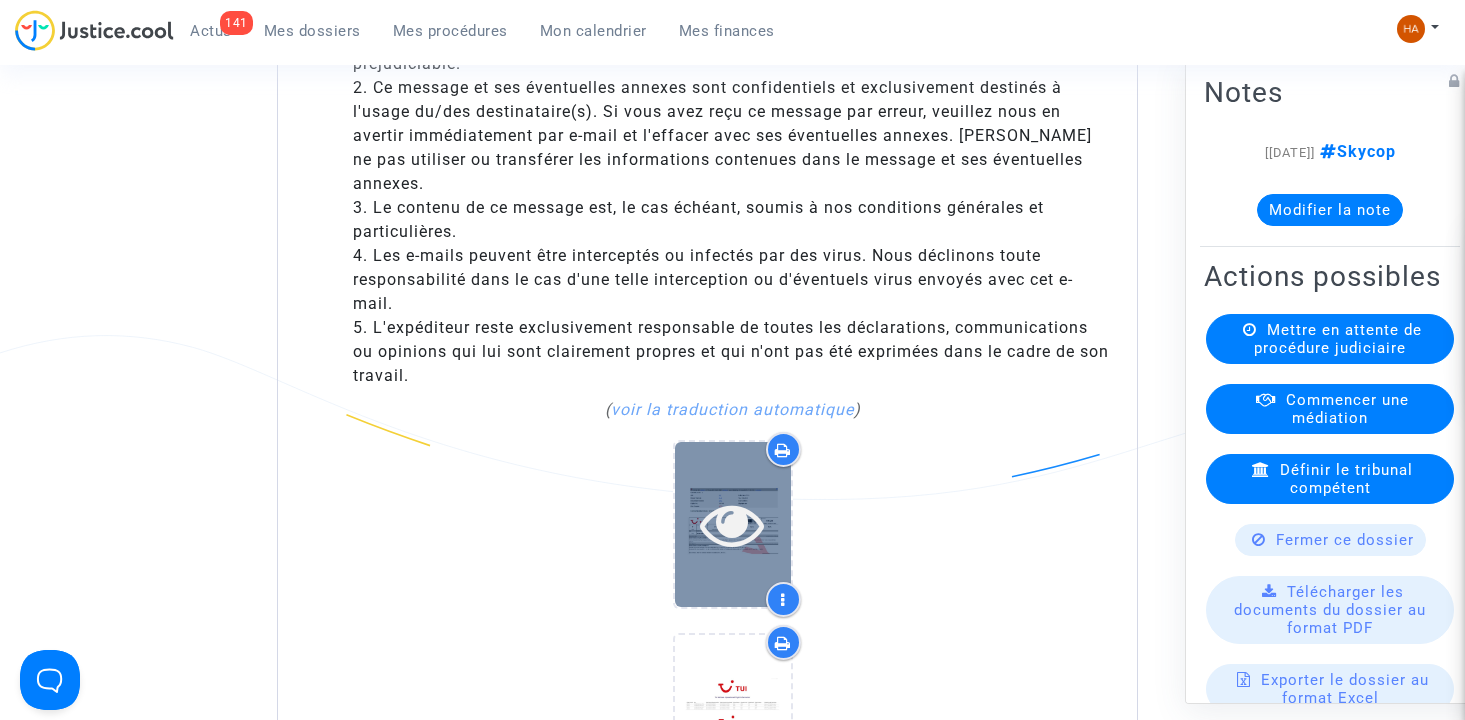 click at bounding box center (733, 524) 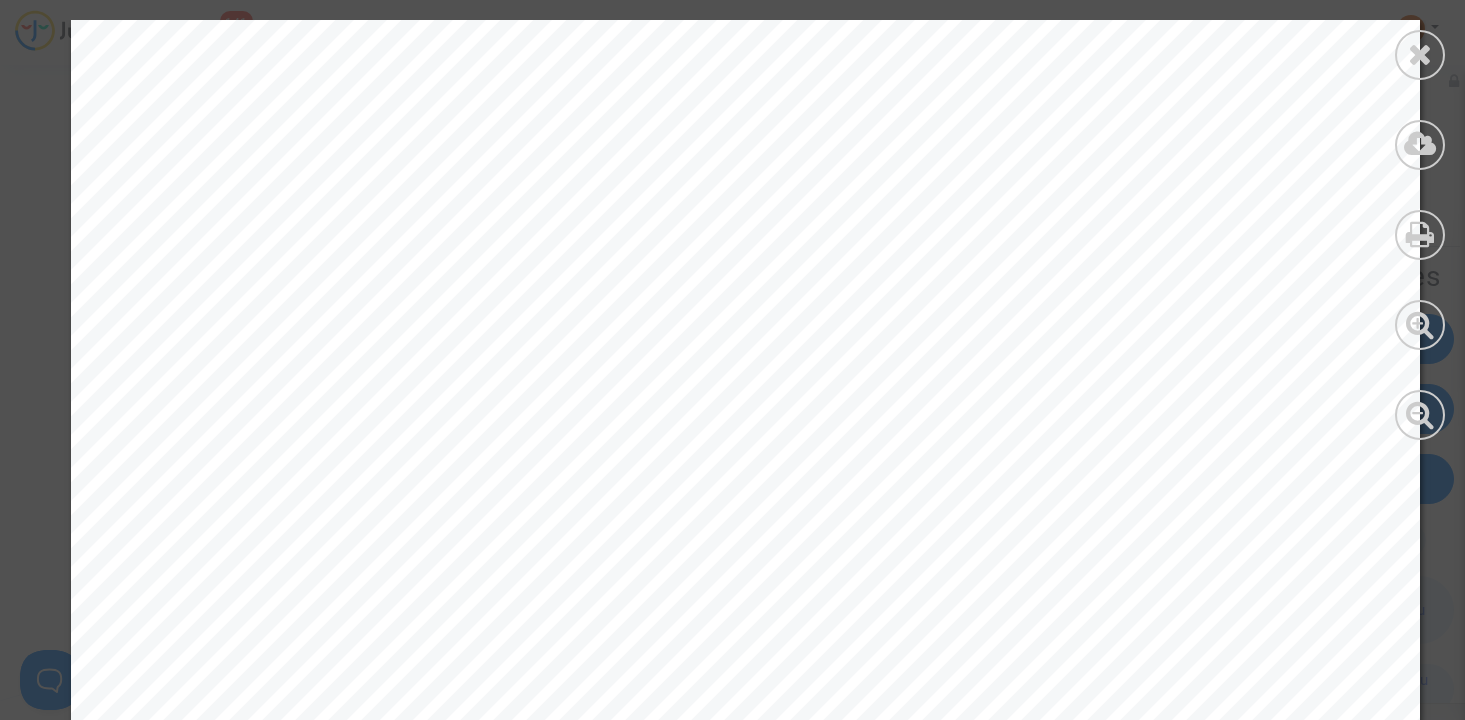 scroll, scrollTop: 5458, scrollLeft: 0, axis: vertical 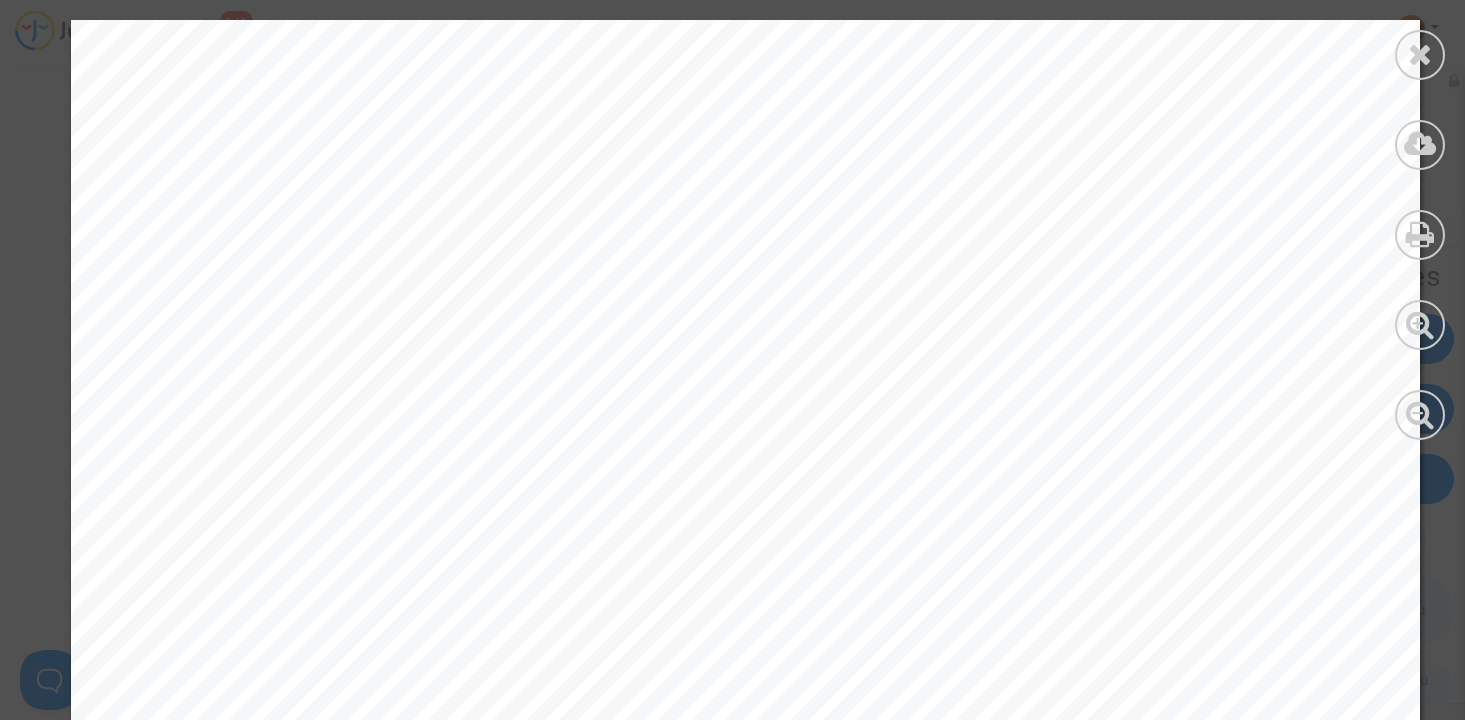 click at bounding box center (1420, 230) 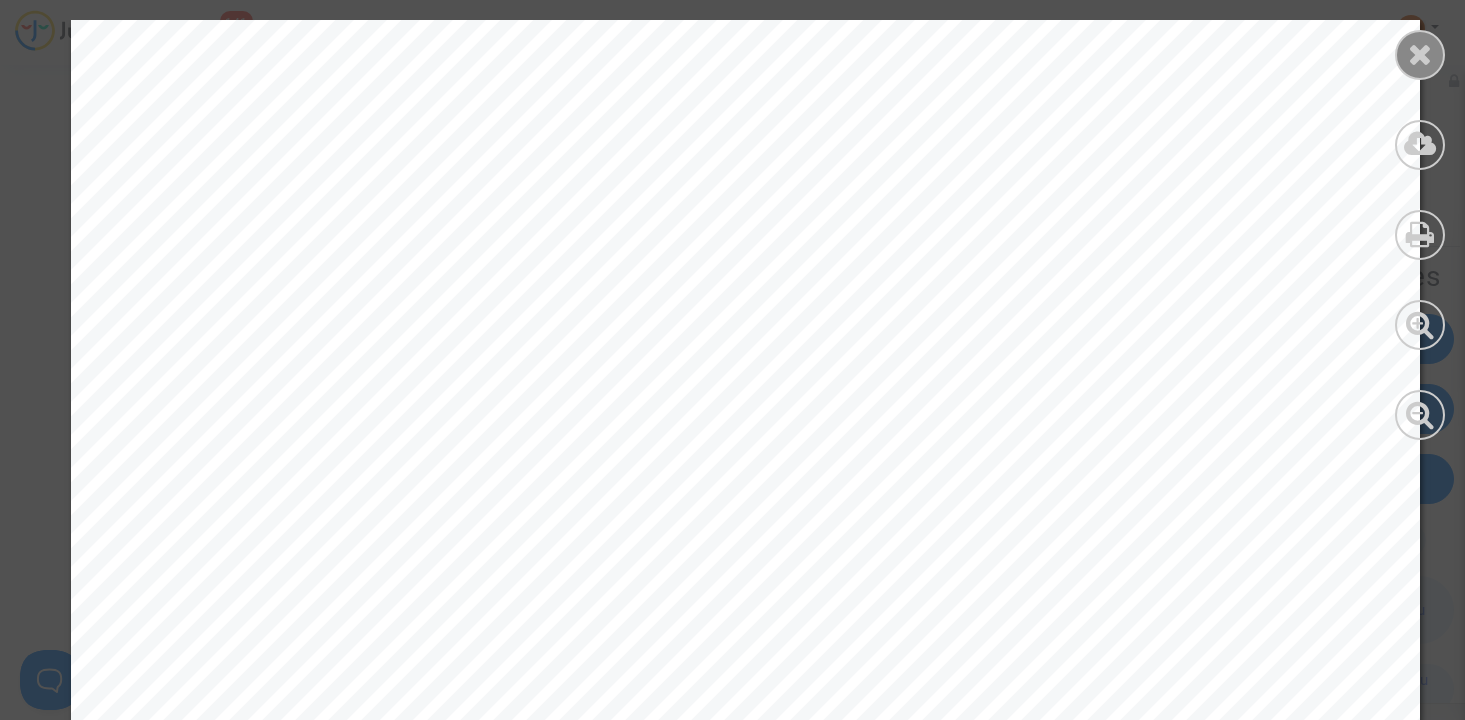 click at bounding box center [1420, 55] 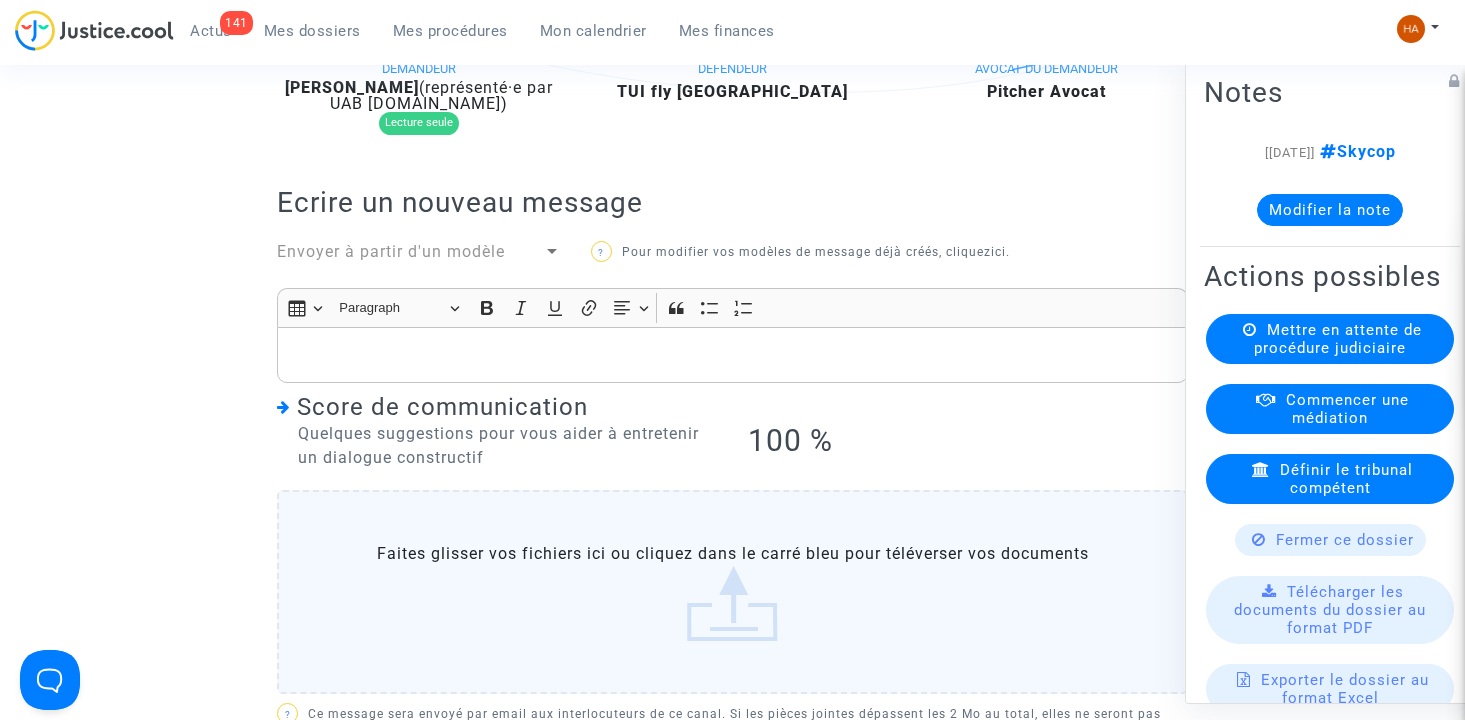scroll, scrollTop: 558, scrollLeft: 0, axis: vertical 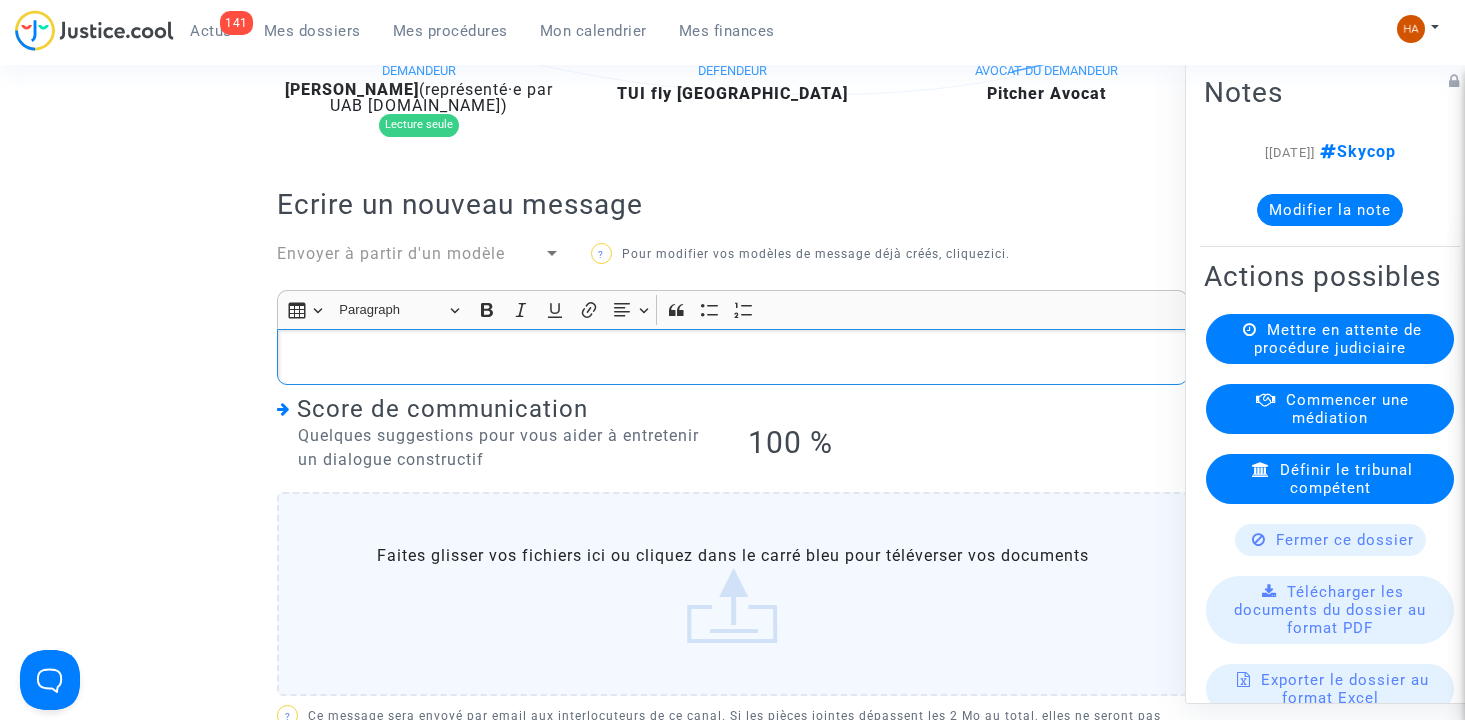 click 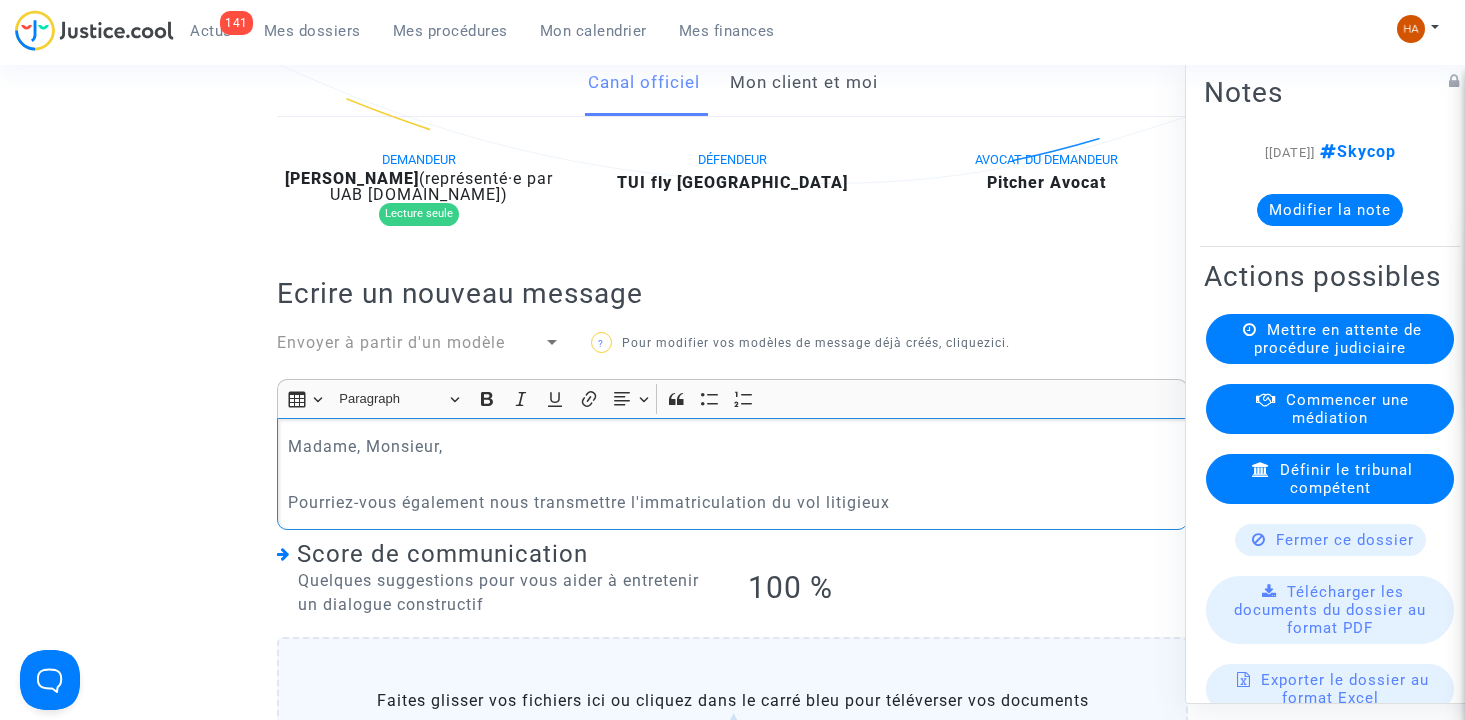 scroll, scrollTop: 468, scrollLeft: 0, axis: vertical 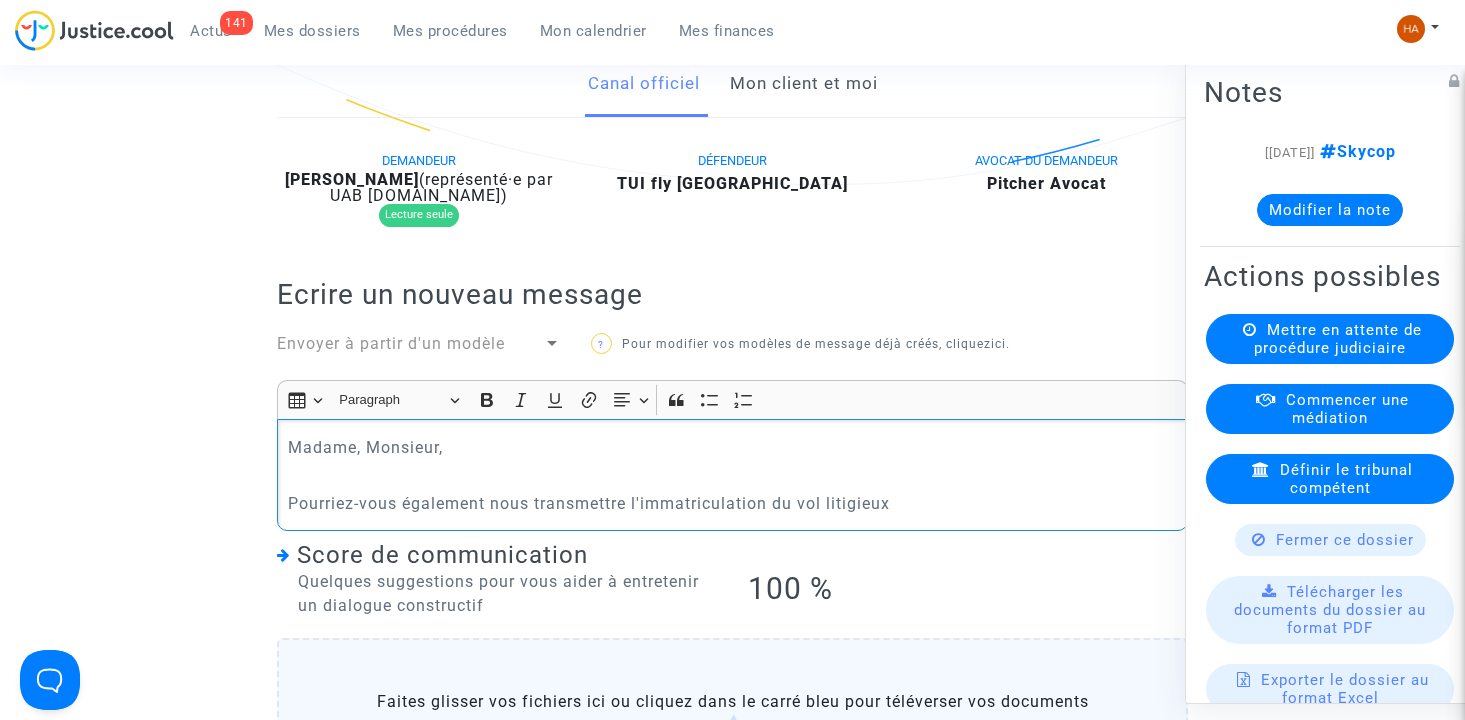 drag, startPoint x: 281, startPoint y: 485, endPoint x: 907, endPoint y: 536, distance: 628.07404 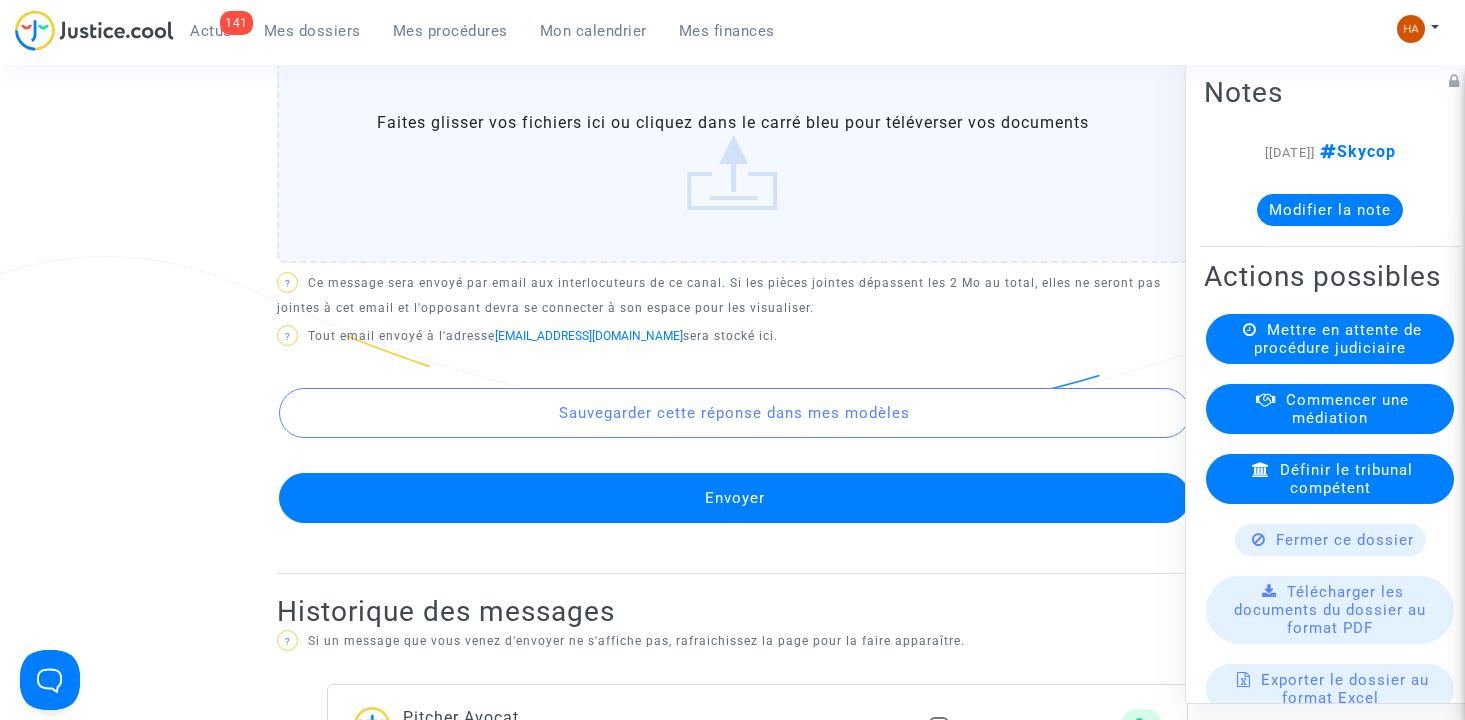 scroll, scrollTop: 668, scrollLeft: 0, axis: vertical 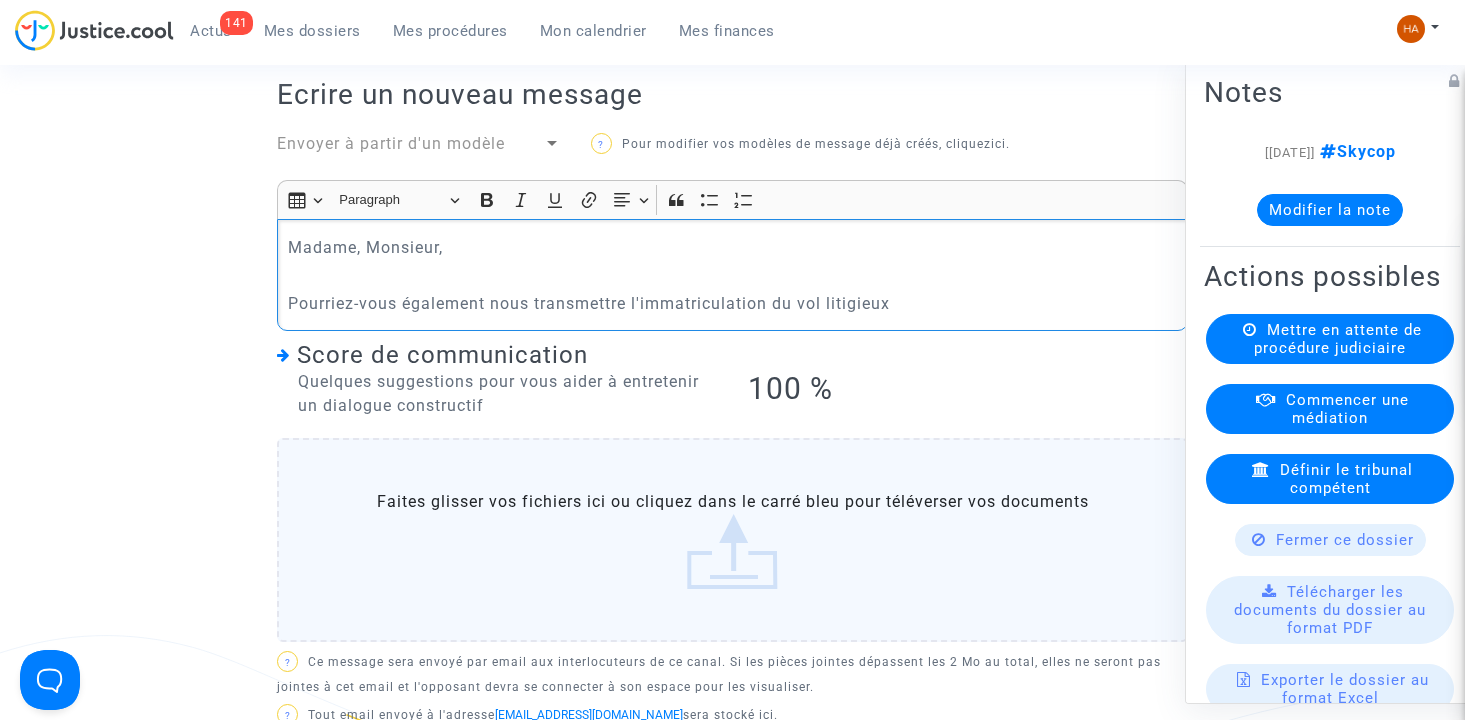 click on "Pourriez-vous également nous transmettre l'immatriculation du vol litigieux" 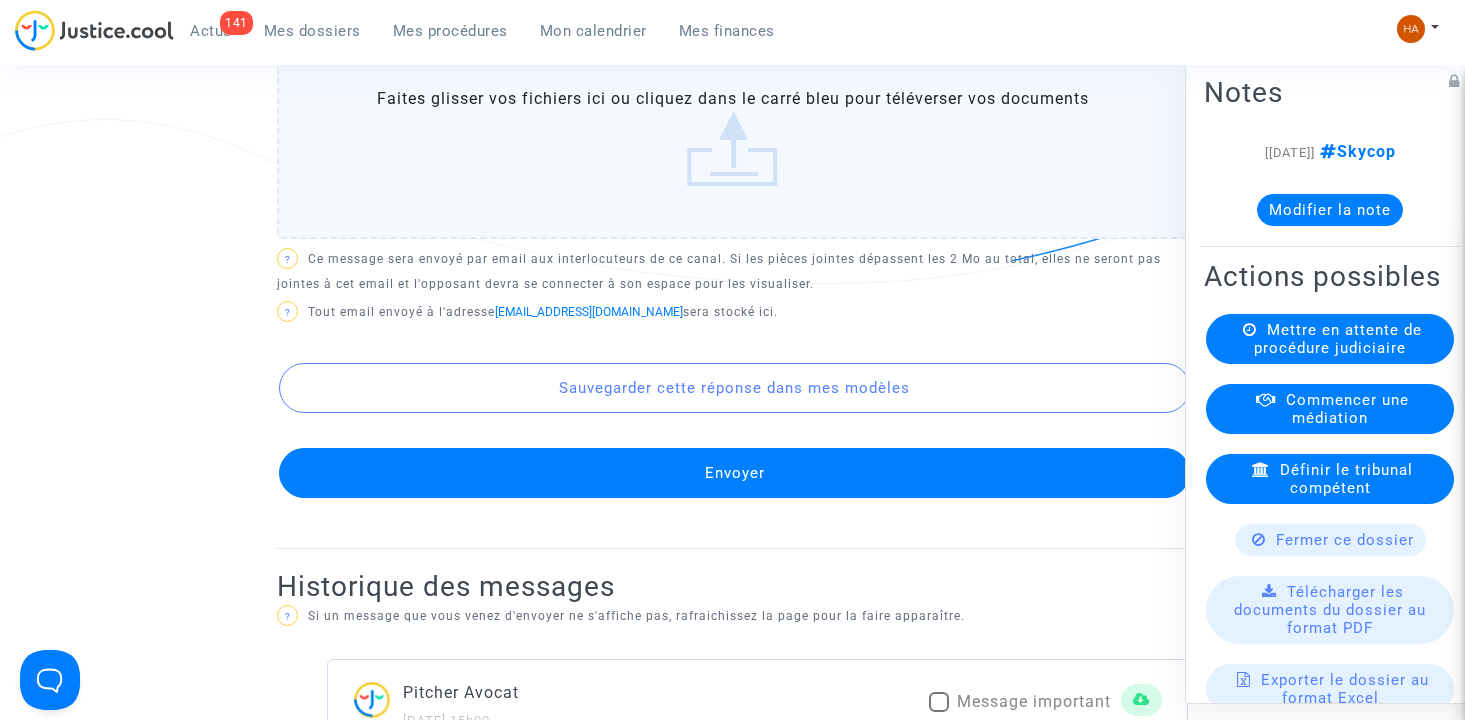 scroll, scrollTop: 1188, scrollLeft: 0, axis: vertical 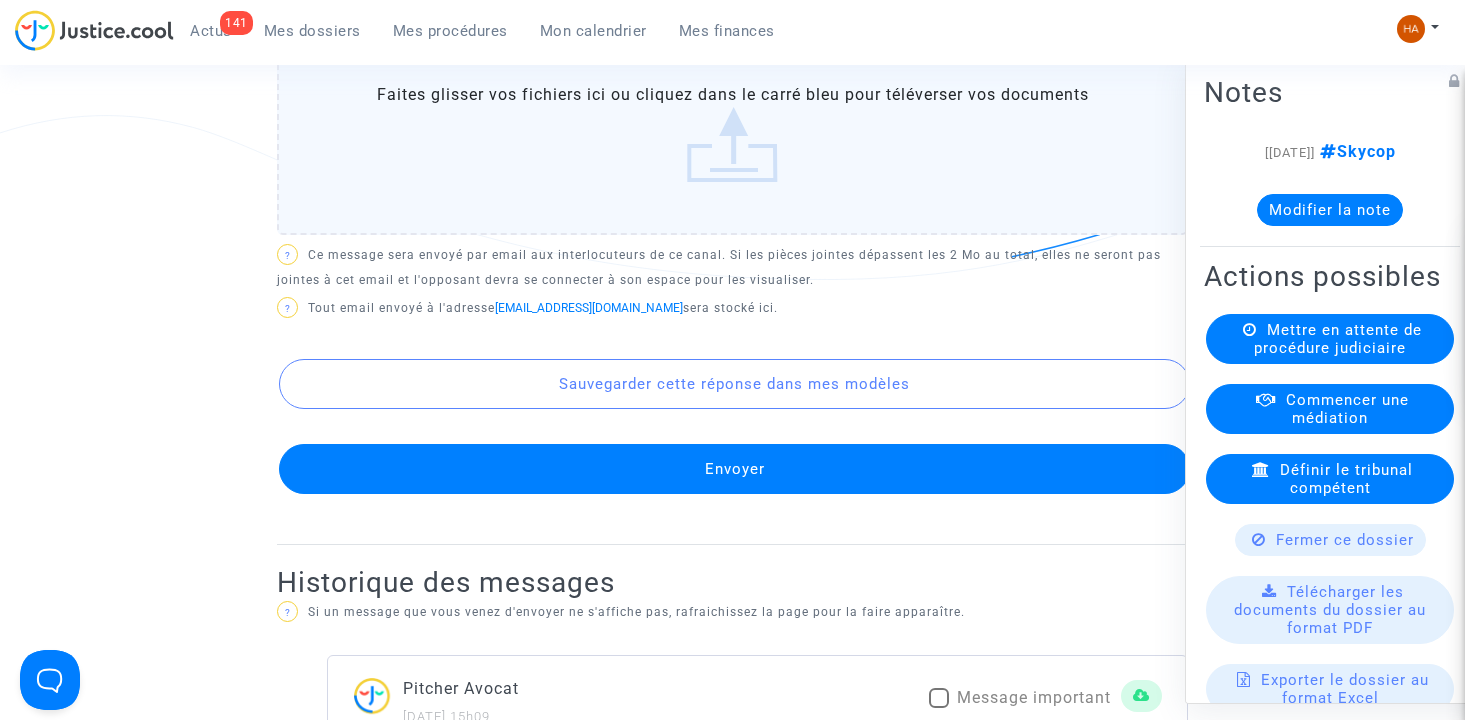 click on "Envoyer" 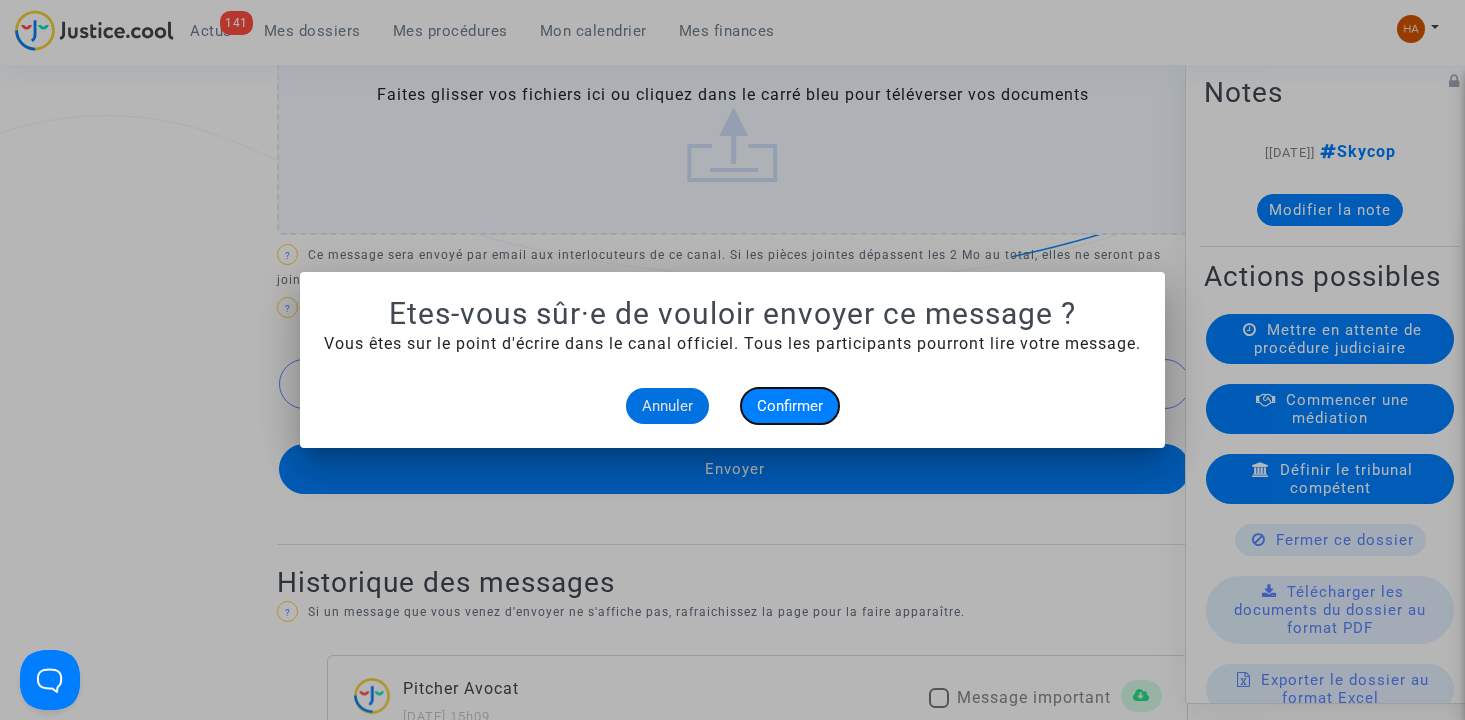 click on "Confirmer" at bounding box center (790, 406) 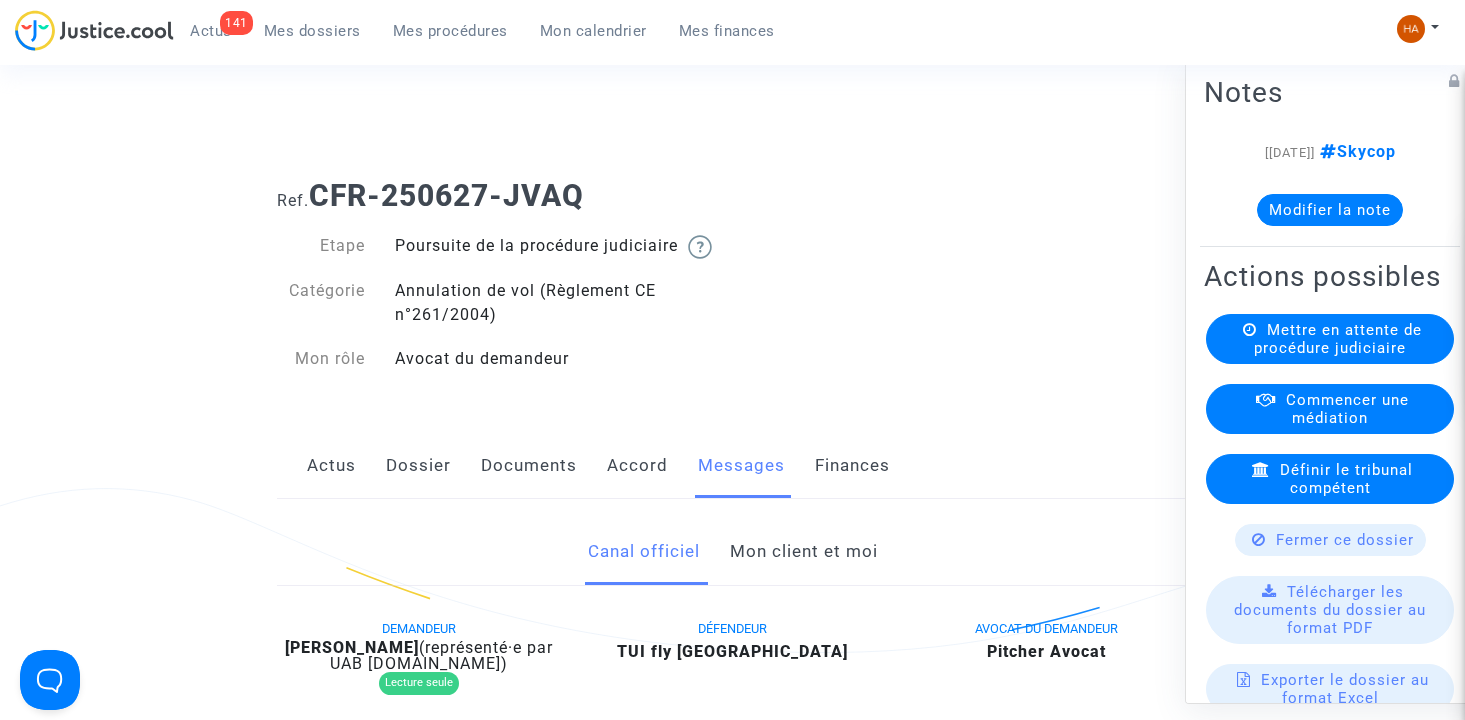 scroll, scrollTop: 1188, scrollLeft: 0, axis: vertical 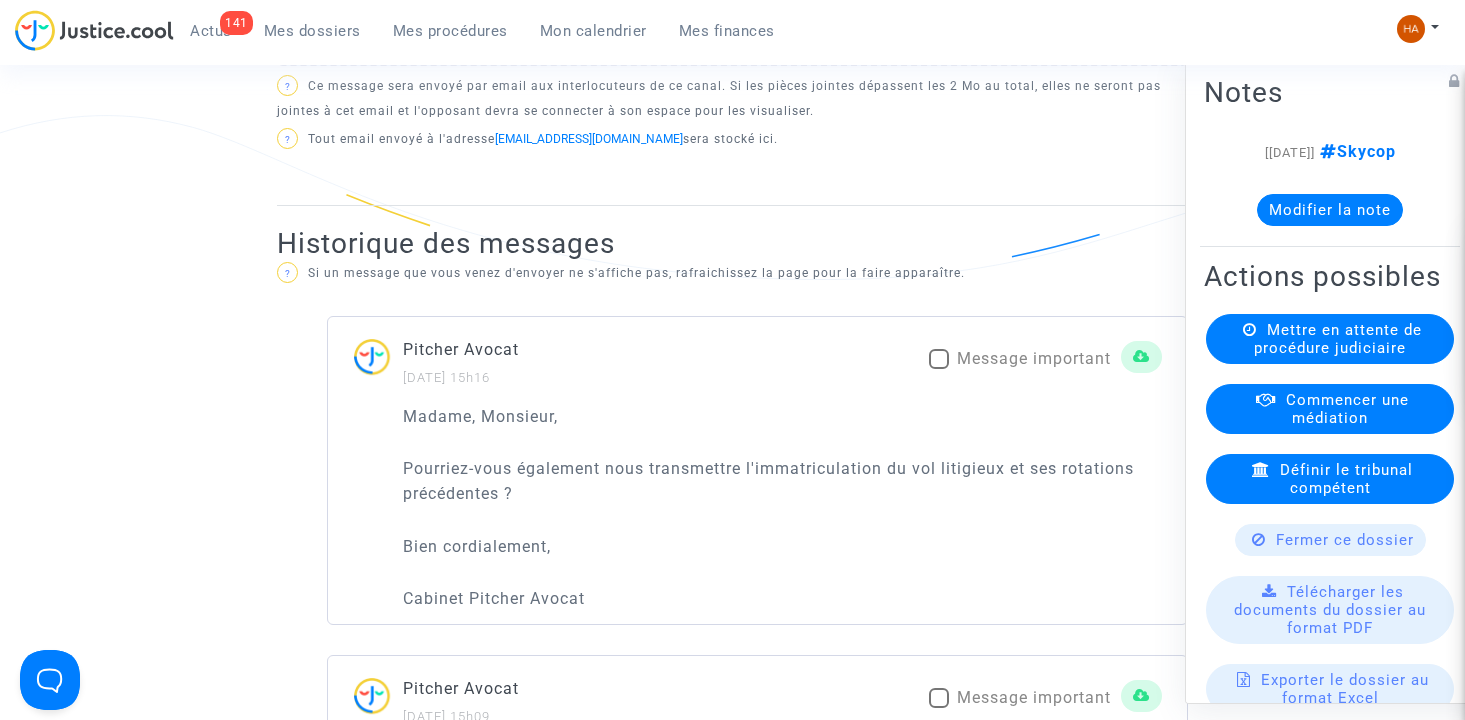 click on "Modifier la note" 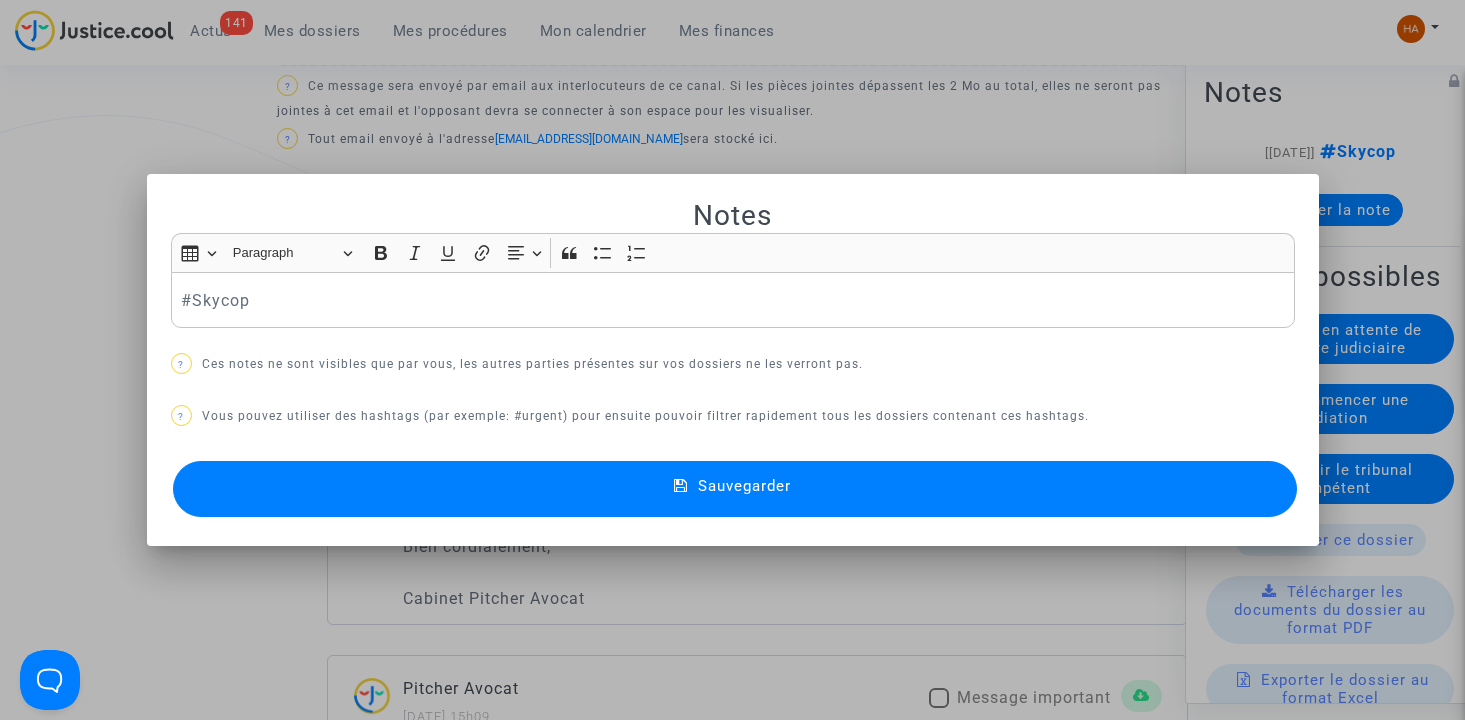 scroll, scrollTop: 0, scrollLeft: 0, axis: both 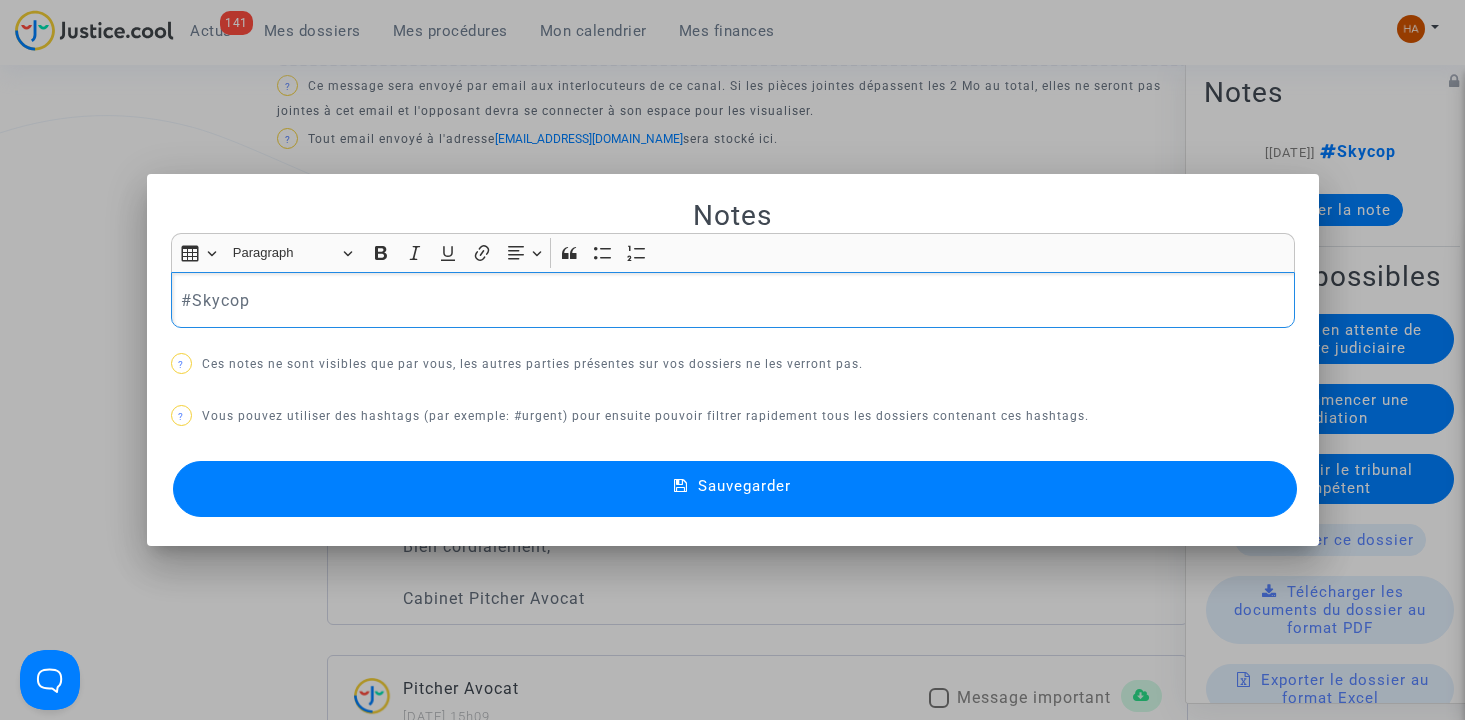 click on "#Skycop" at bounding box center (733, 300) 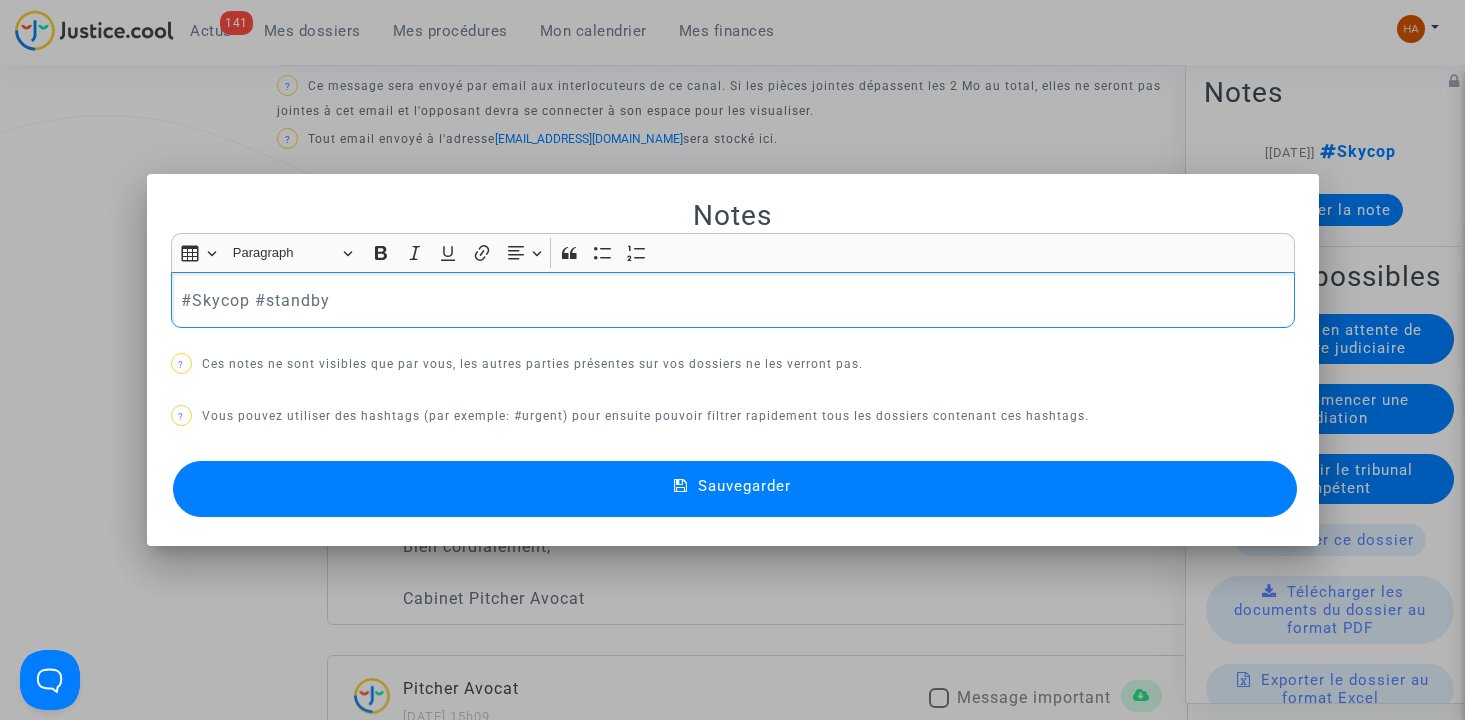click on "Sauvegarder" at bounding box center (735, 489) 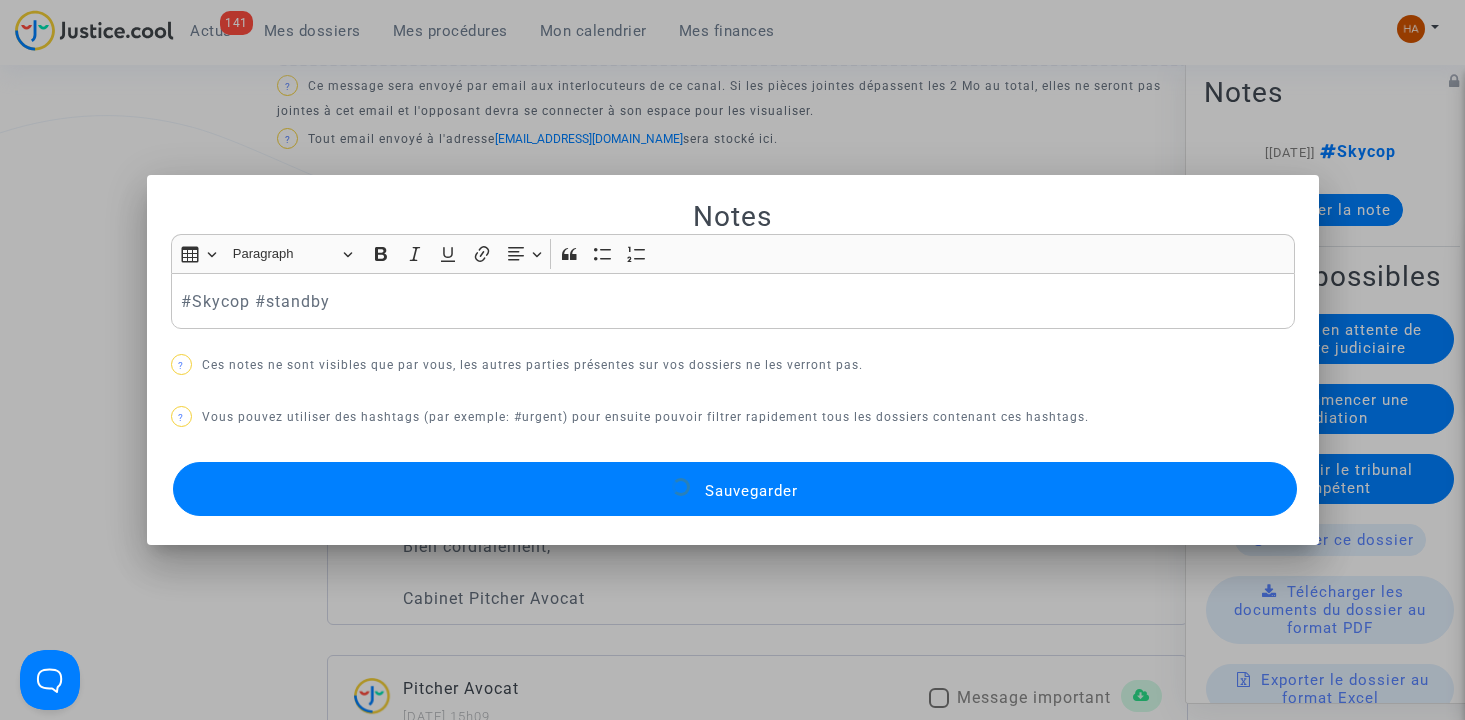 scroll, scrollTop: 1188, scrollLeft: 0, axis: vertical 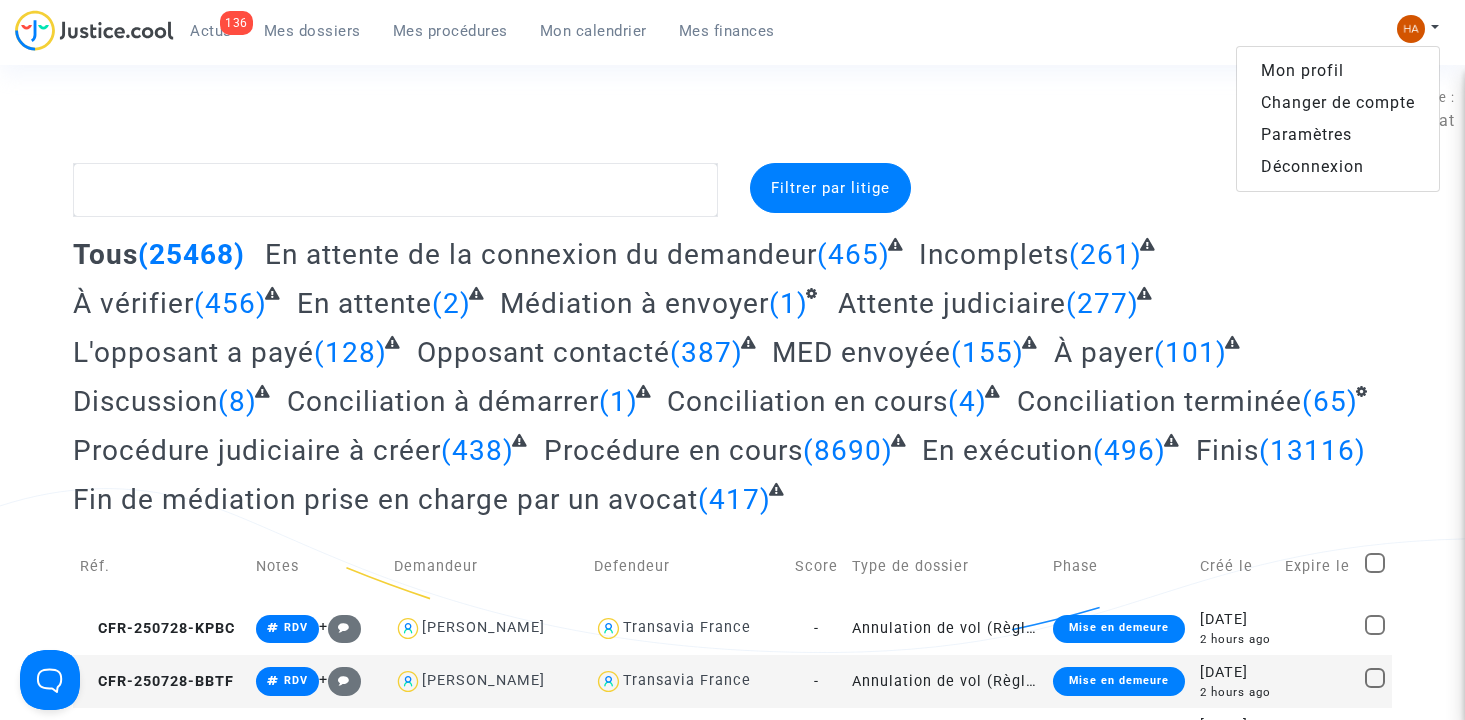 click on "Changer de compte" at bounding box center (1338, 103) 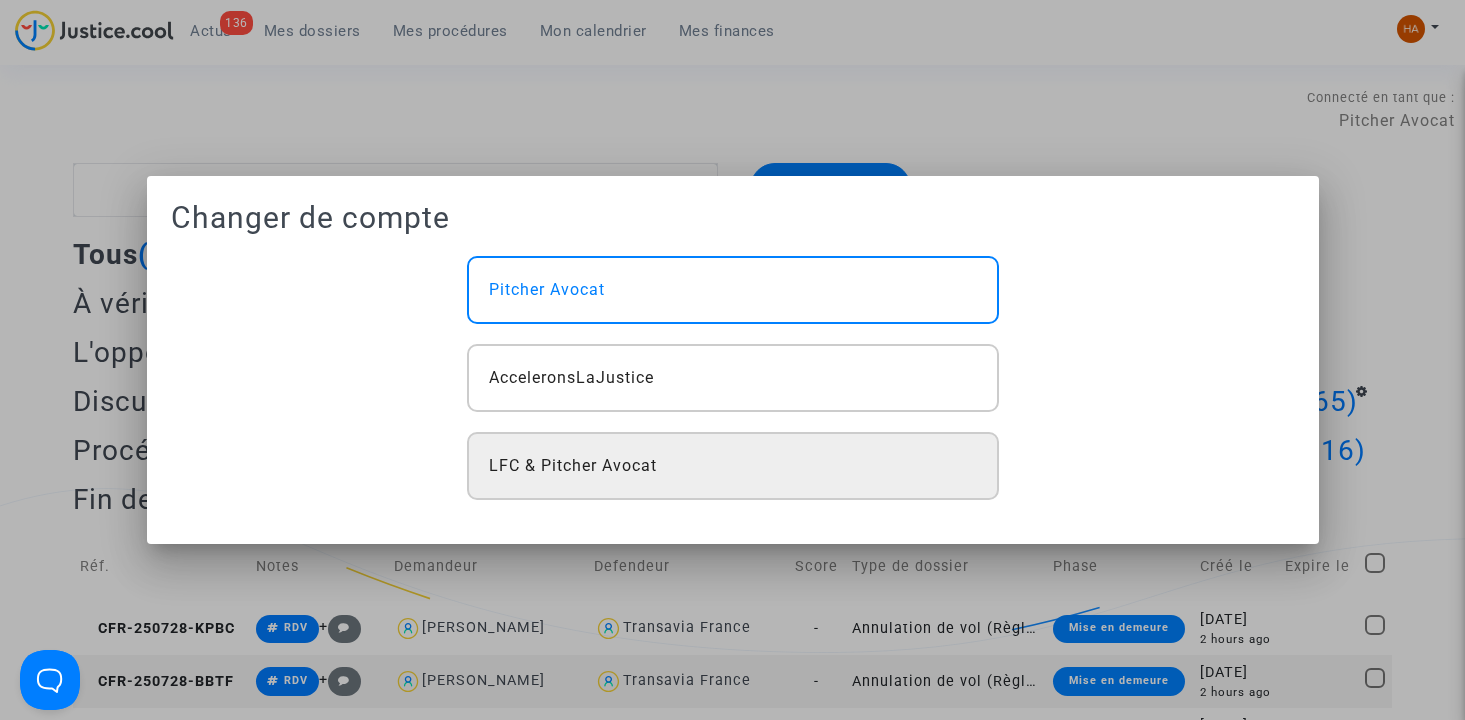 click on "LFC & Pitcher Avocat" at bounding box center (733, 466) 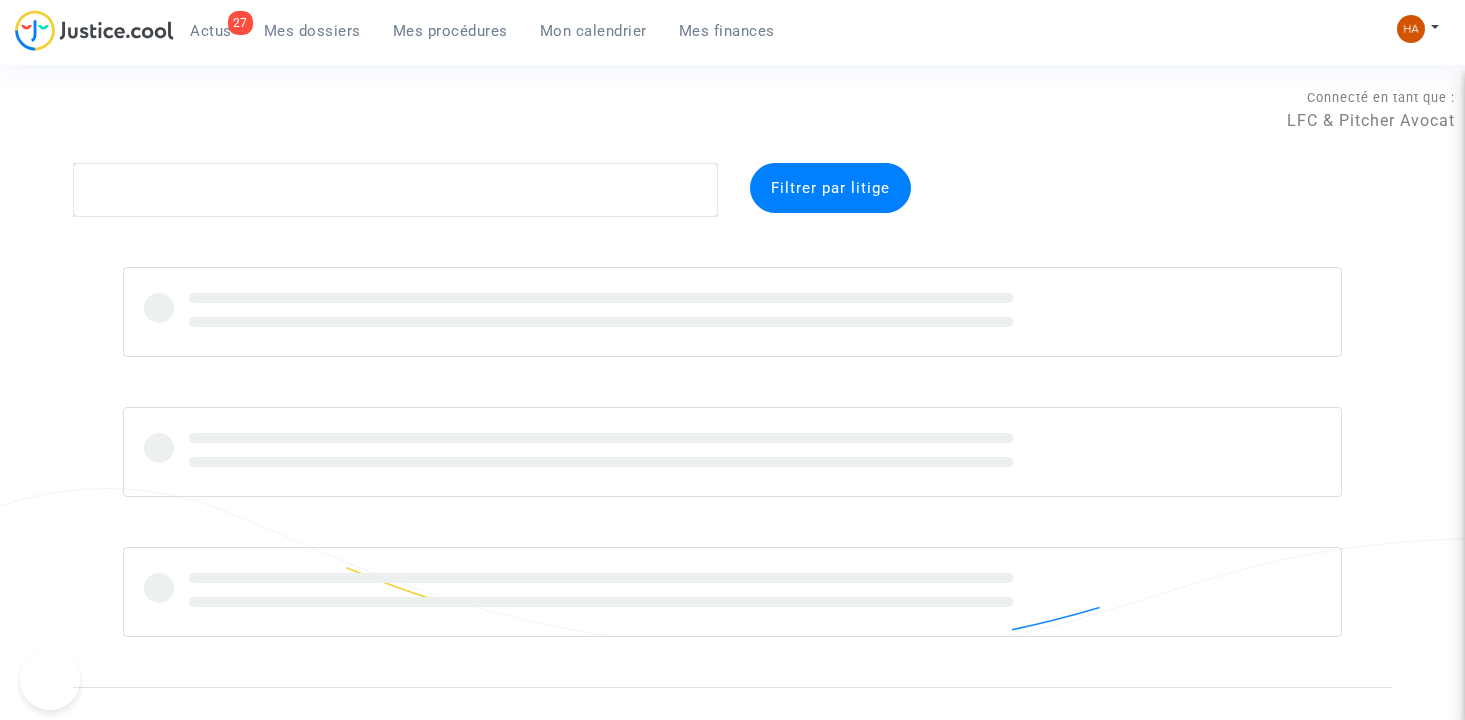 scroll, scrollTop: 0, scrollLeft: 0, axis: both 